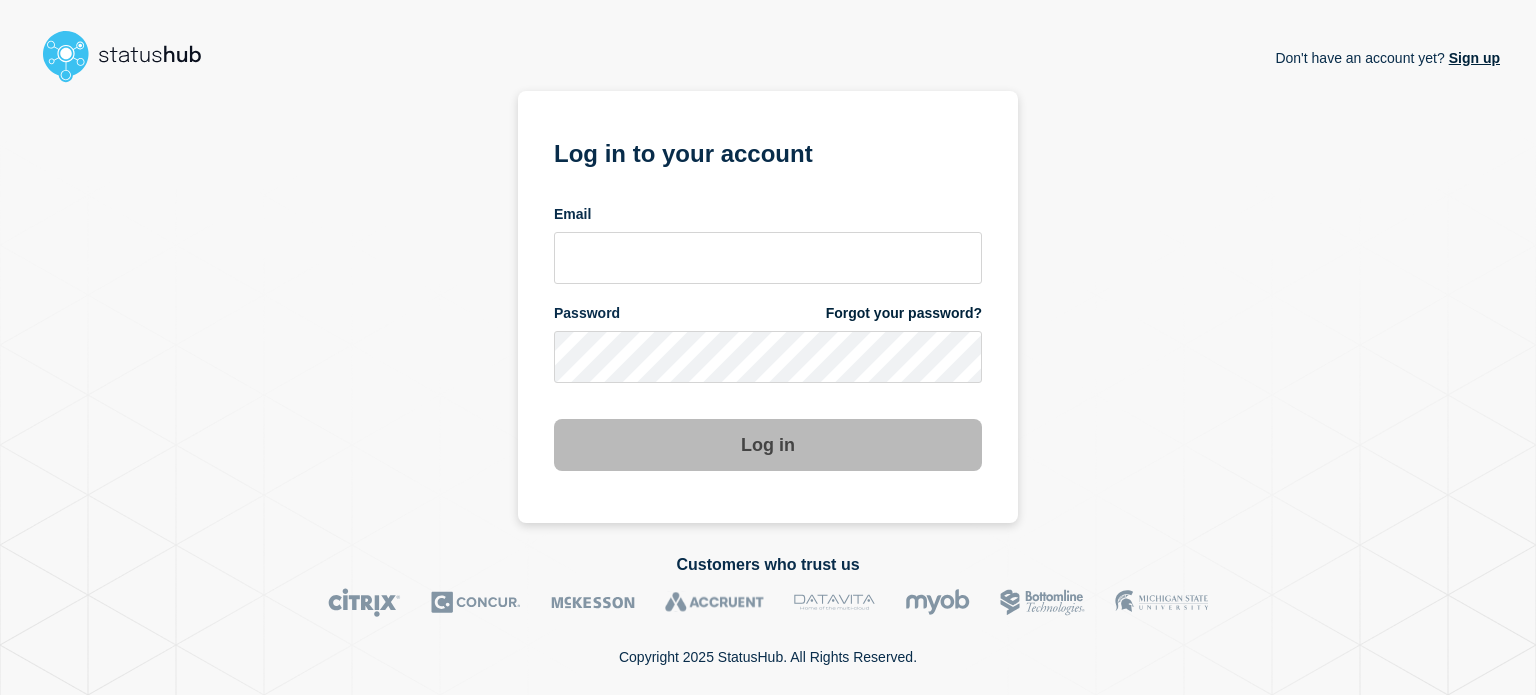 scroll, scrollTop: 0, scrollLeft: 0, axis: both 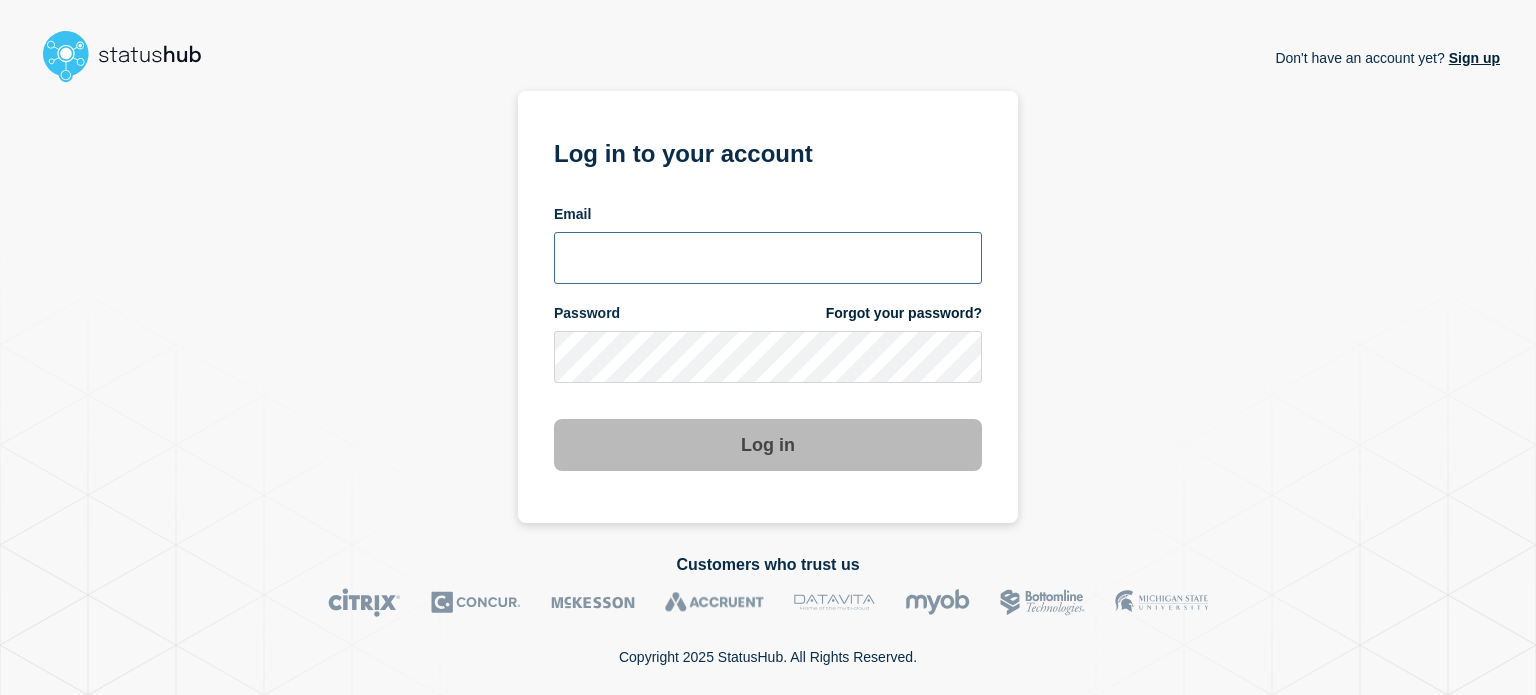 click at bounding box center (768, 258) 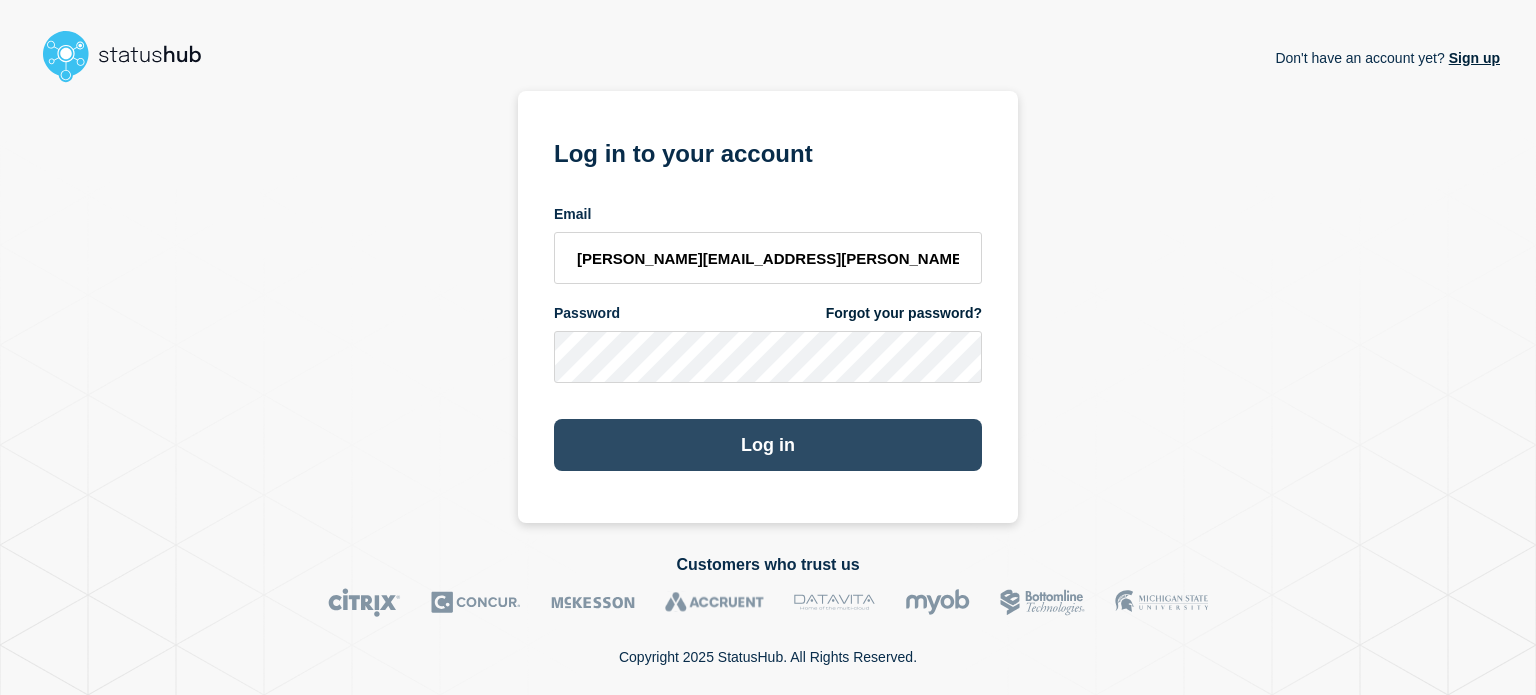 click on "Log in" at bounding box center (768, 445) 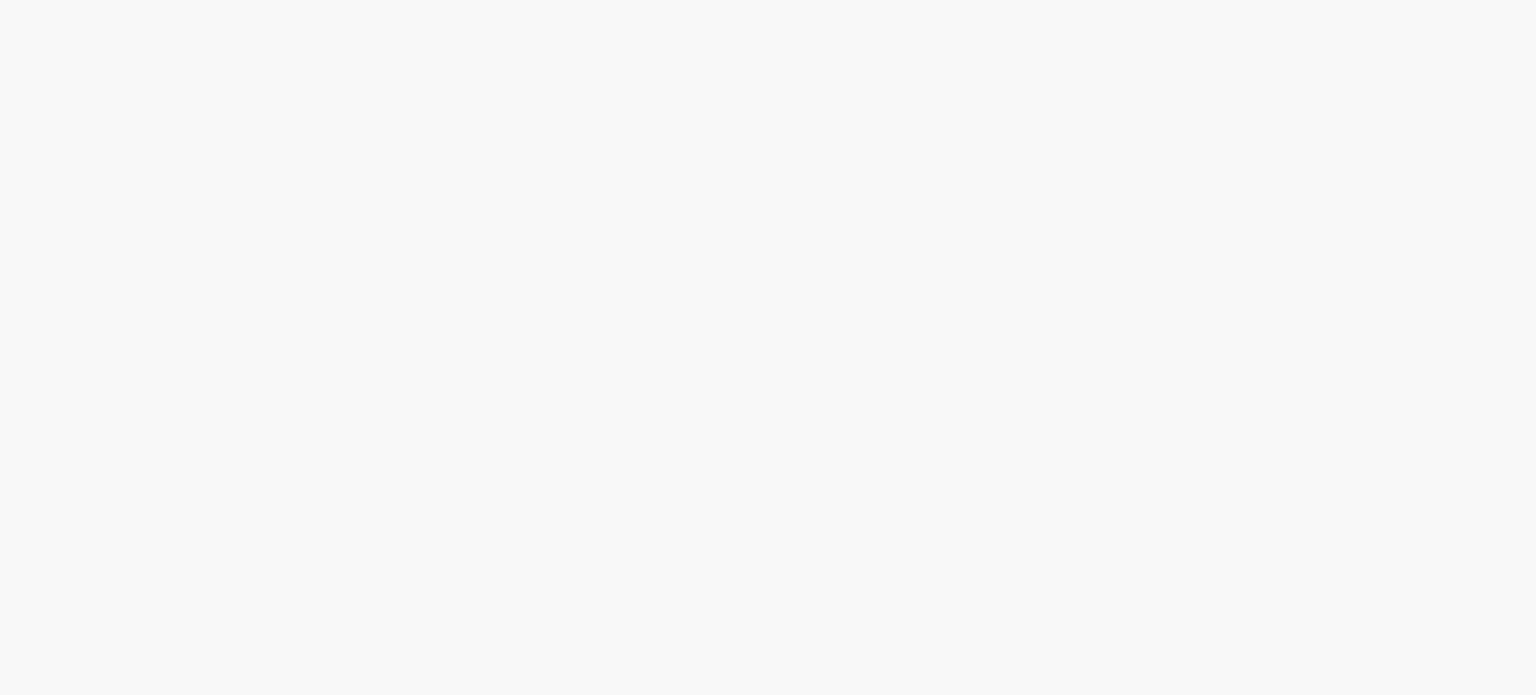 scroll, scrollTop: 0, scrollLeft: 0, axis: both 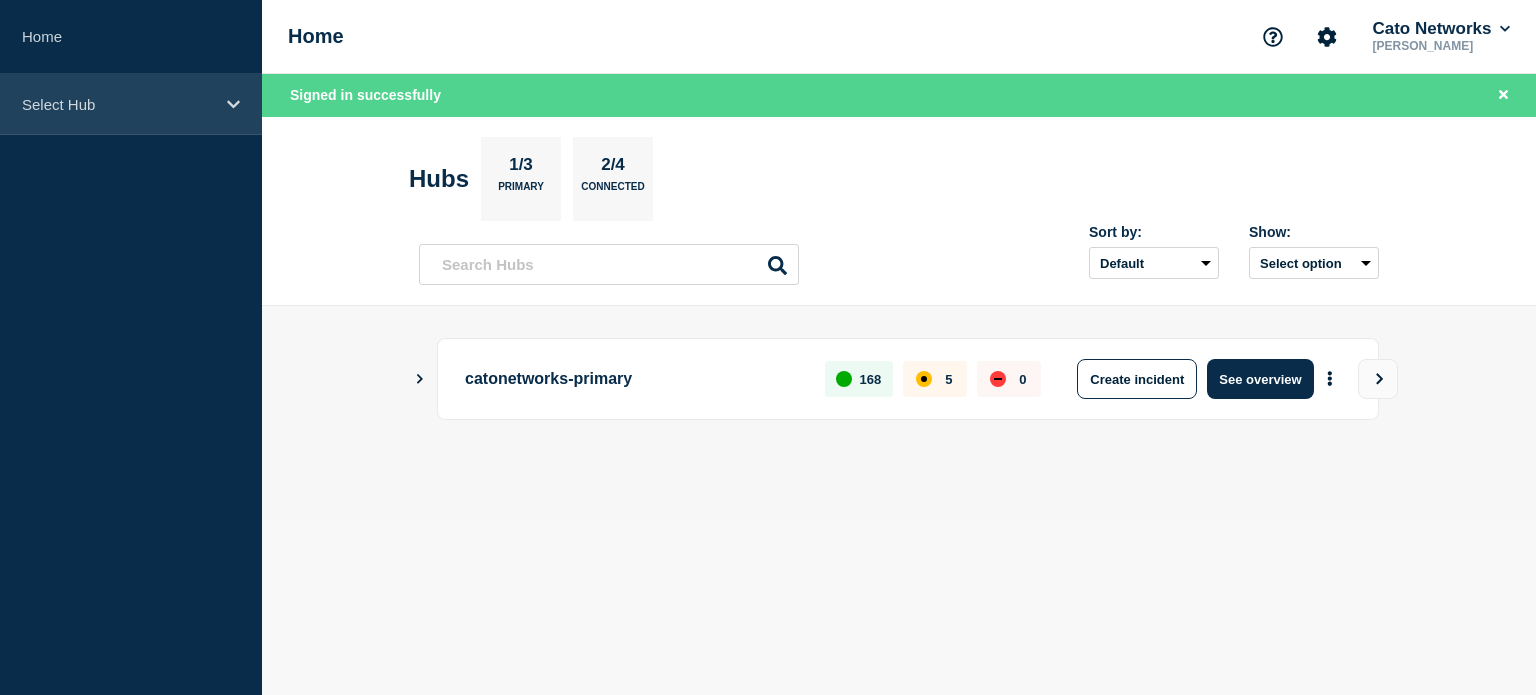 click on "Select Hub" at bounding box center (118, 104) 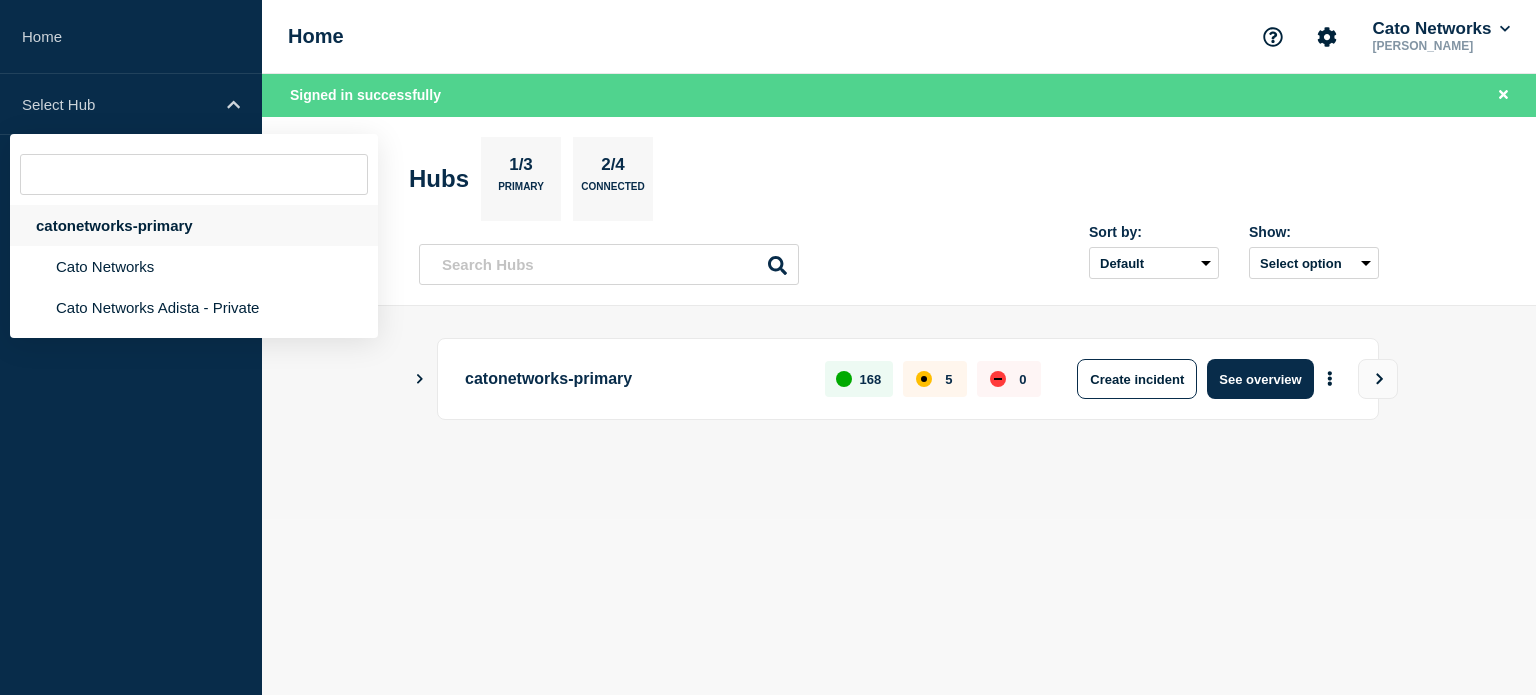 click on "catonetworks-primary" at bounding box center [194, 225] 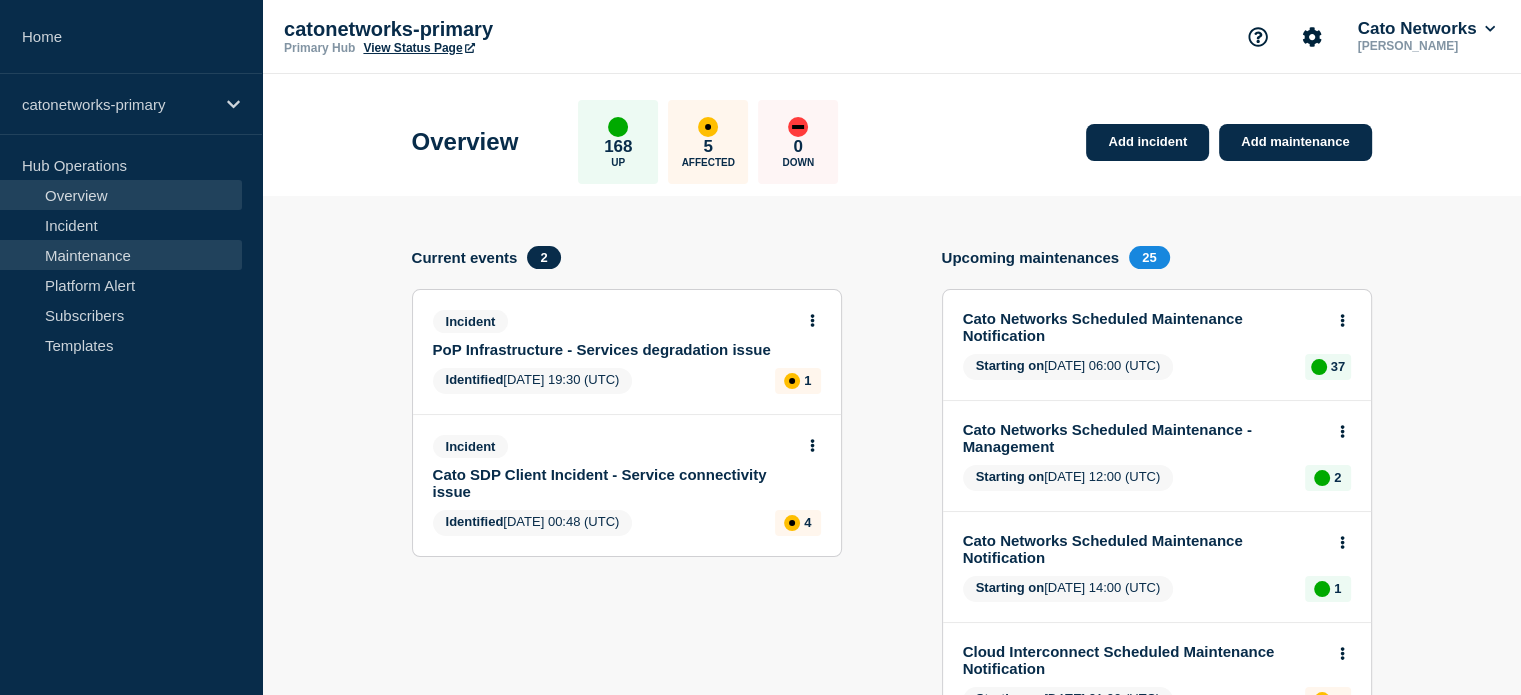 click on "Maintenance" at bounding box center [121, 255] 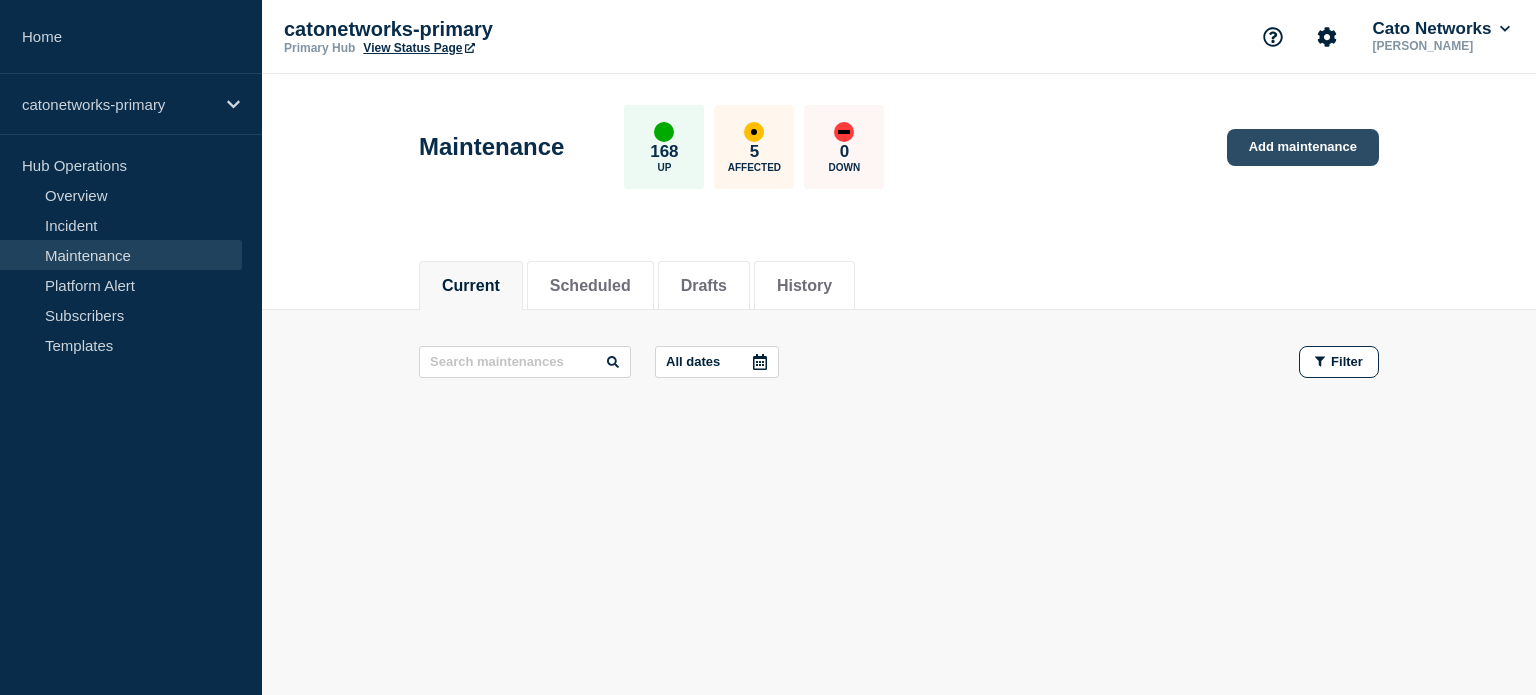 click on "Add maintenance" 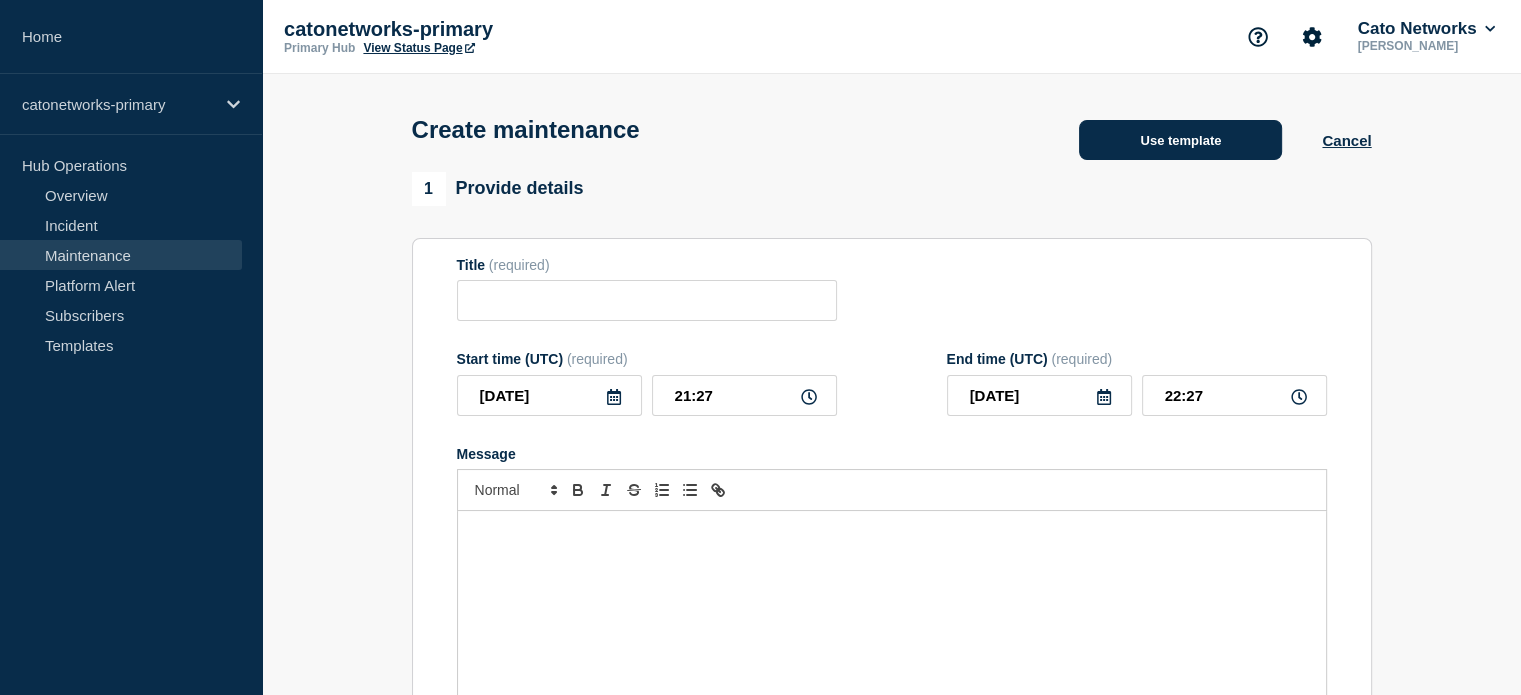 click on "Use template" at bounding box center [1180, 140] 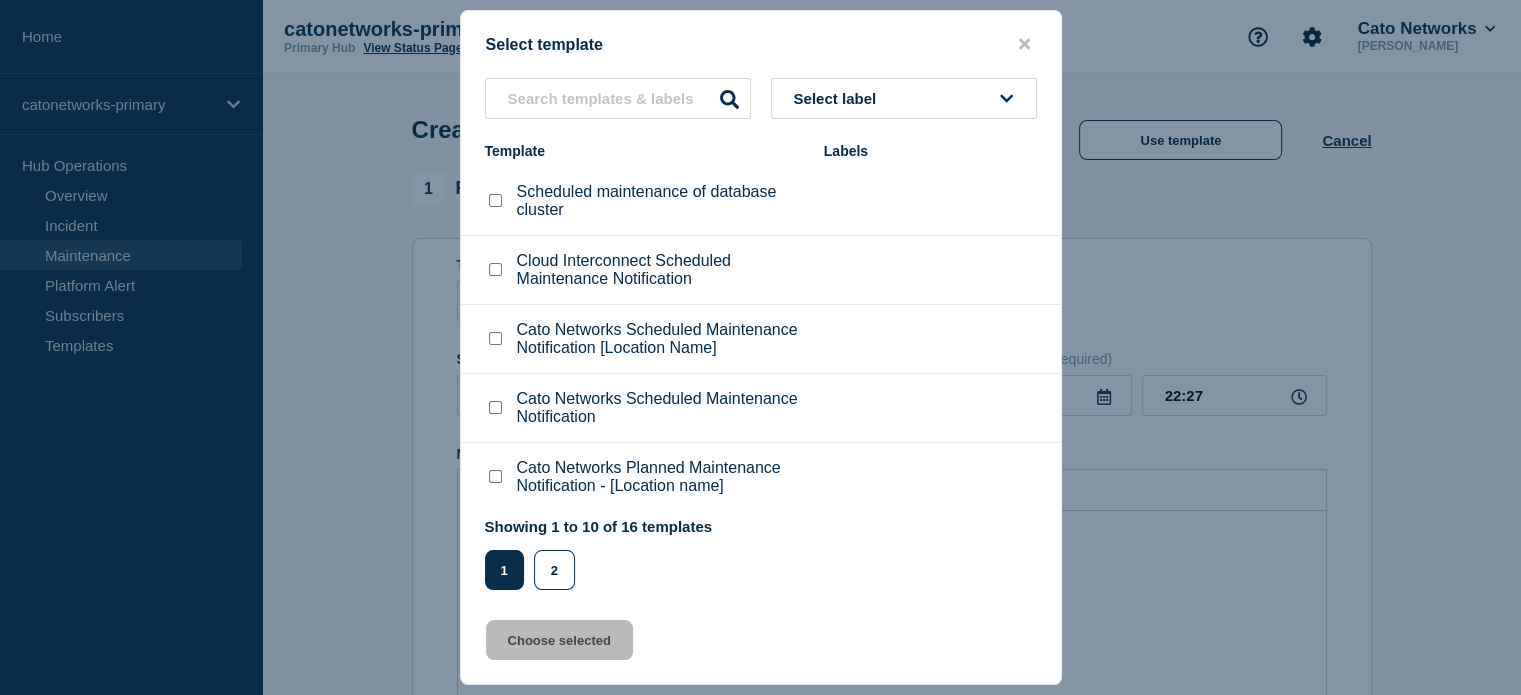 click on "Select label" at bounding box center [839, 98] 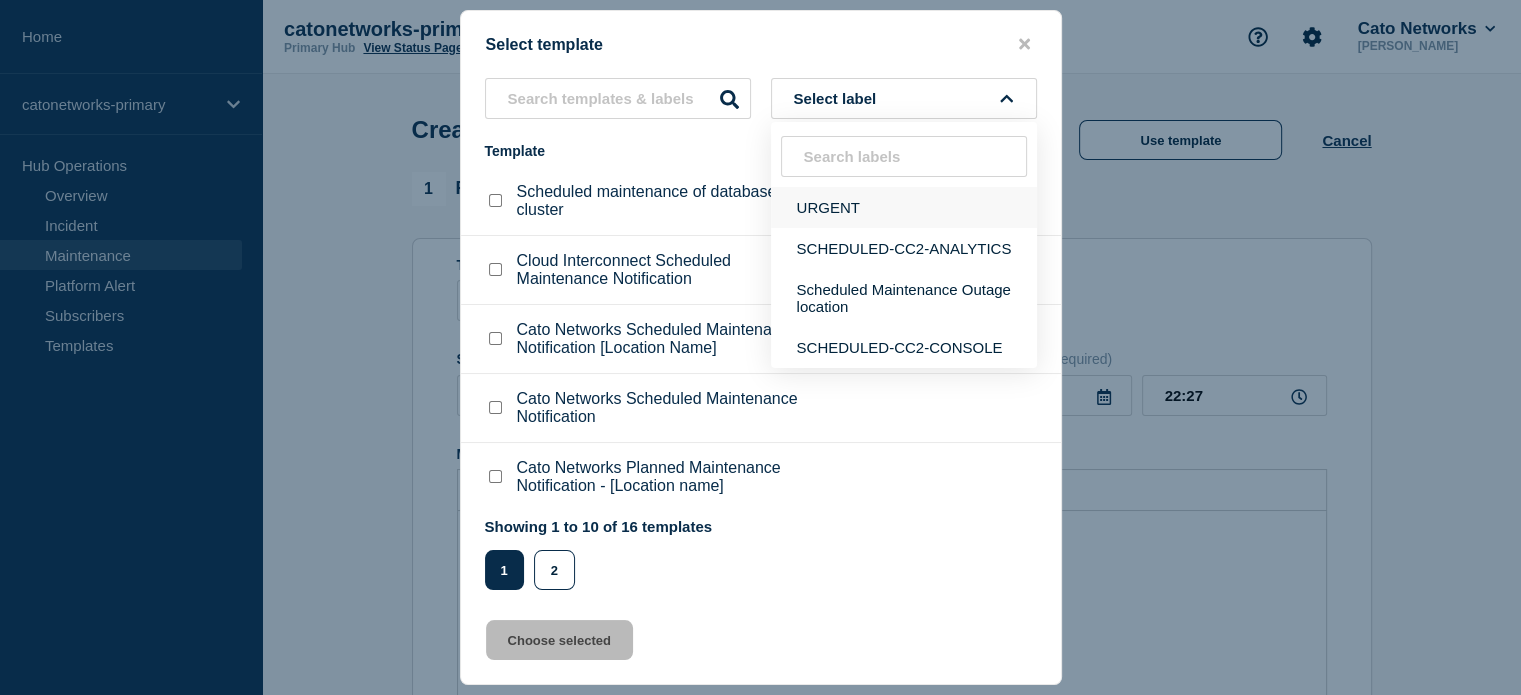click on "URGENT" at bounding box center [904, 207] 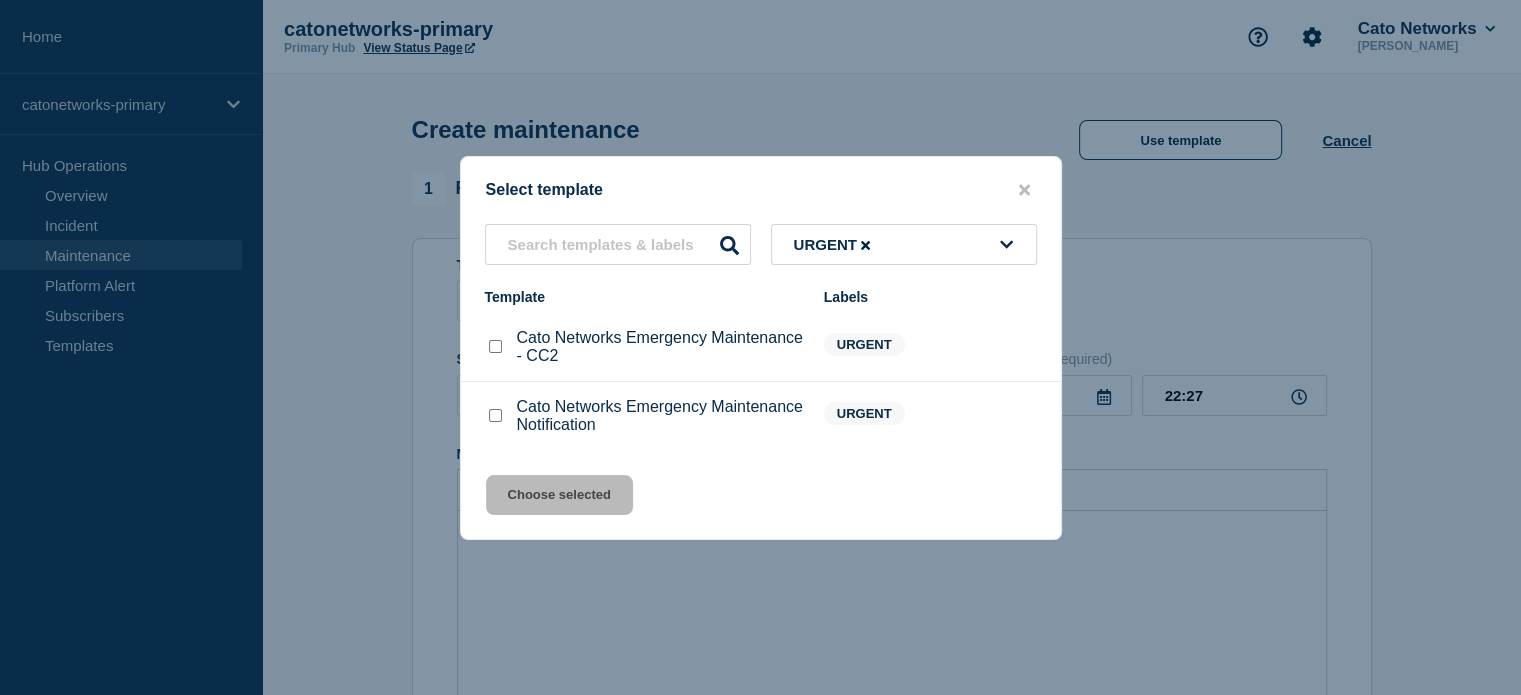 click at bounding box center [495, 415] 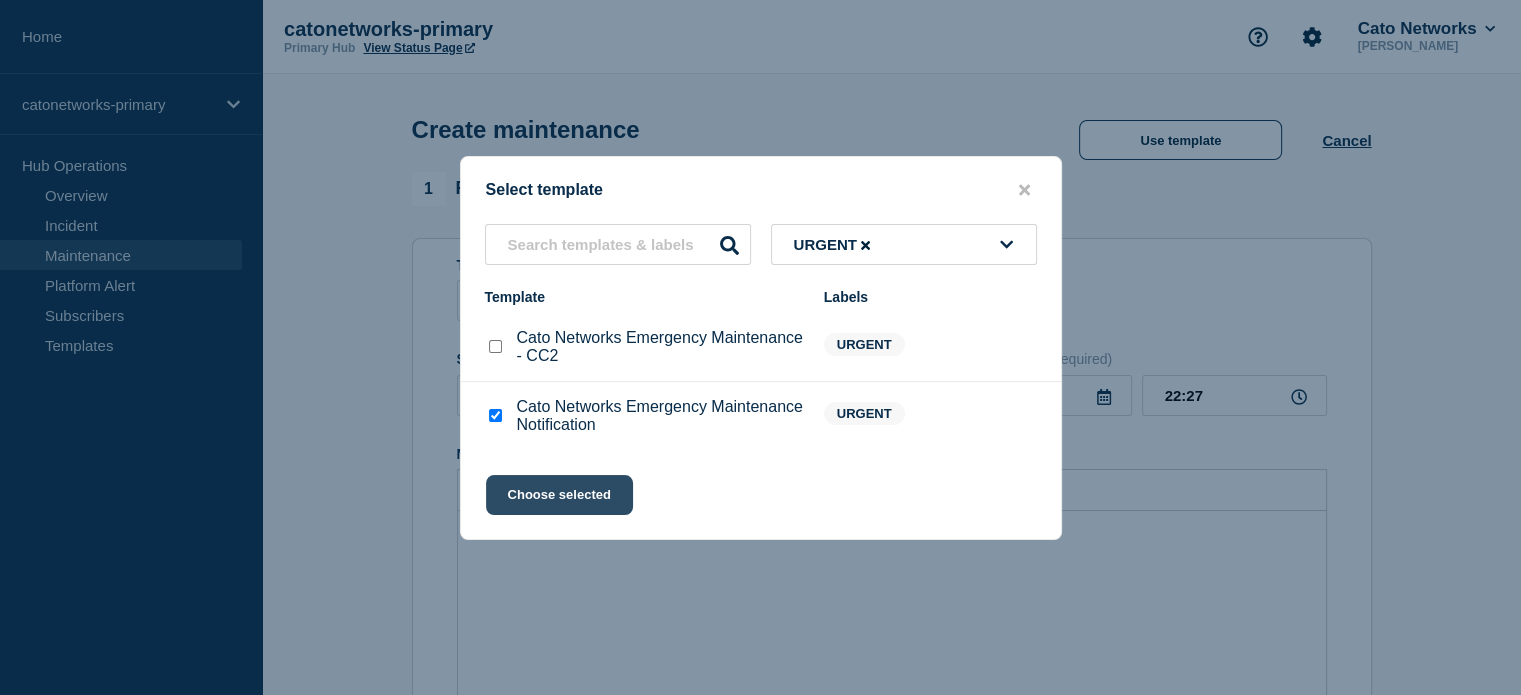 click on "Choose selected" 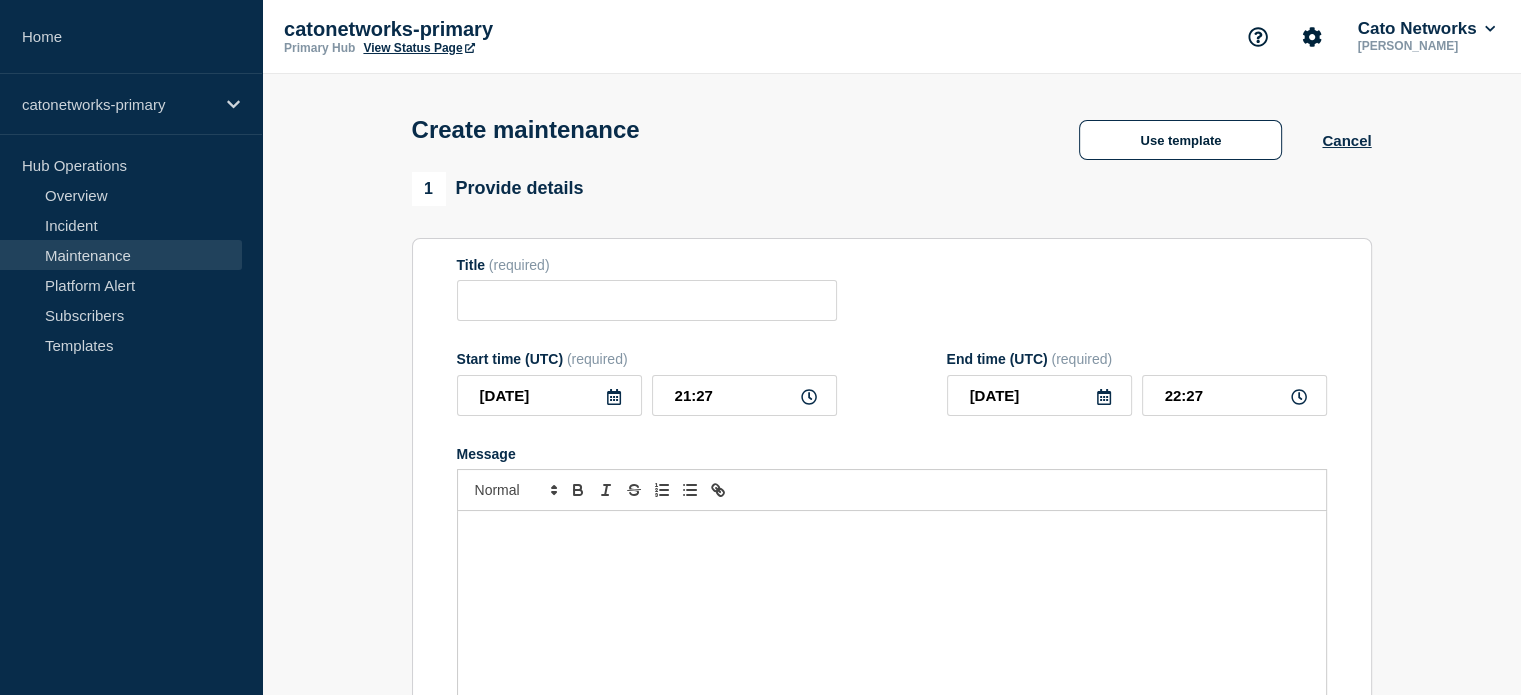 type on "Cato Networks Emergency Maintenance Notification" 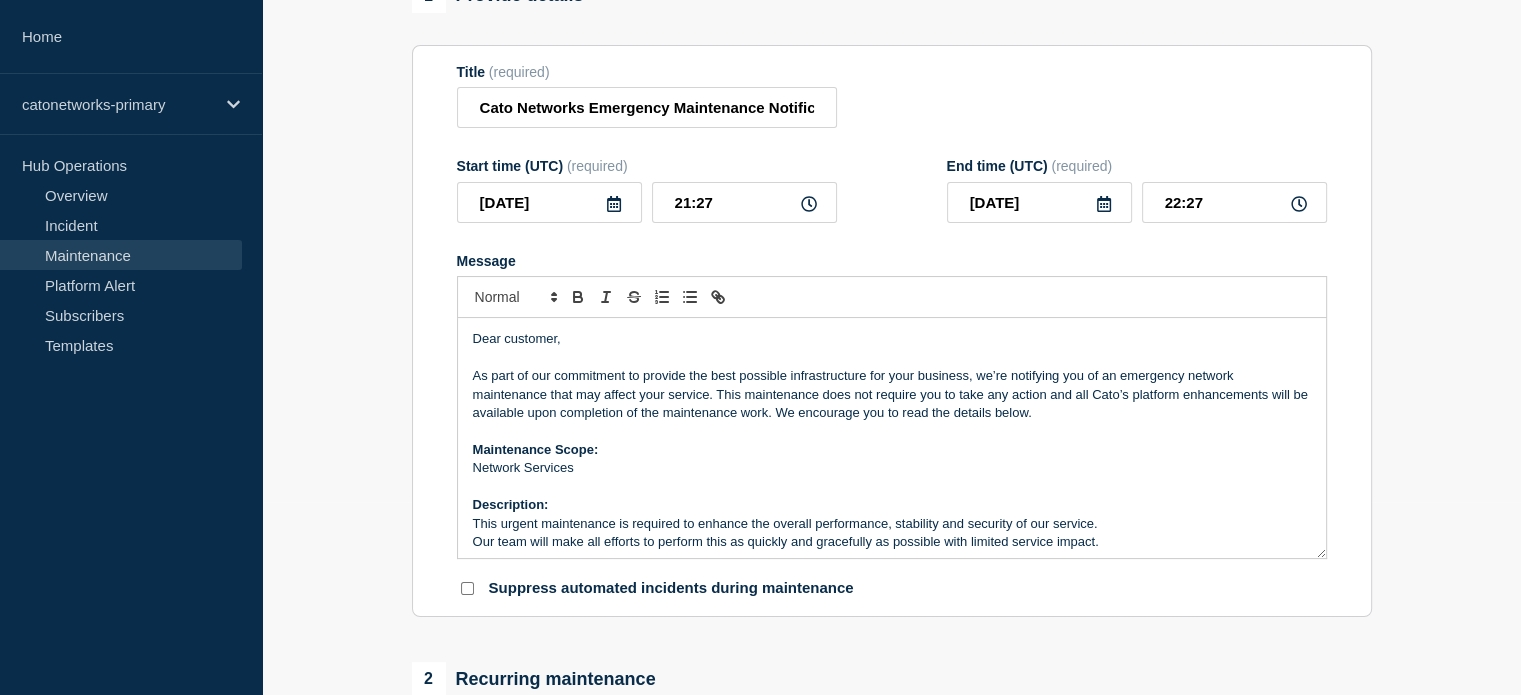 scroll, scrollTop: 200, scrollLeft: 0, axis: vertical 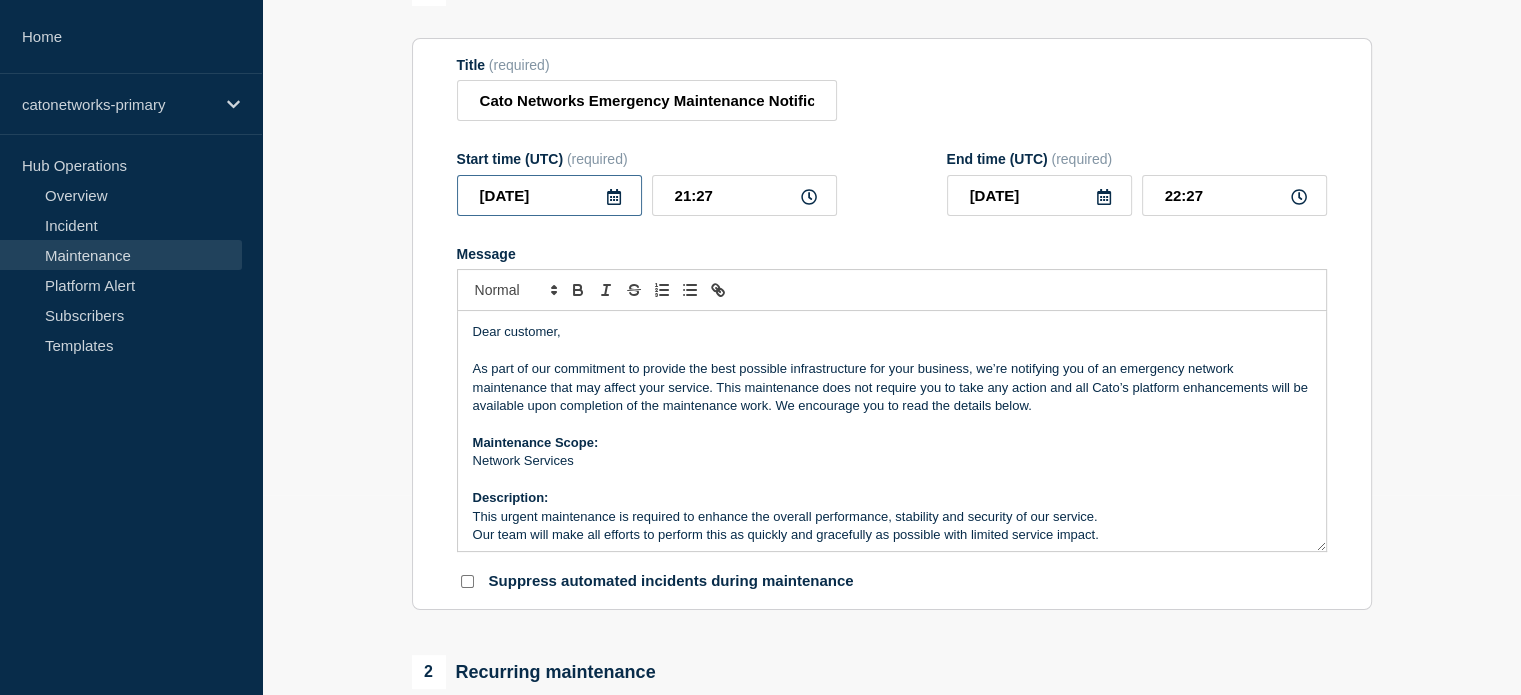click on "[DATE]" at bounding box center [549, 195] 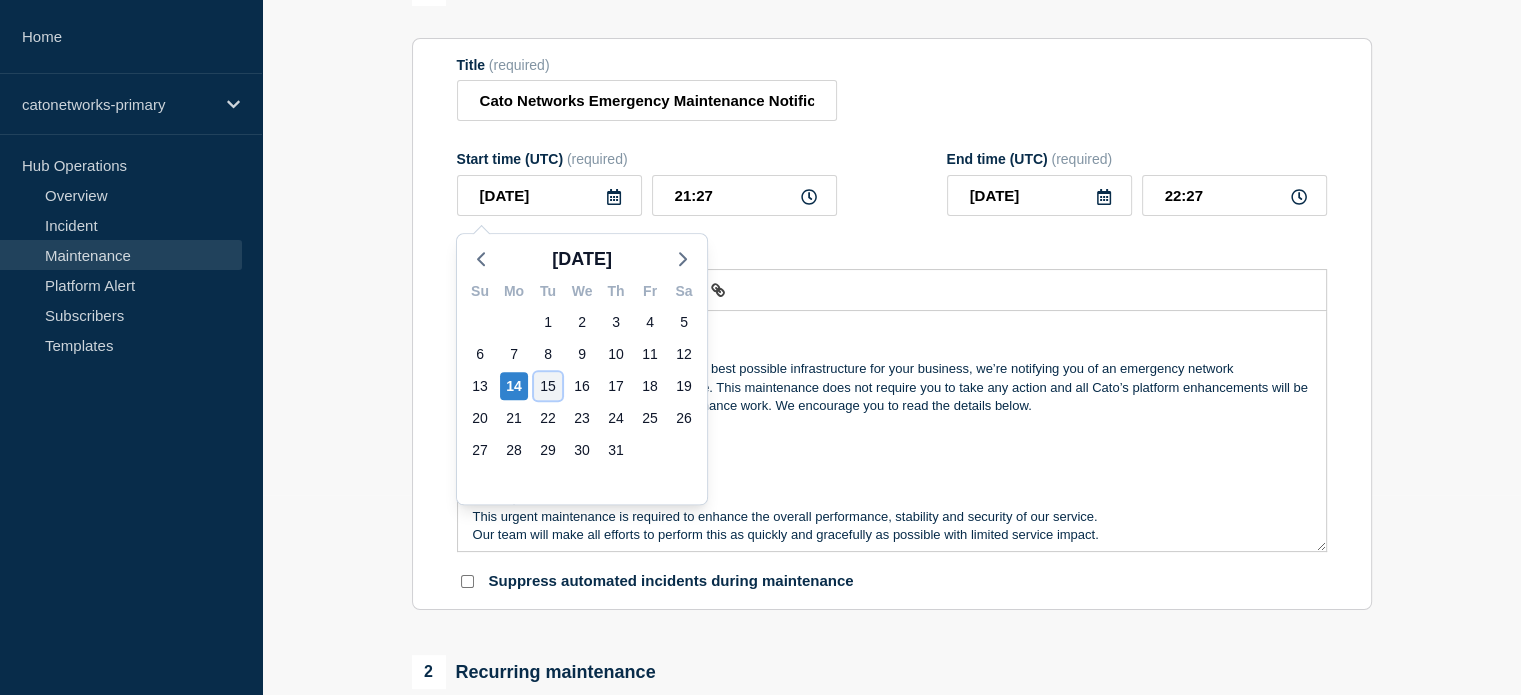 click on "15" 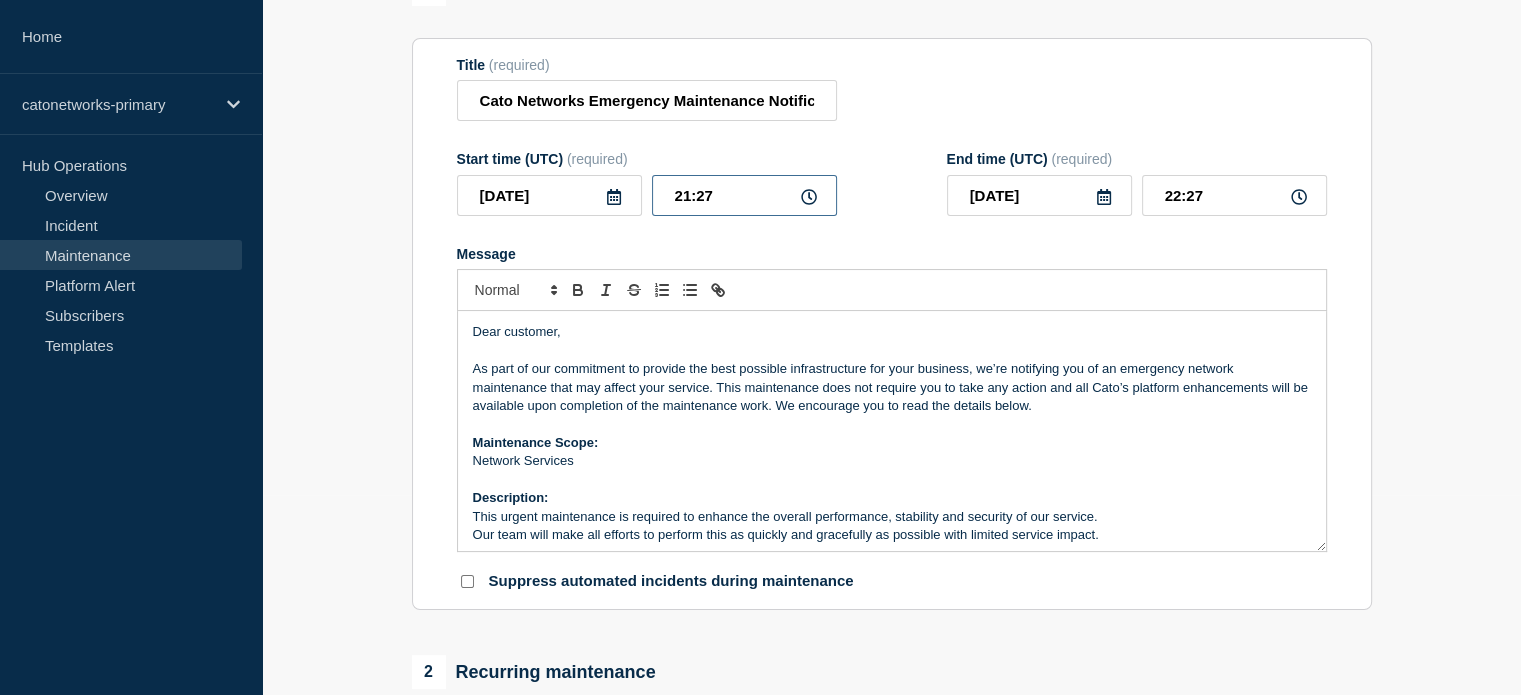 click on "21:27" at bounding box center [744, 195] 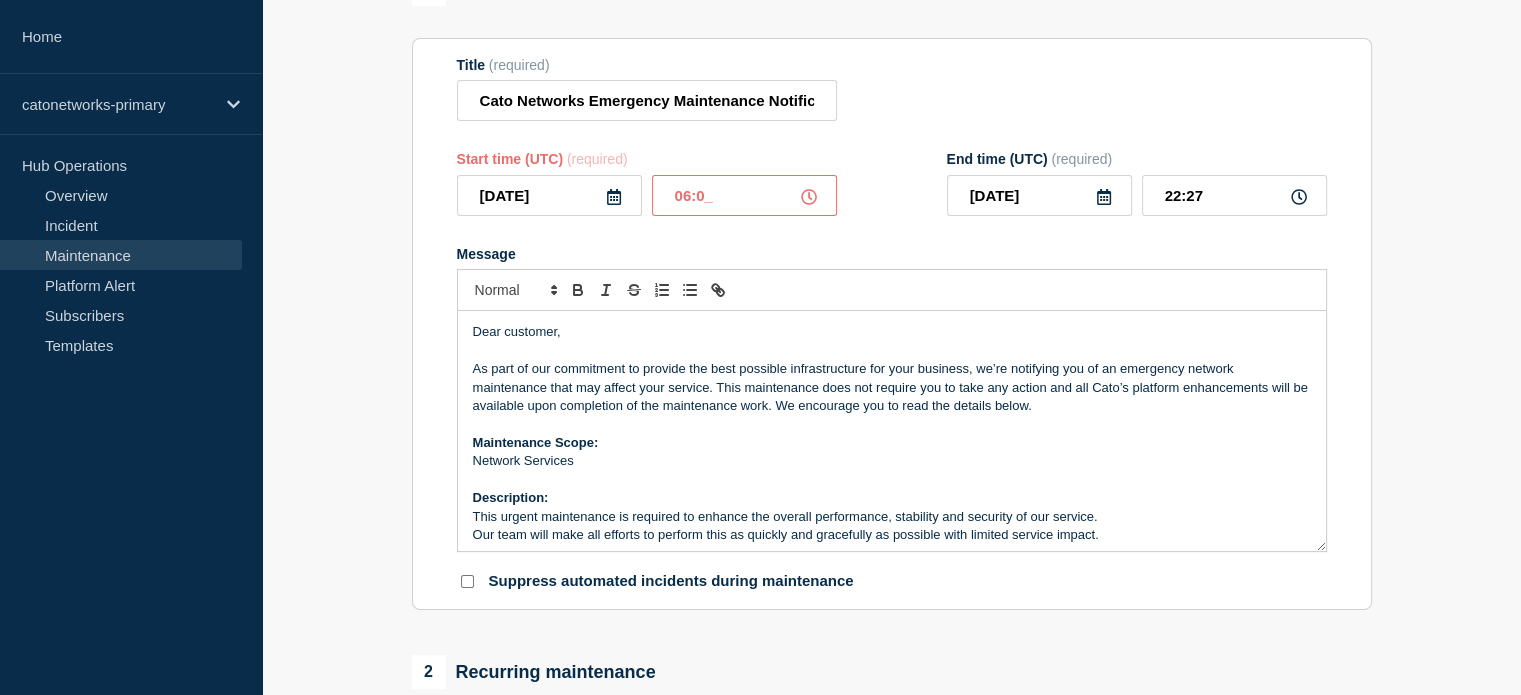 type on "06:00" 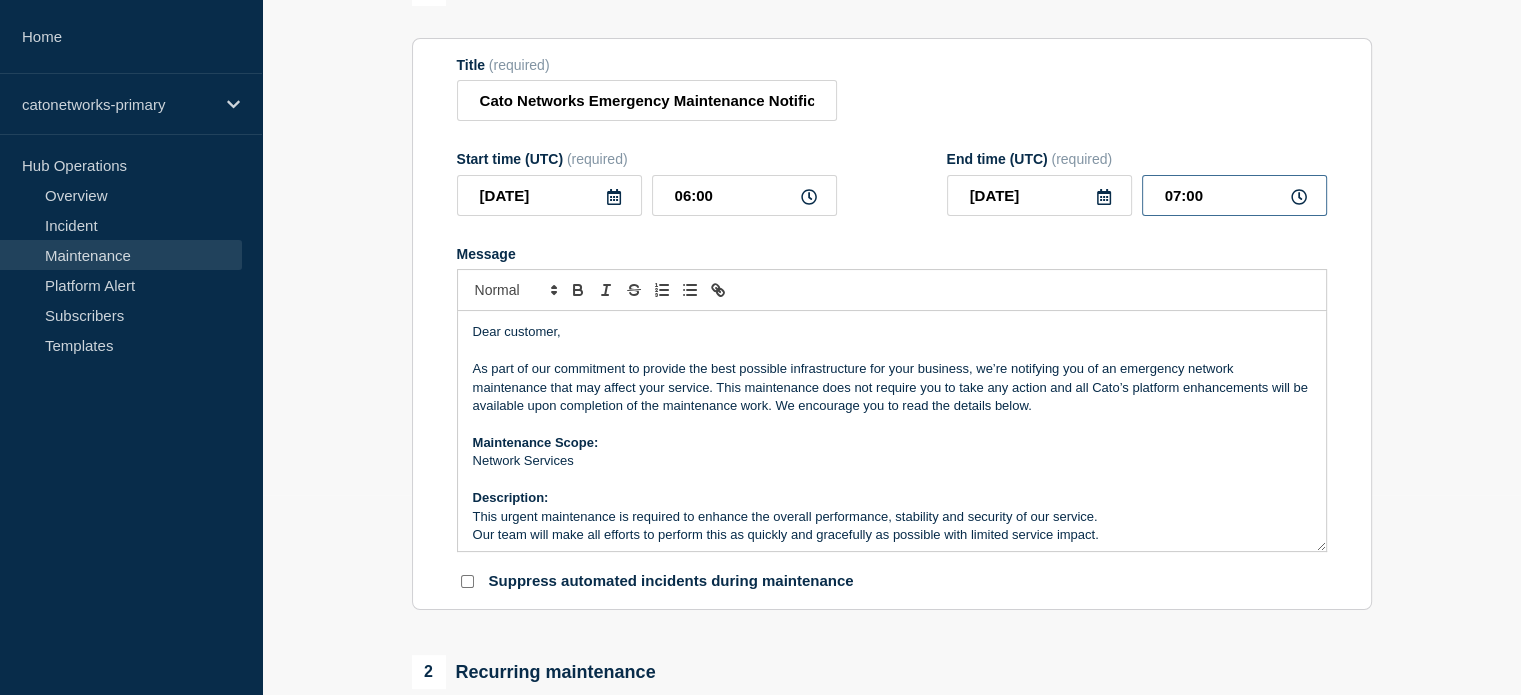 click on "07:00" at bounding box center [1234, 195] 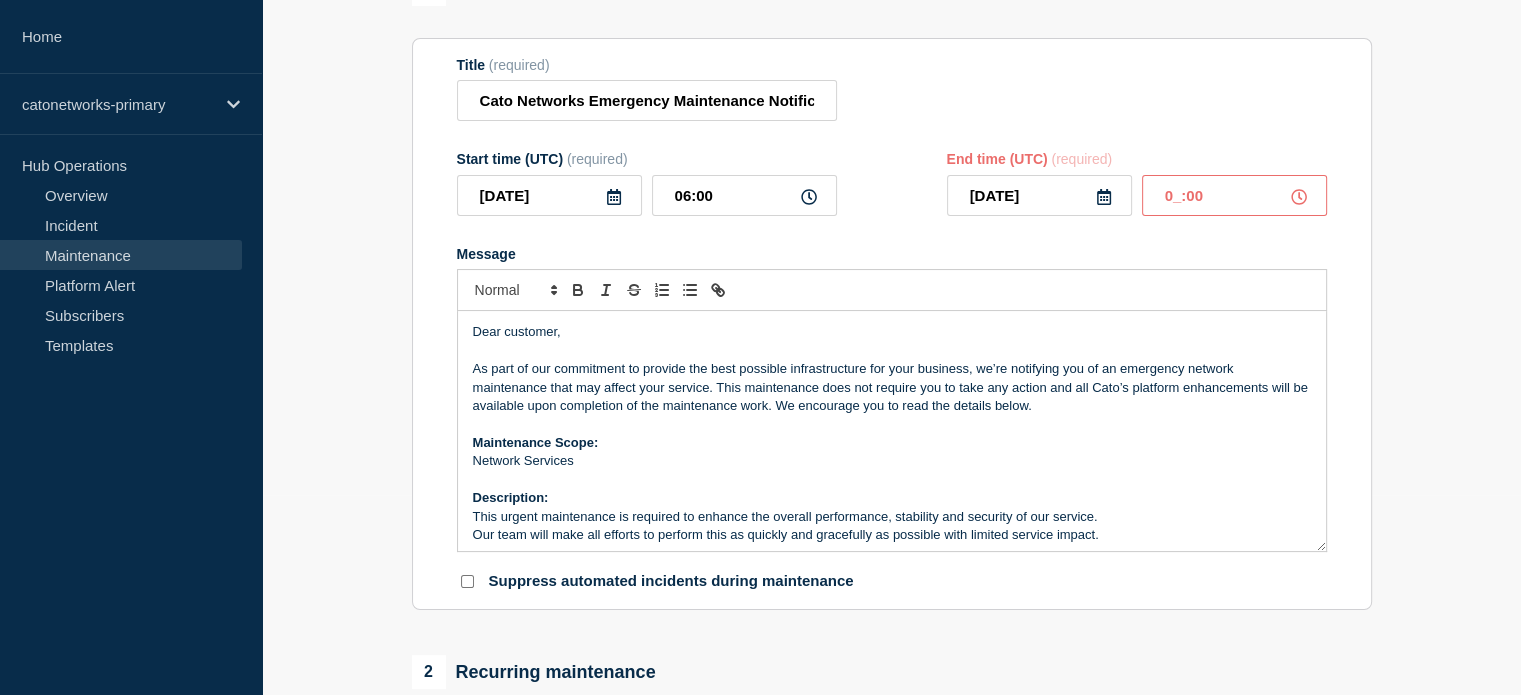 type on "09:00" 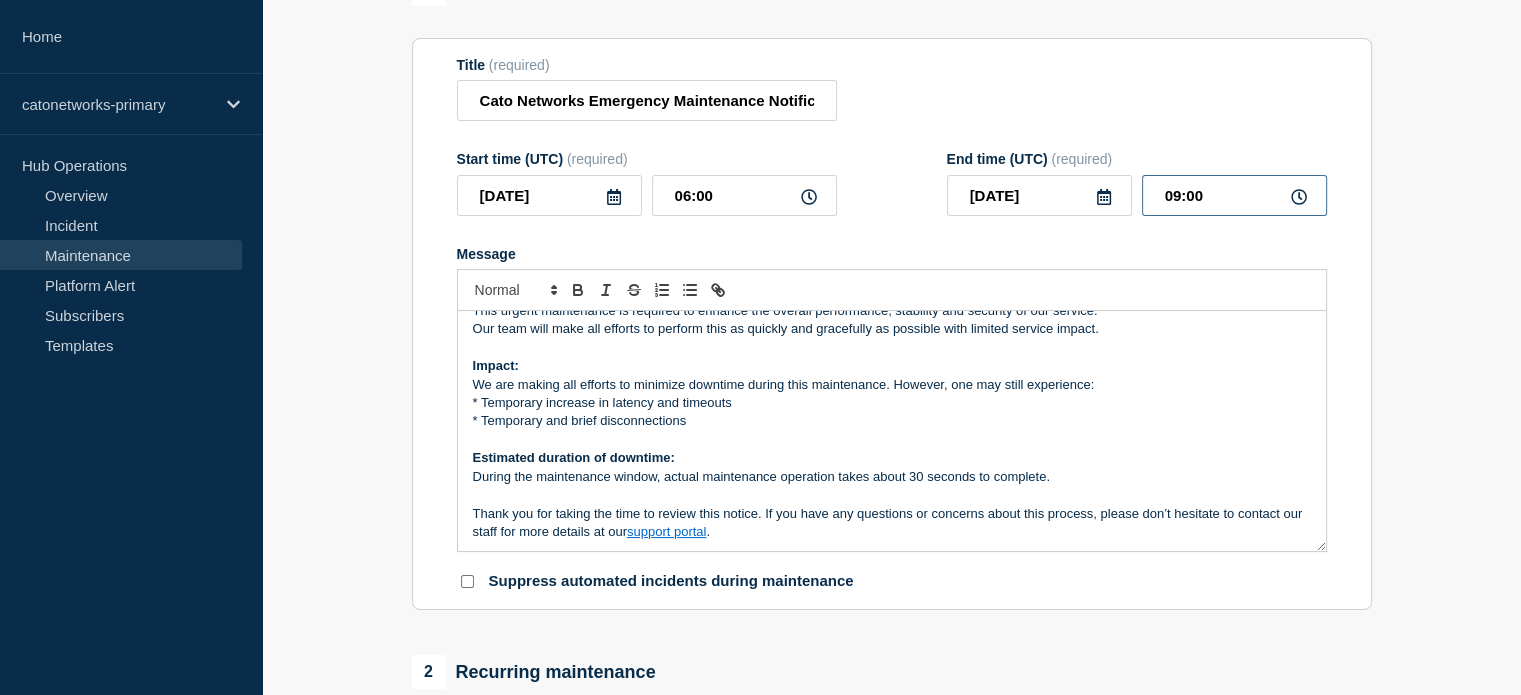 scroll, scrollTop: 208, scrollLeft: 0, axis: vertical 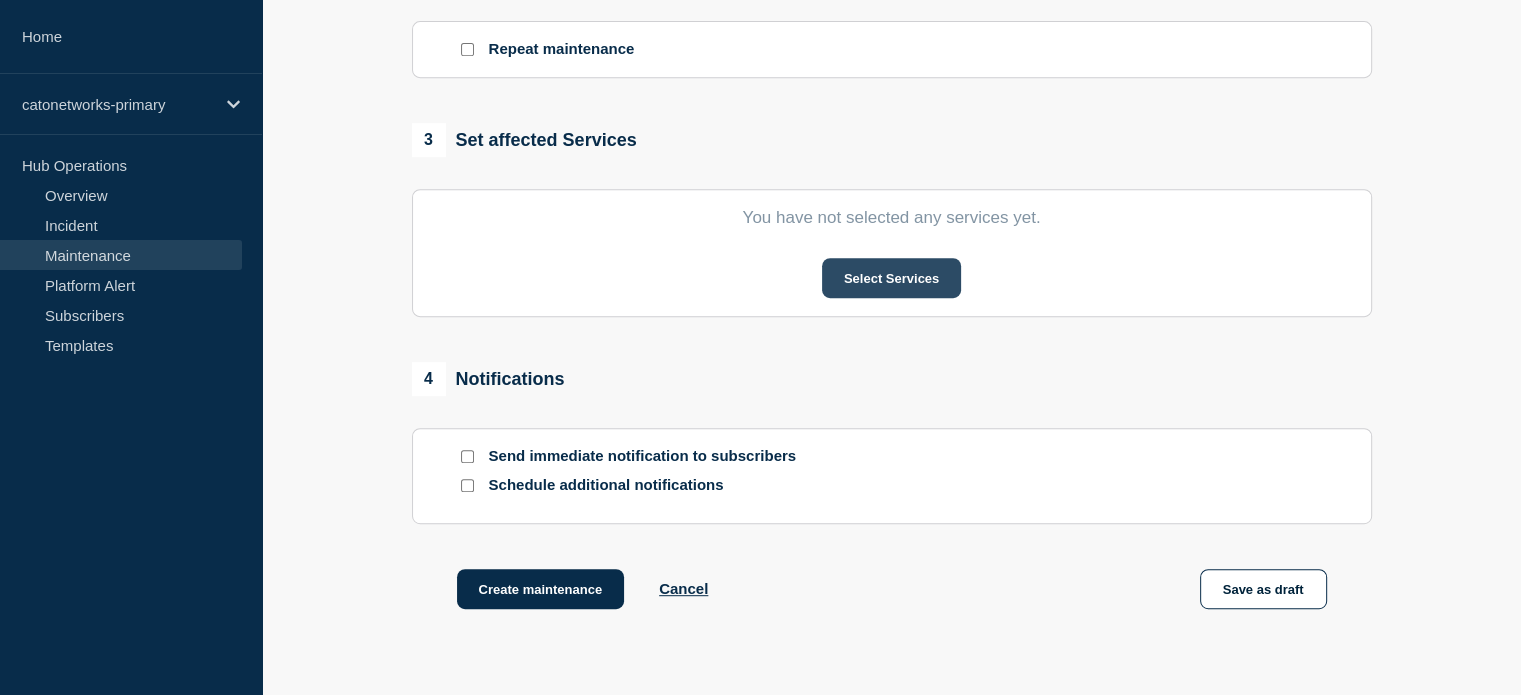 click on "Select Services" at bounding box center [891, 278] 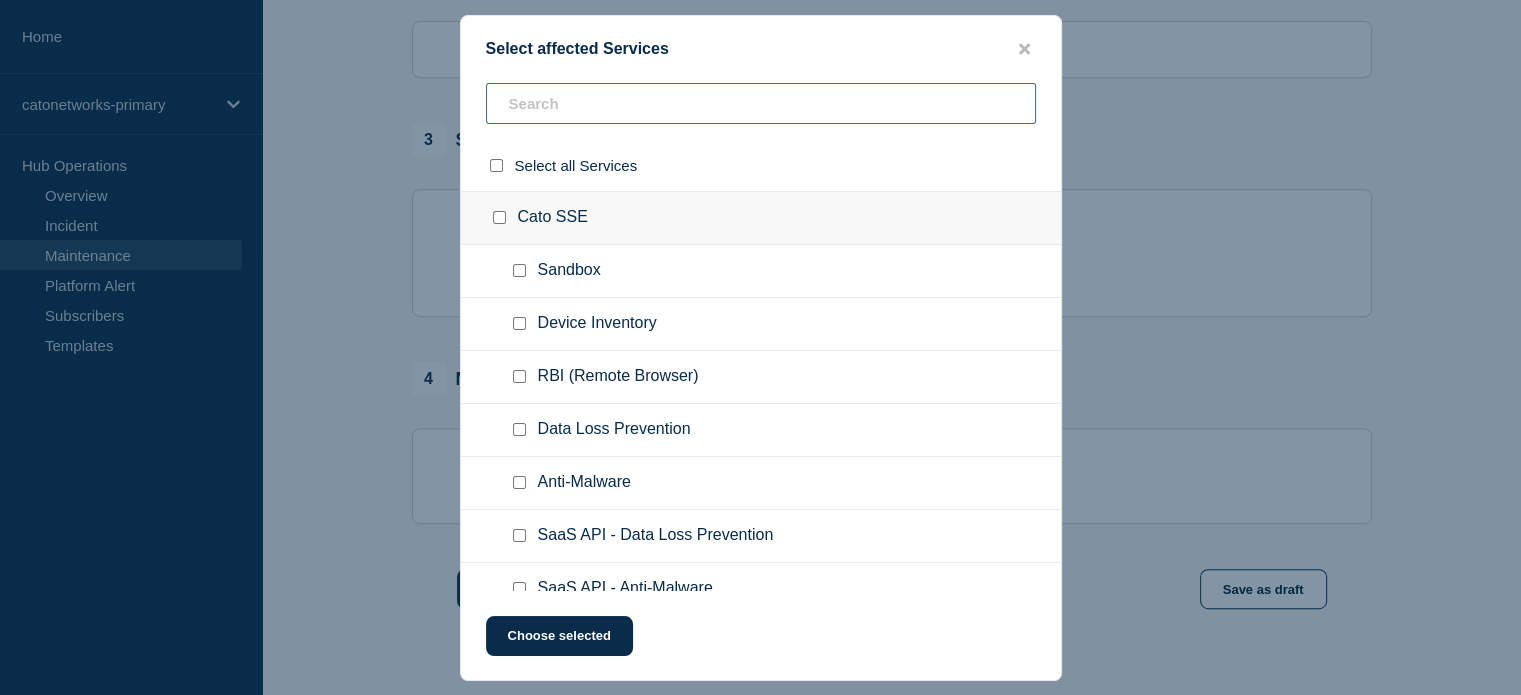 click at bounding box center [761, 103] 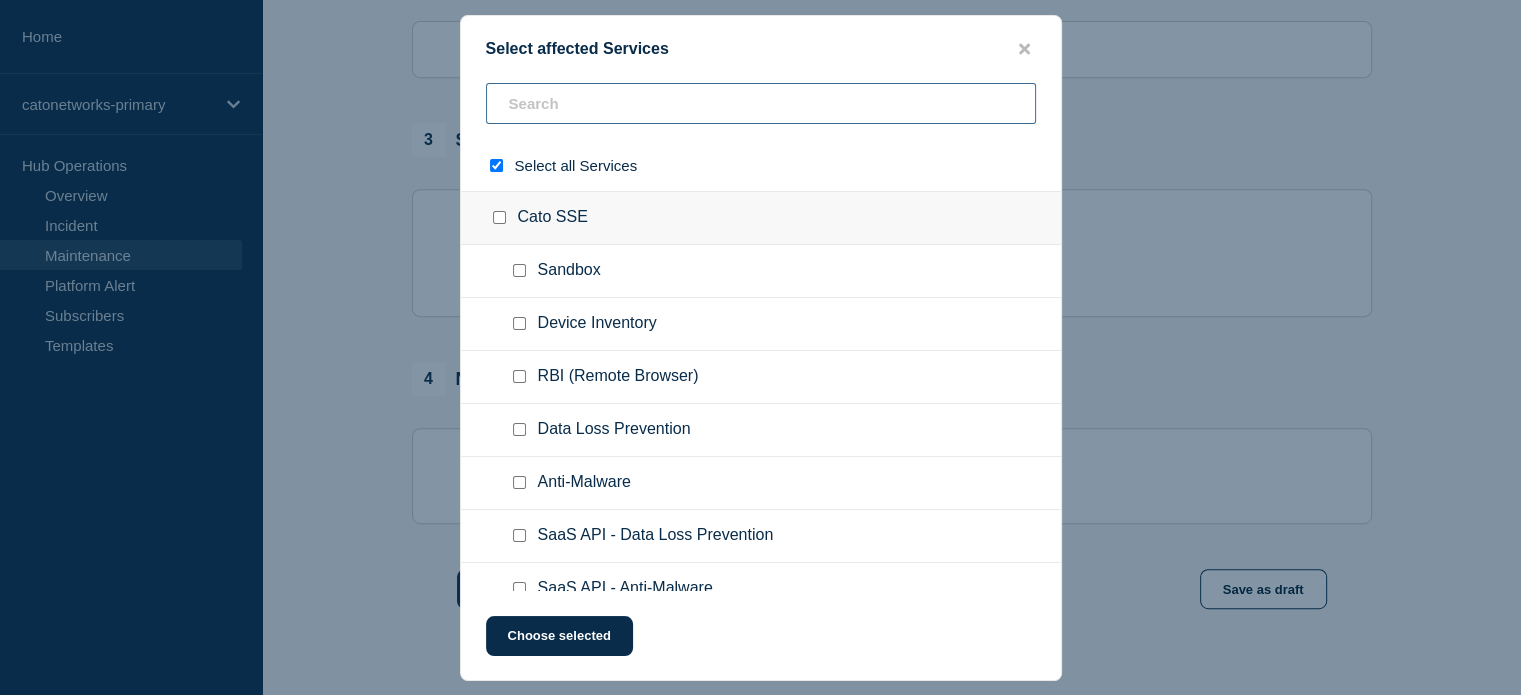type on "NocEngineer2023*" 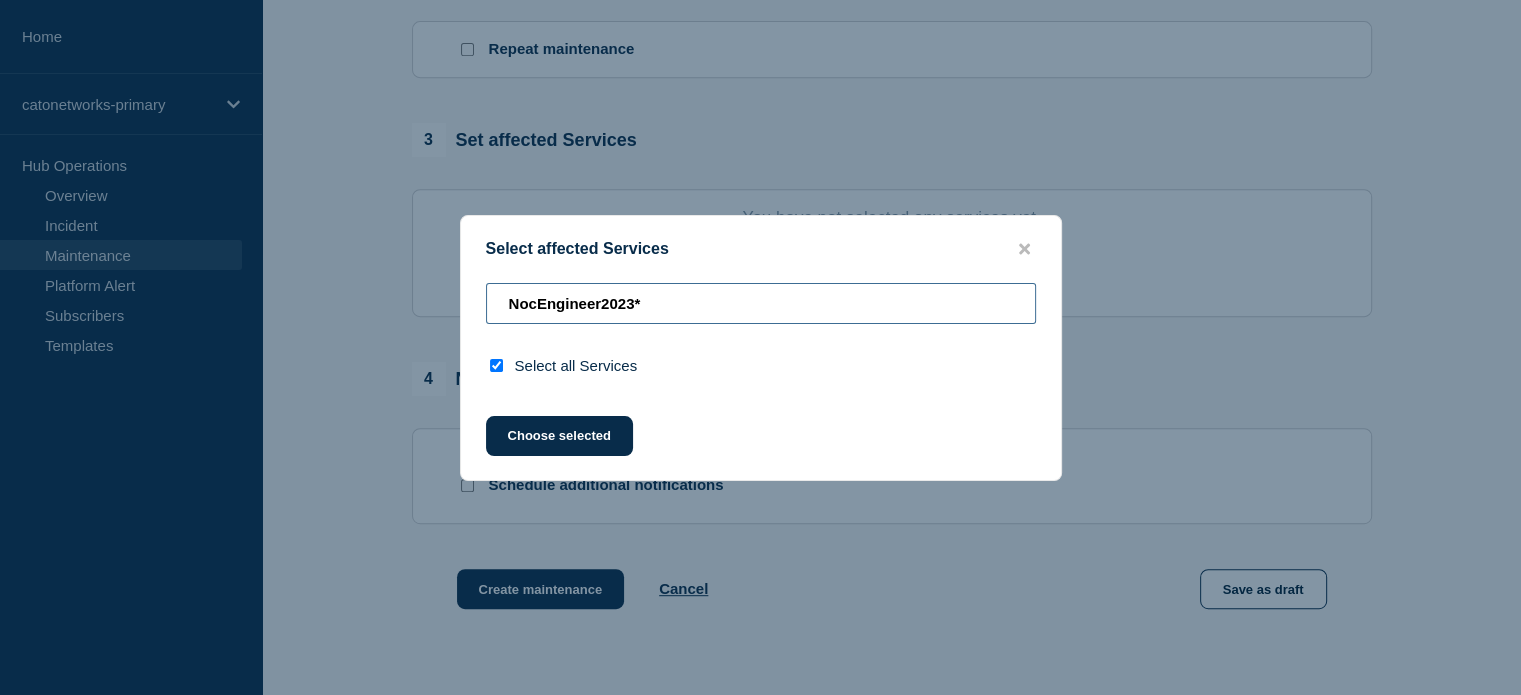 type 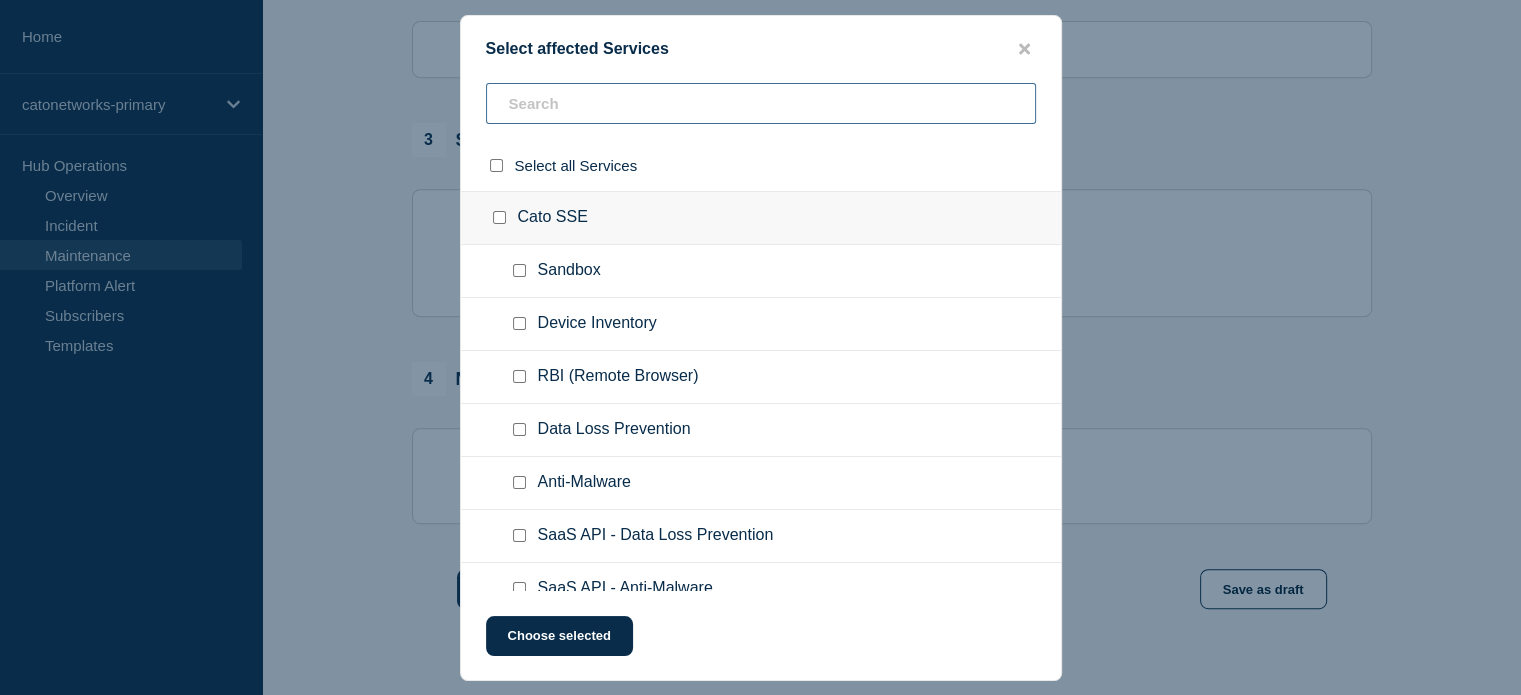 paste on "ashburn" 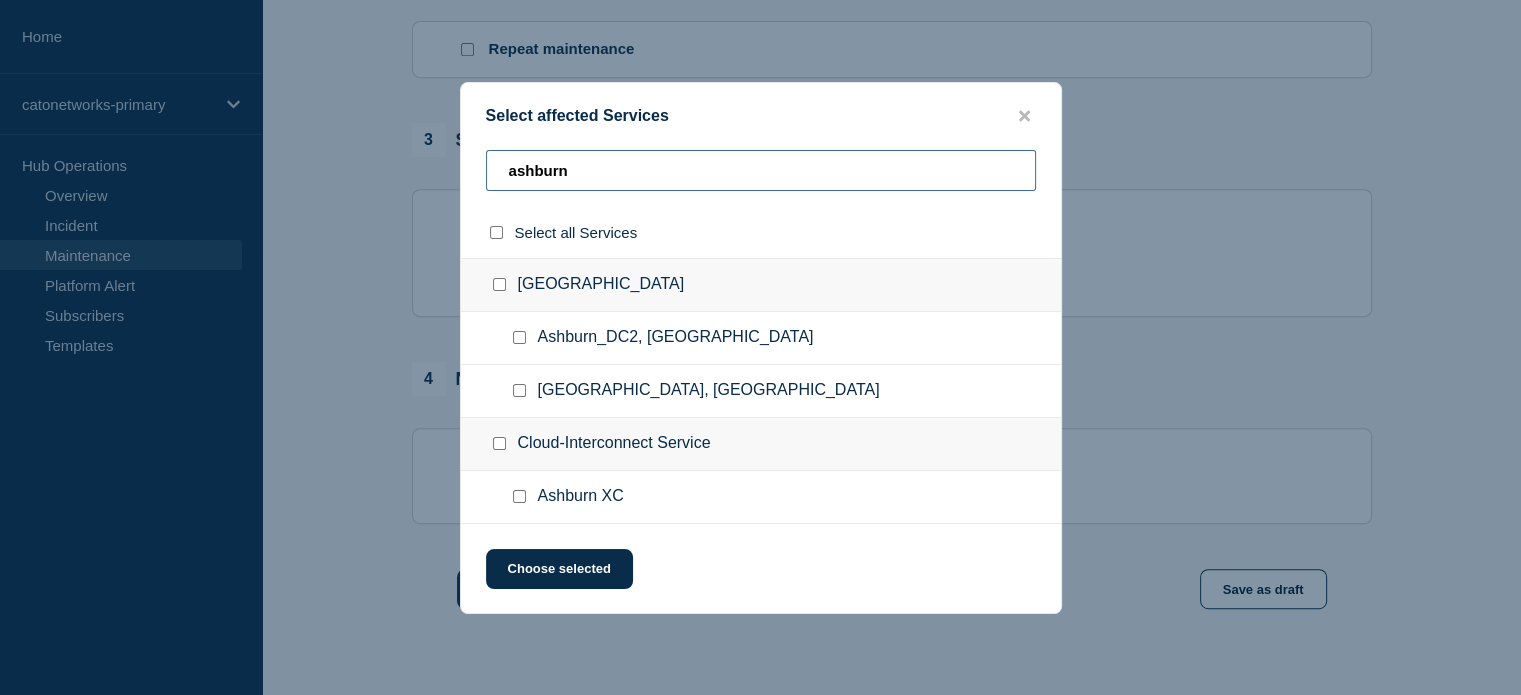 type on "ashburn" 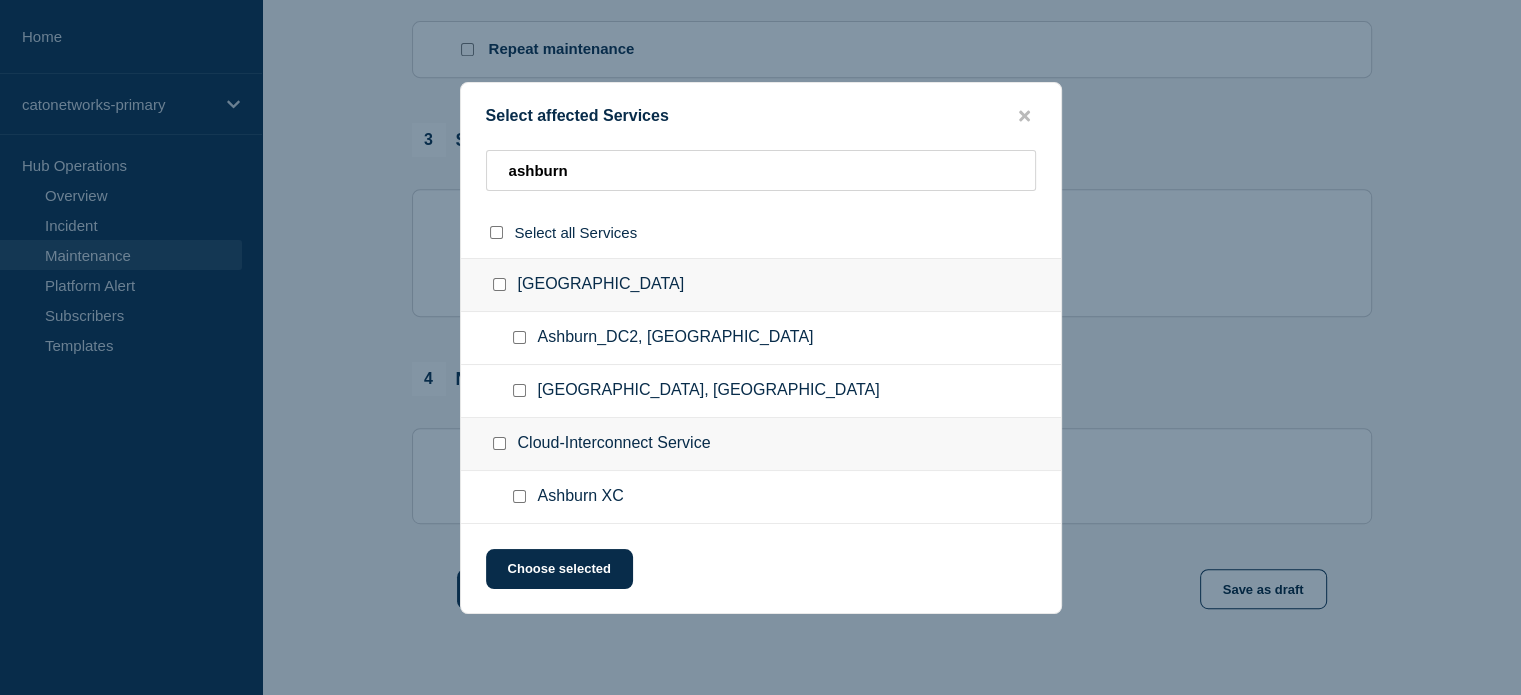 click at bounding box center (519, 390) 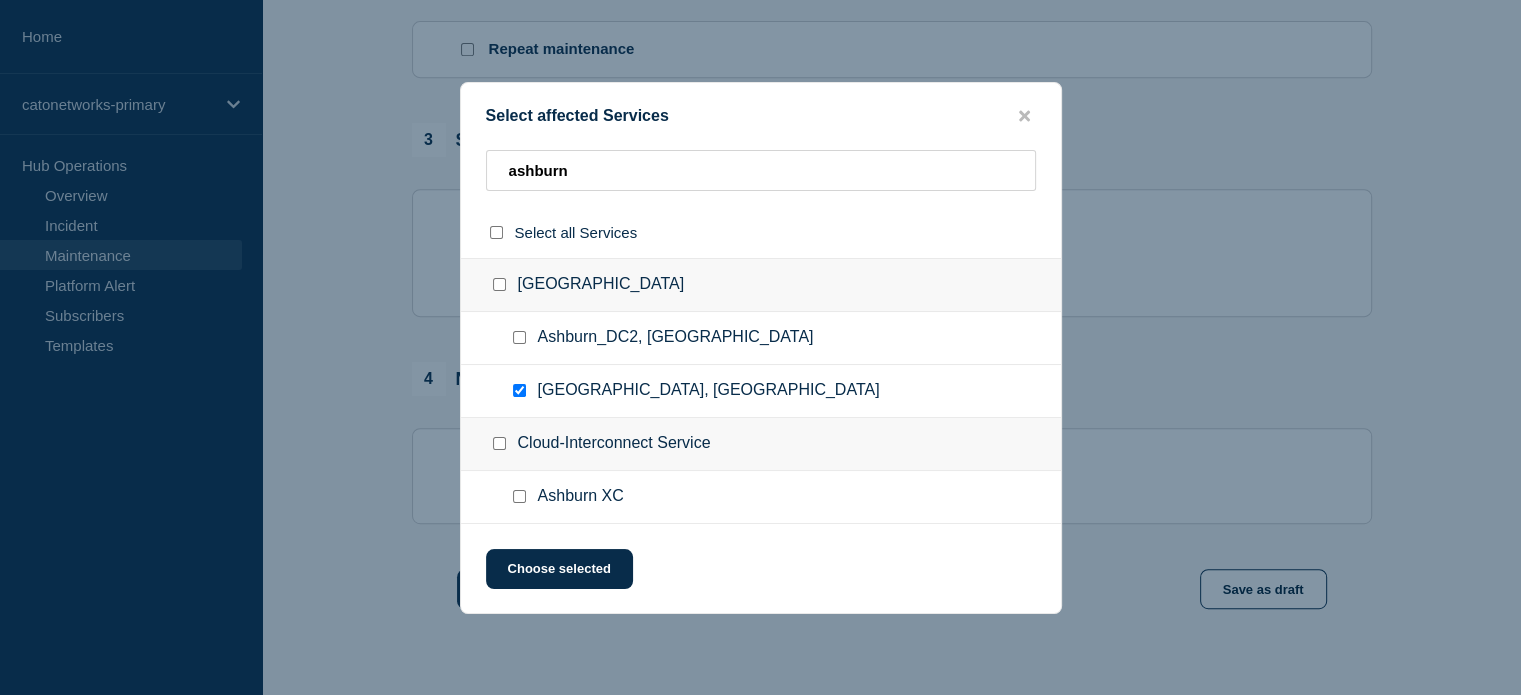 click at bounding box center [519, 337] 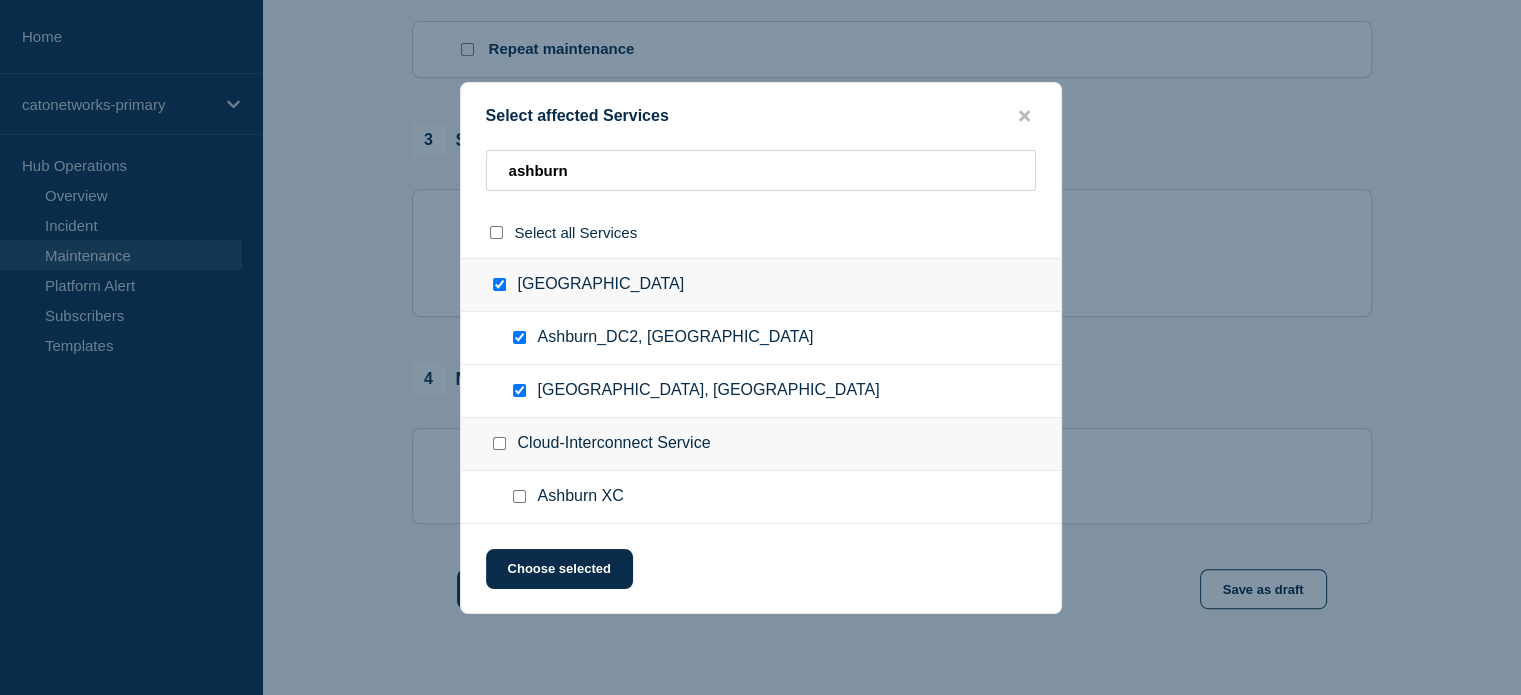 checkbox on "true" 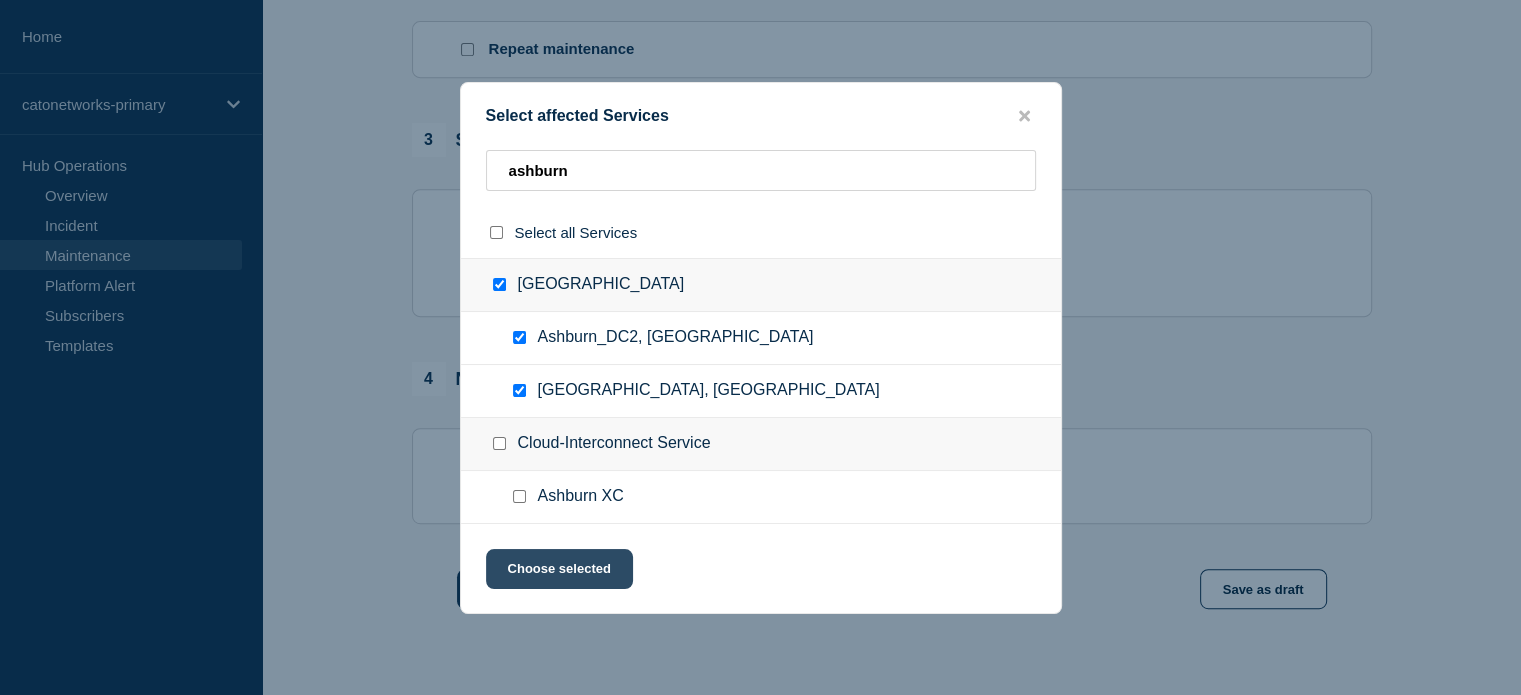 click on "Choose selected" 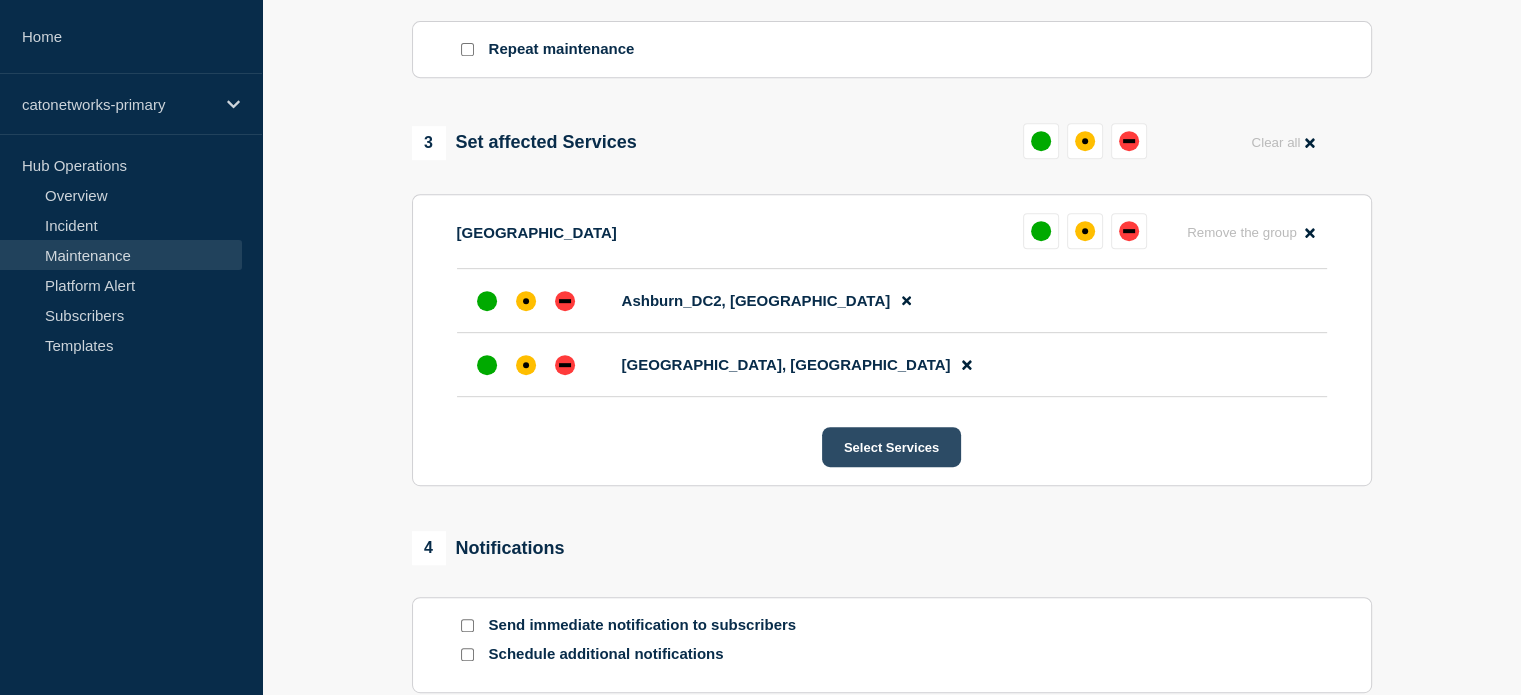click on "Select Services" at bounding box center (891, 447) 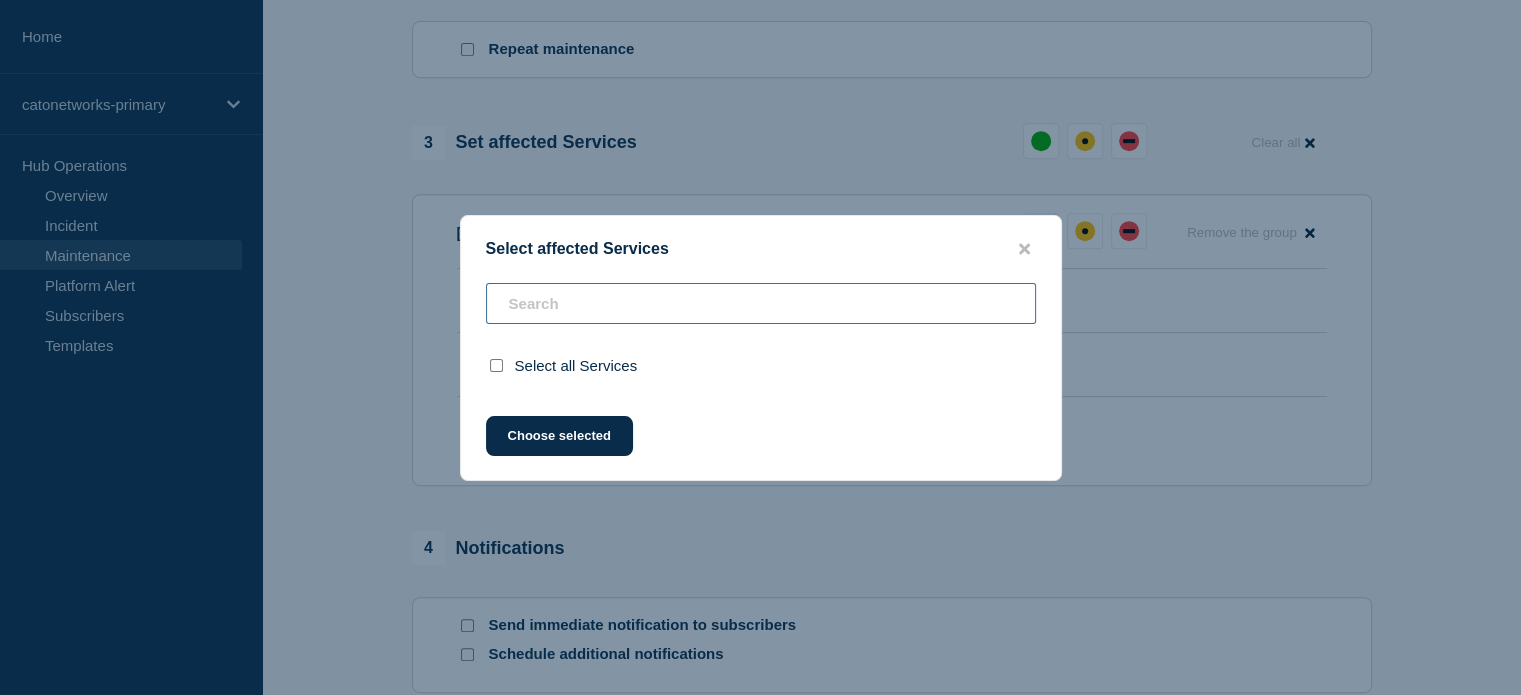 click on "Select all Services" at bounding box center (761, 337) 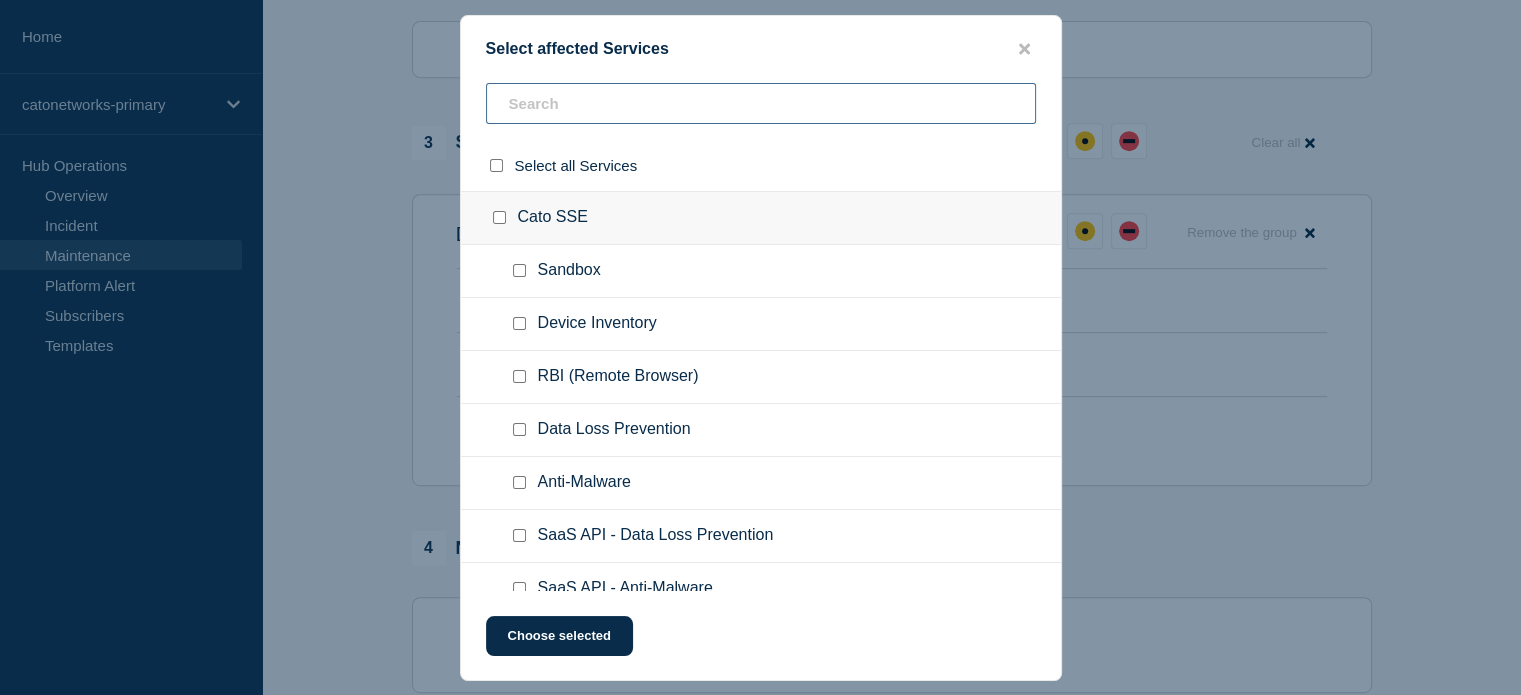 paste on "[GEOGRAPHIC_DATA]" 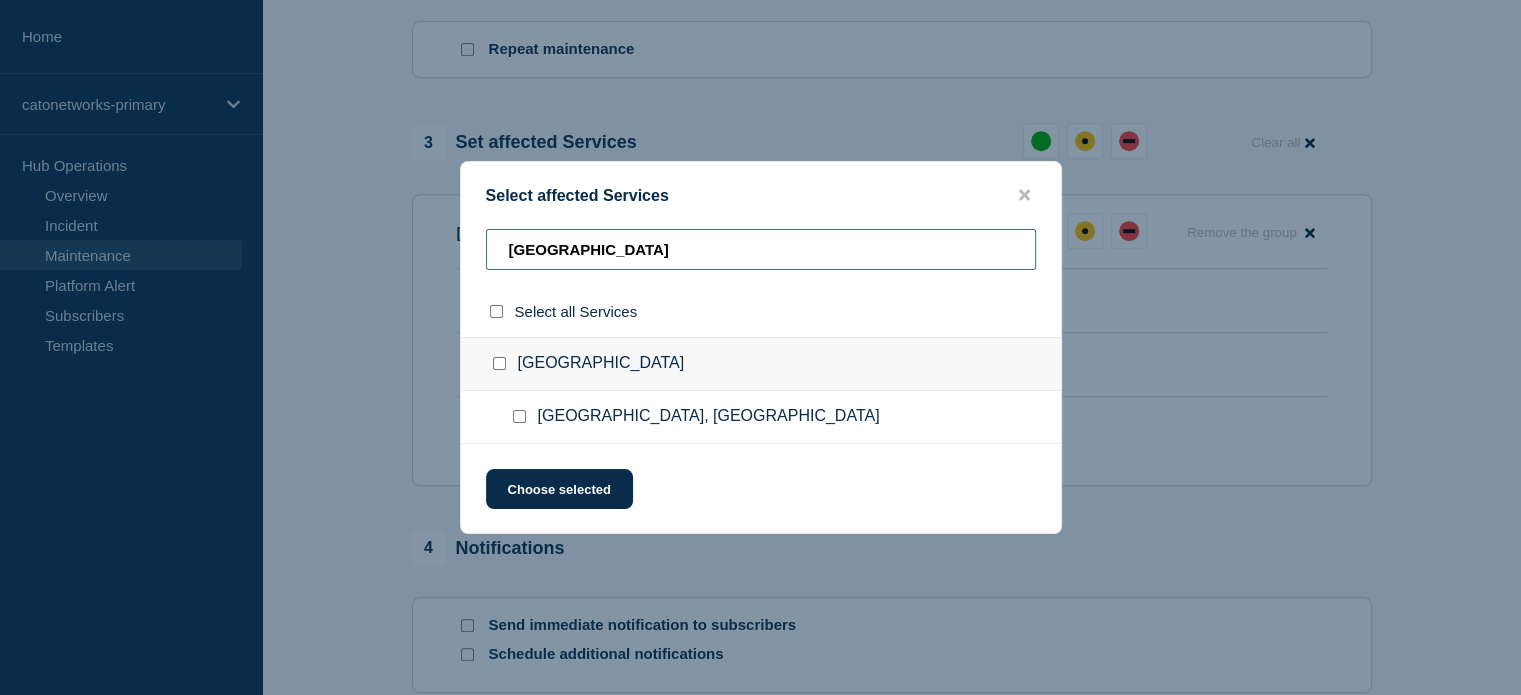 type on "[GEOGRAPHIC_DATA]" 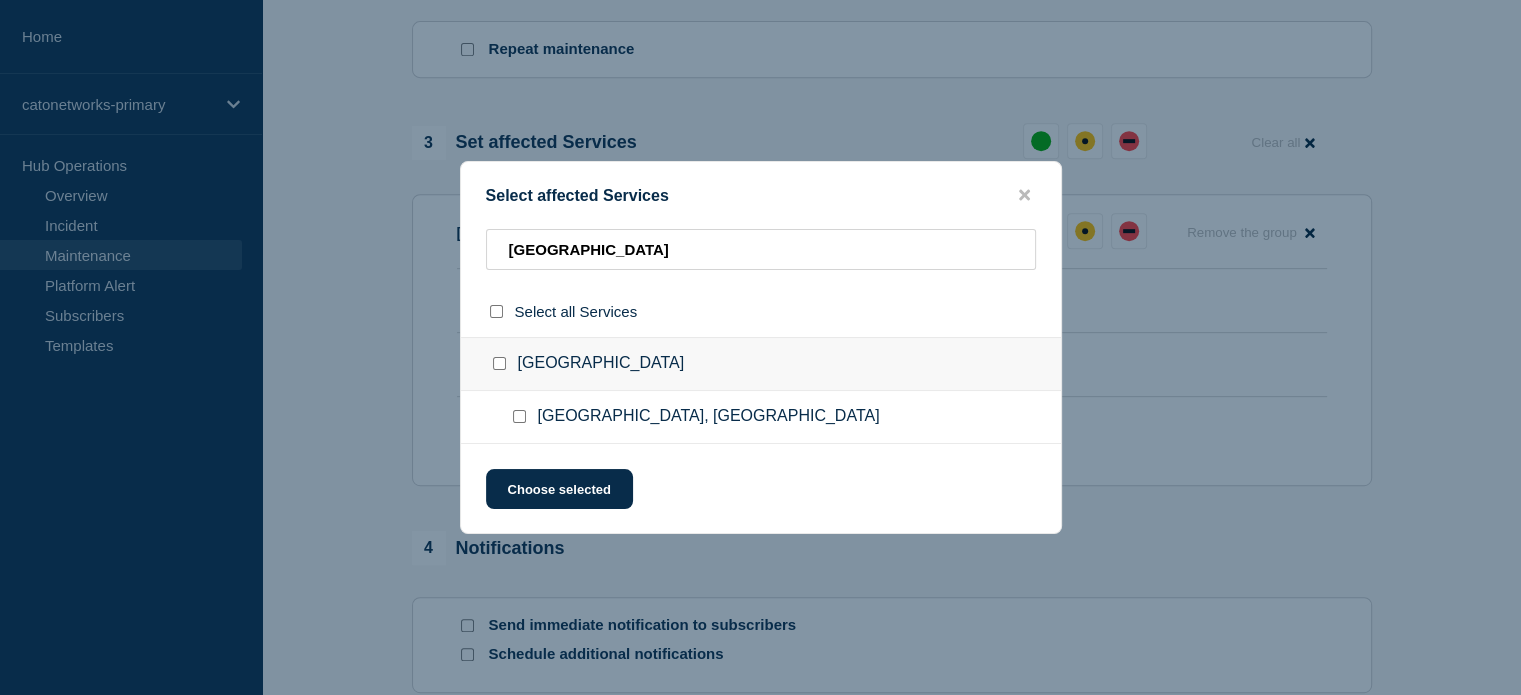 click at bounding box center (519, 416) 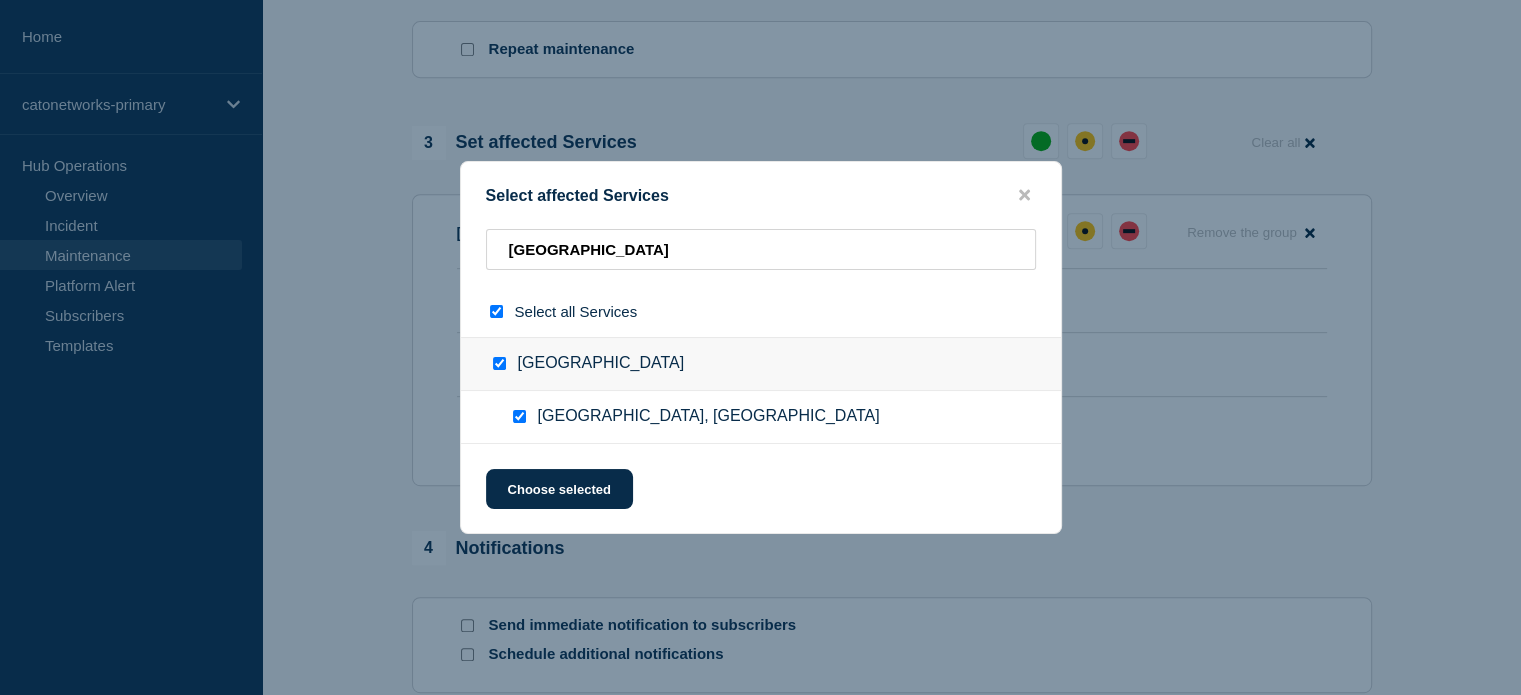checkbox on "true" 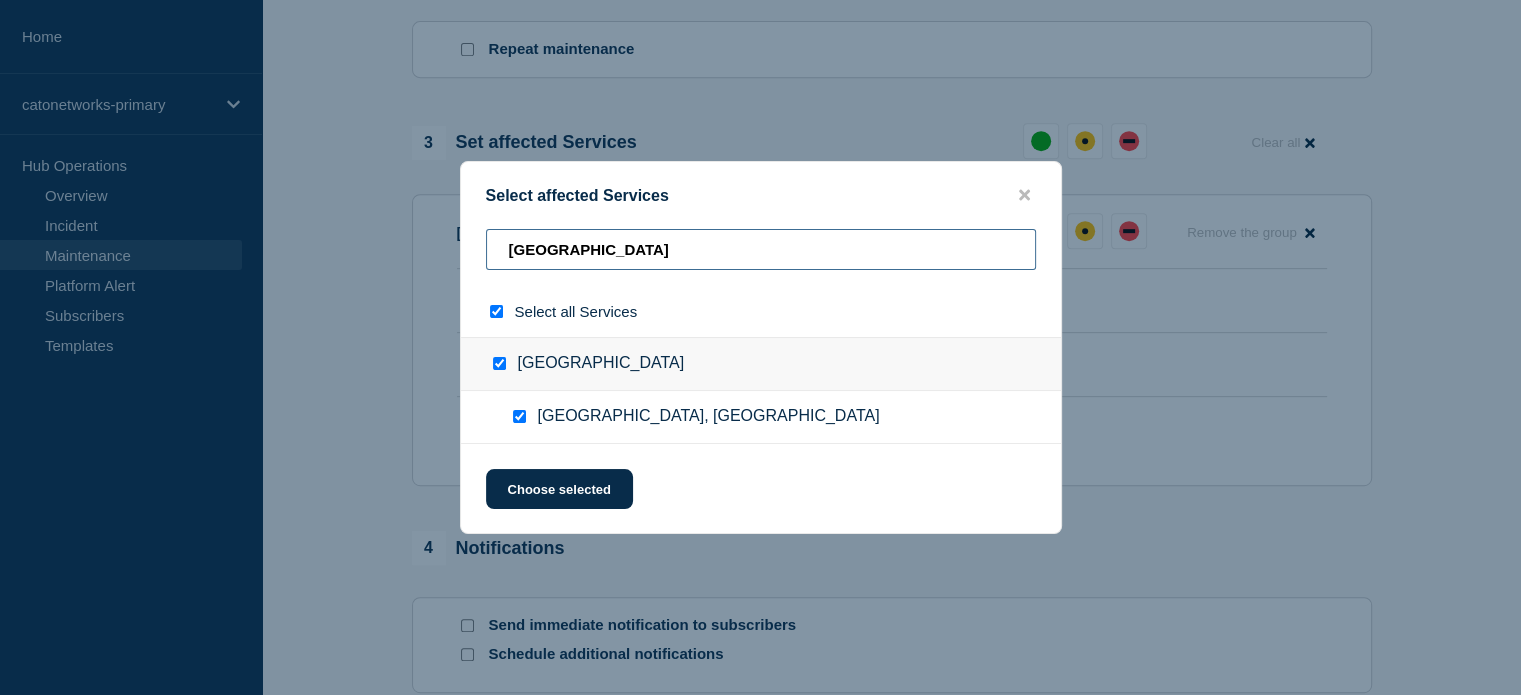 drag, startPoint x: 558, startPoint y: 253, endPoint x: 452, endPoint y: 251, distance: 106.01887 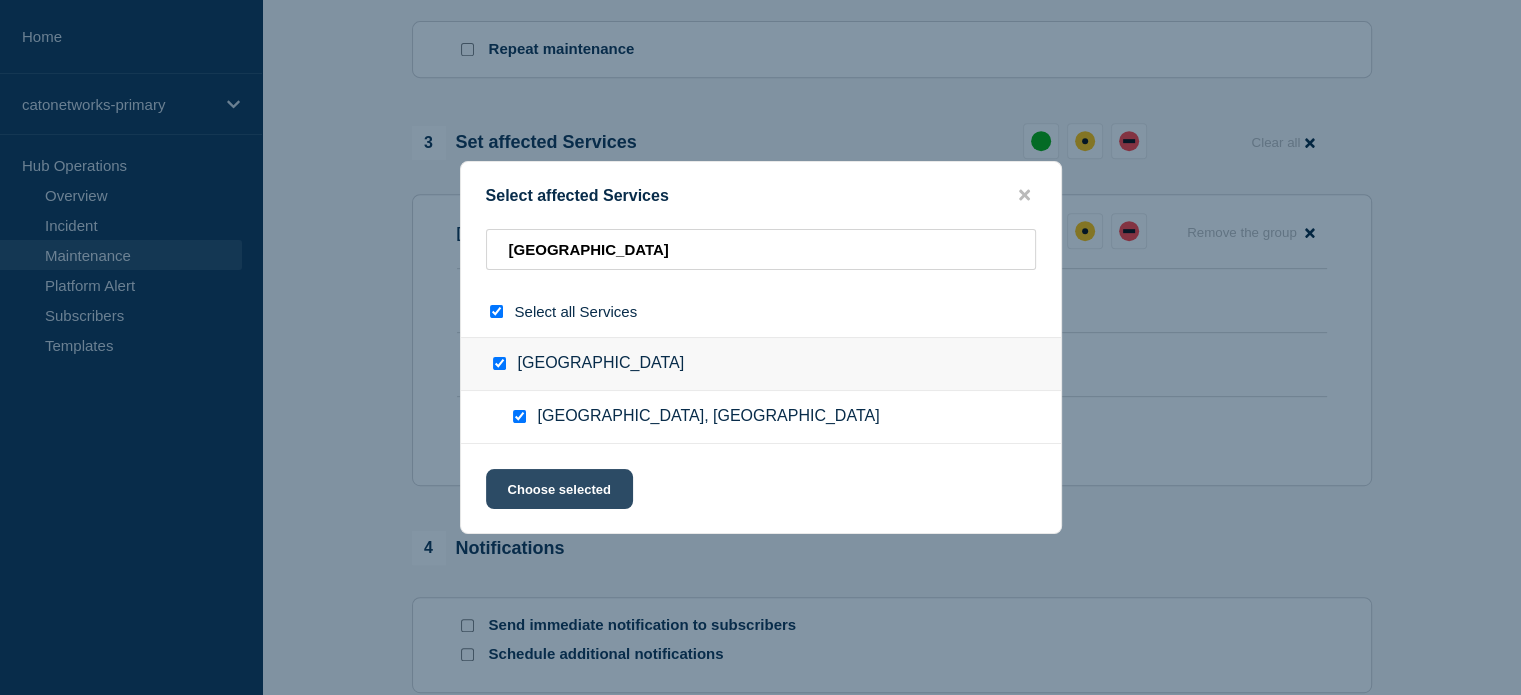 click on "Choose selected" 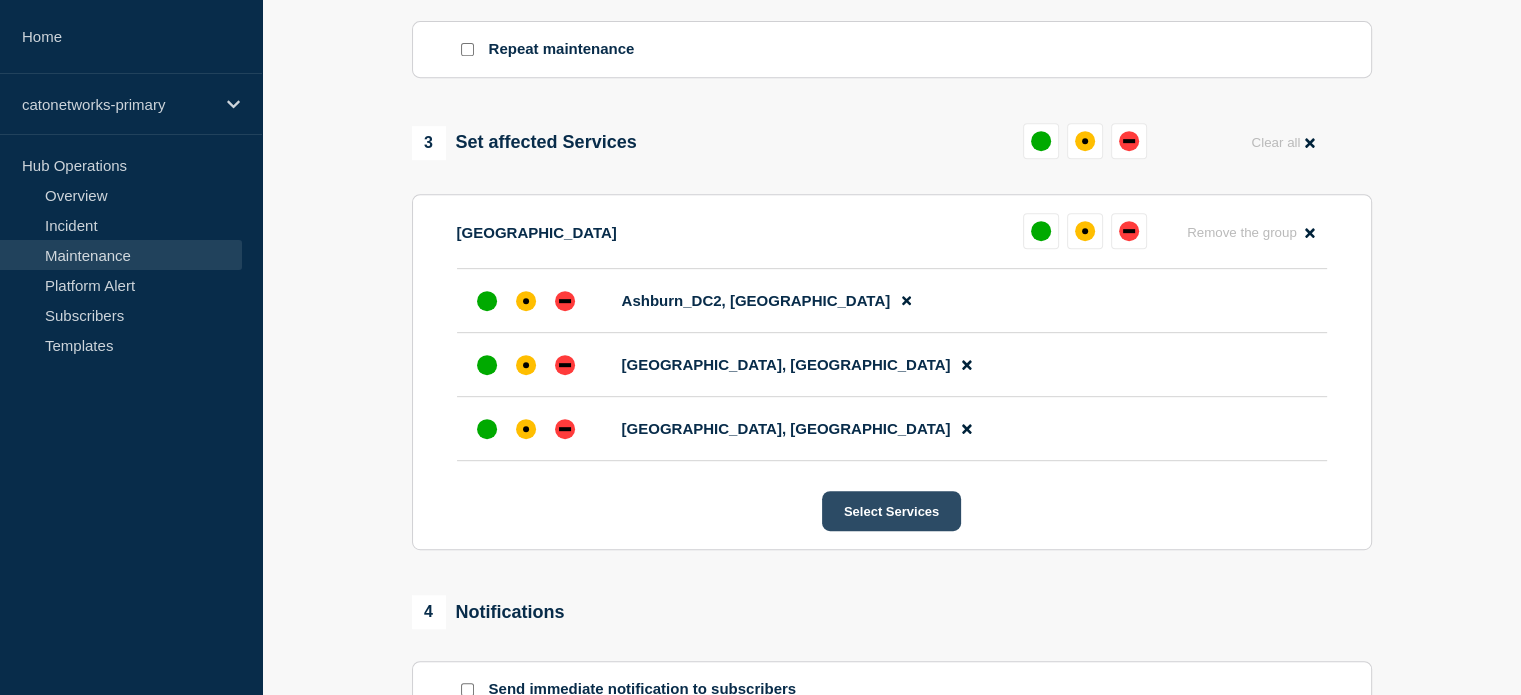 click on "Select Services" at bounding box center [891, 511] 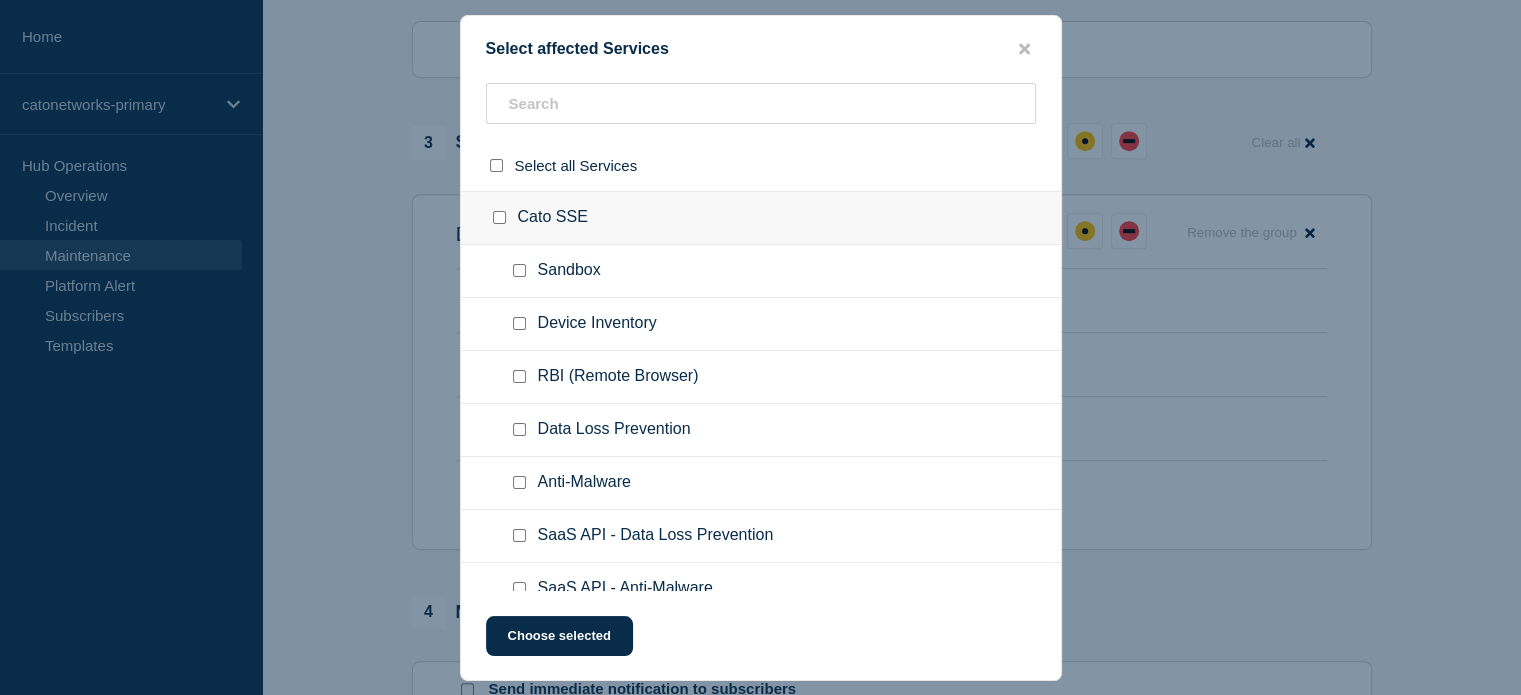 click on "Device Inventory" 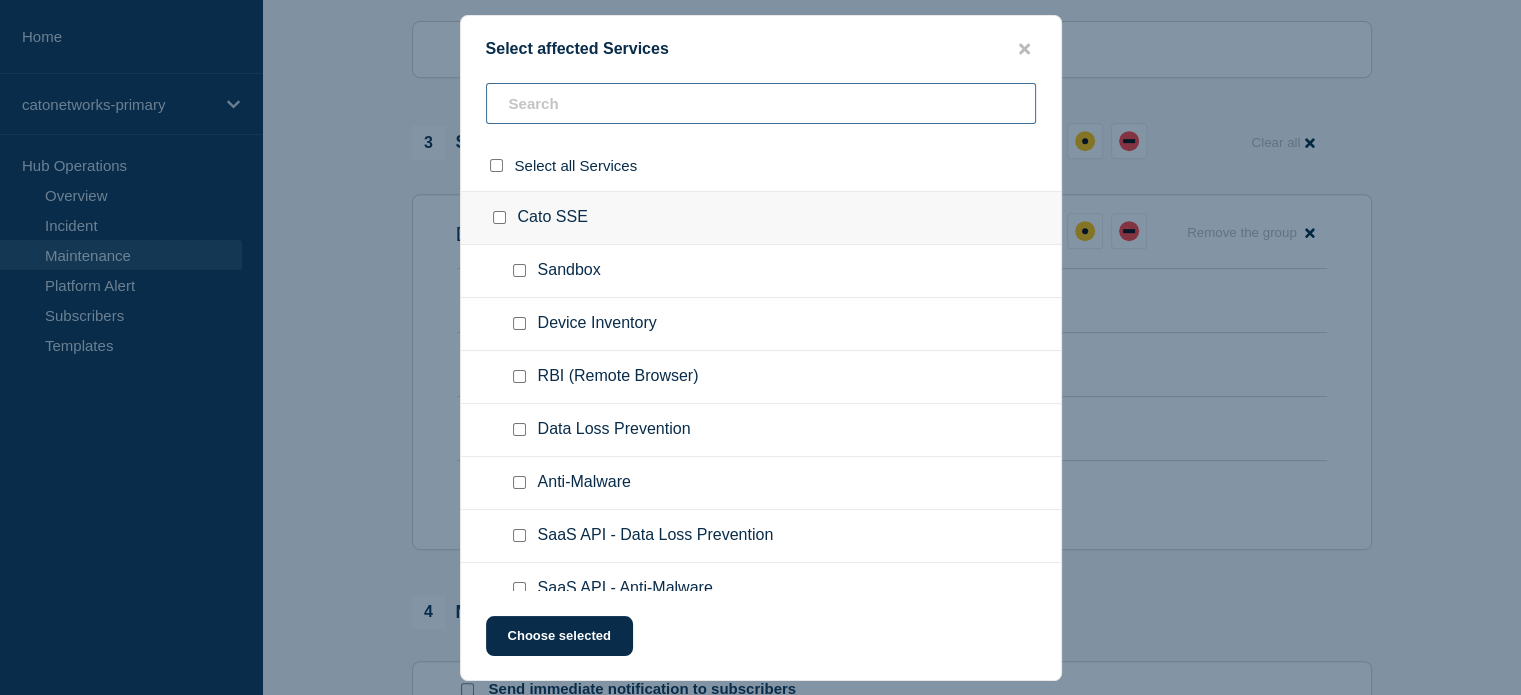 click at bounding box center (761, 103) 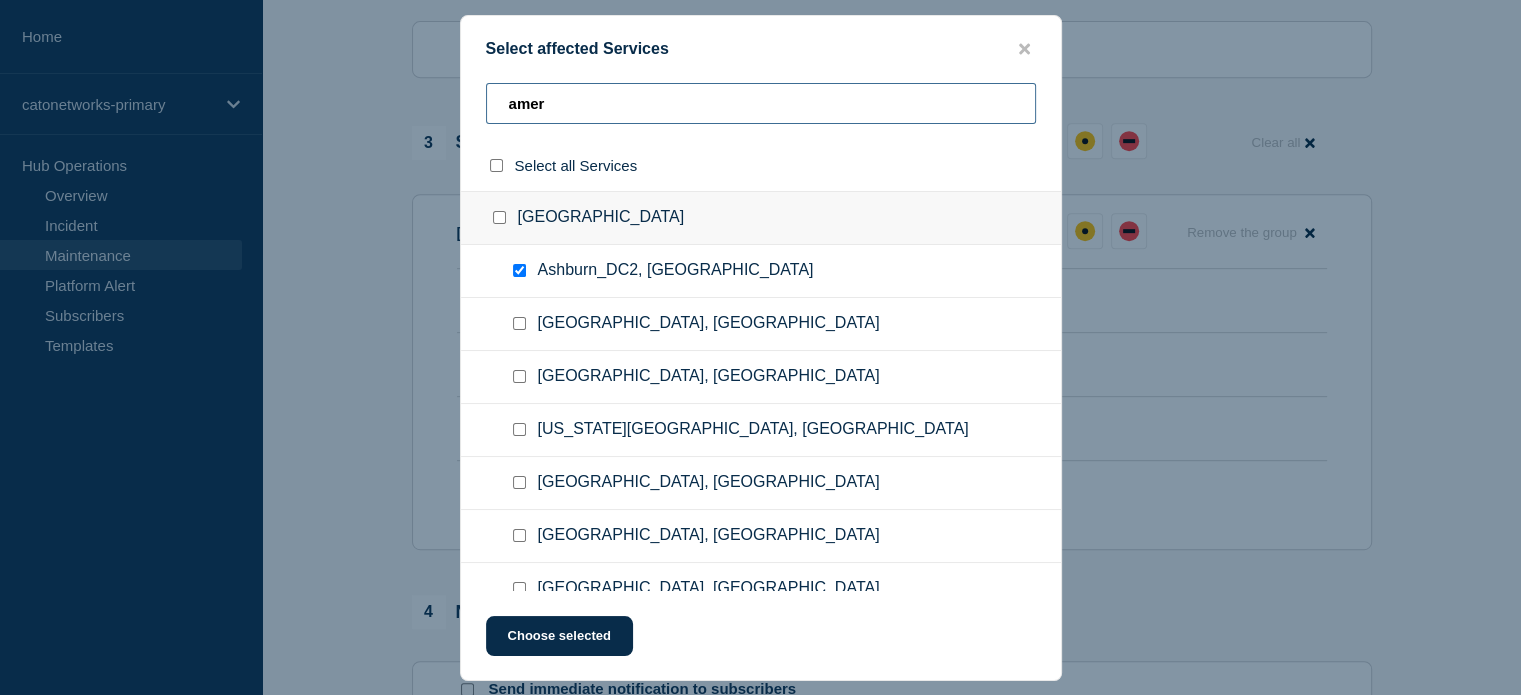 type on "amer" 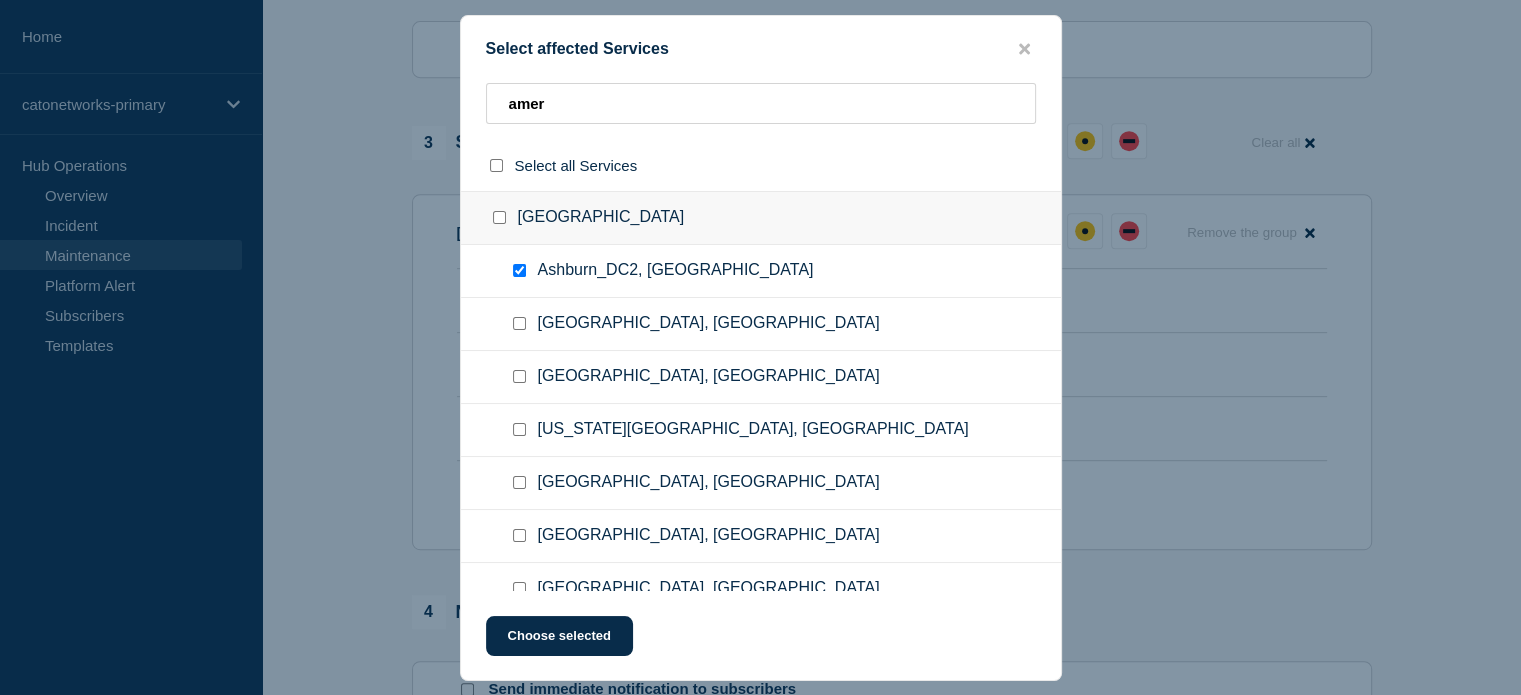 click at bounding box center [519, 323] 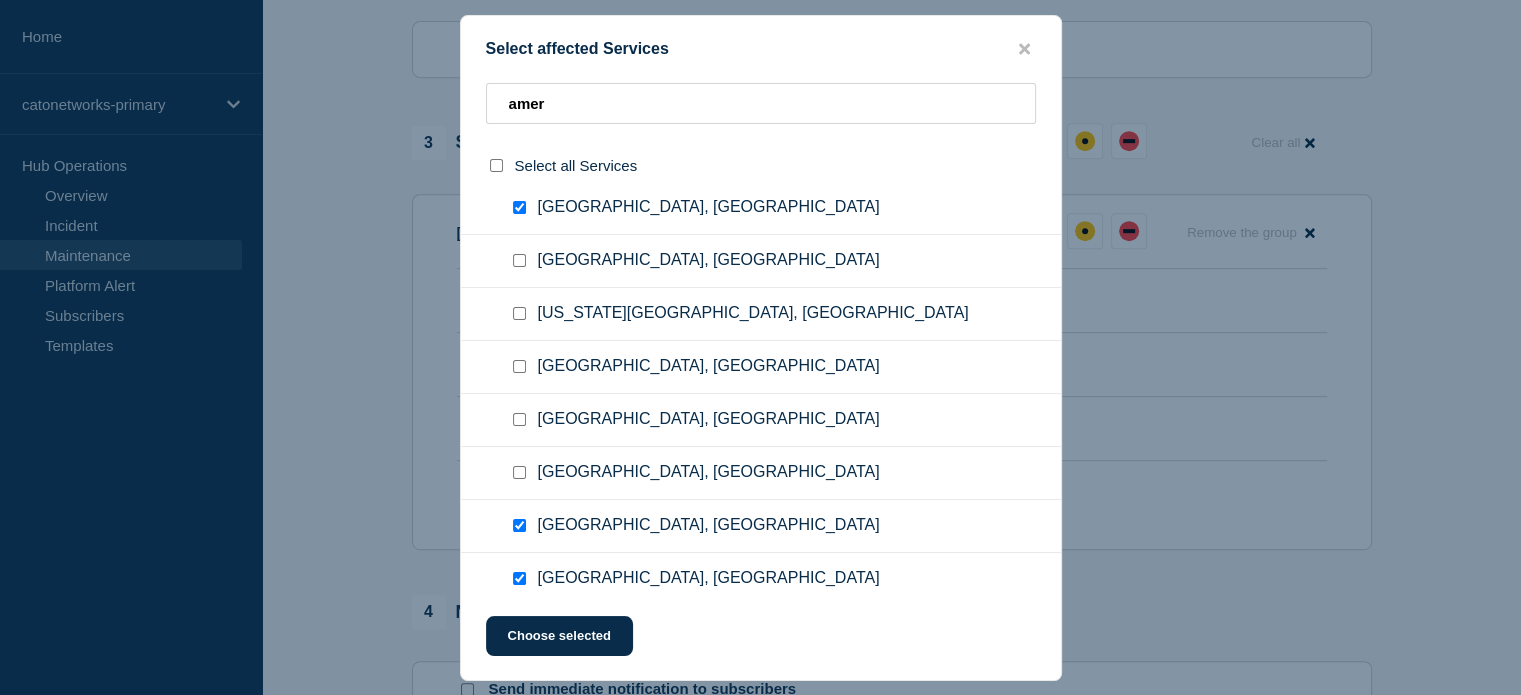 scroll, scrollTop: 100, scrollLeft: 0, axis: vertical 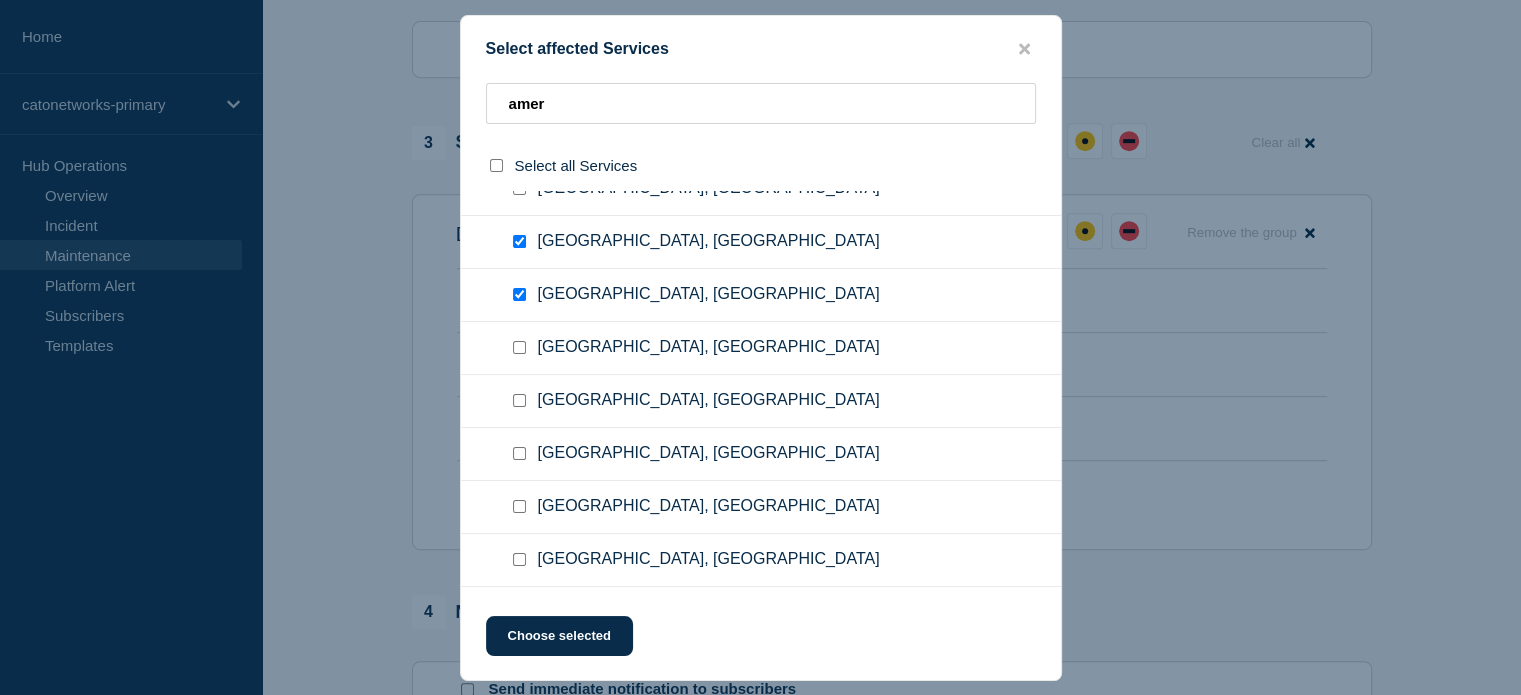 click at bounding box center [519, 347] 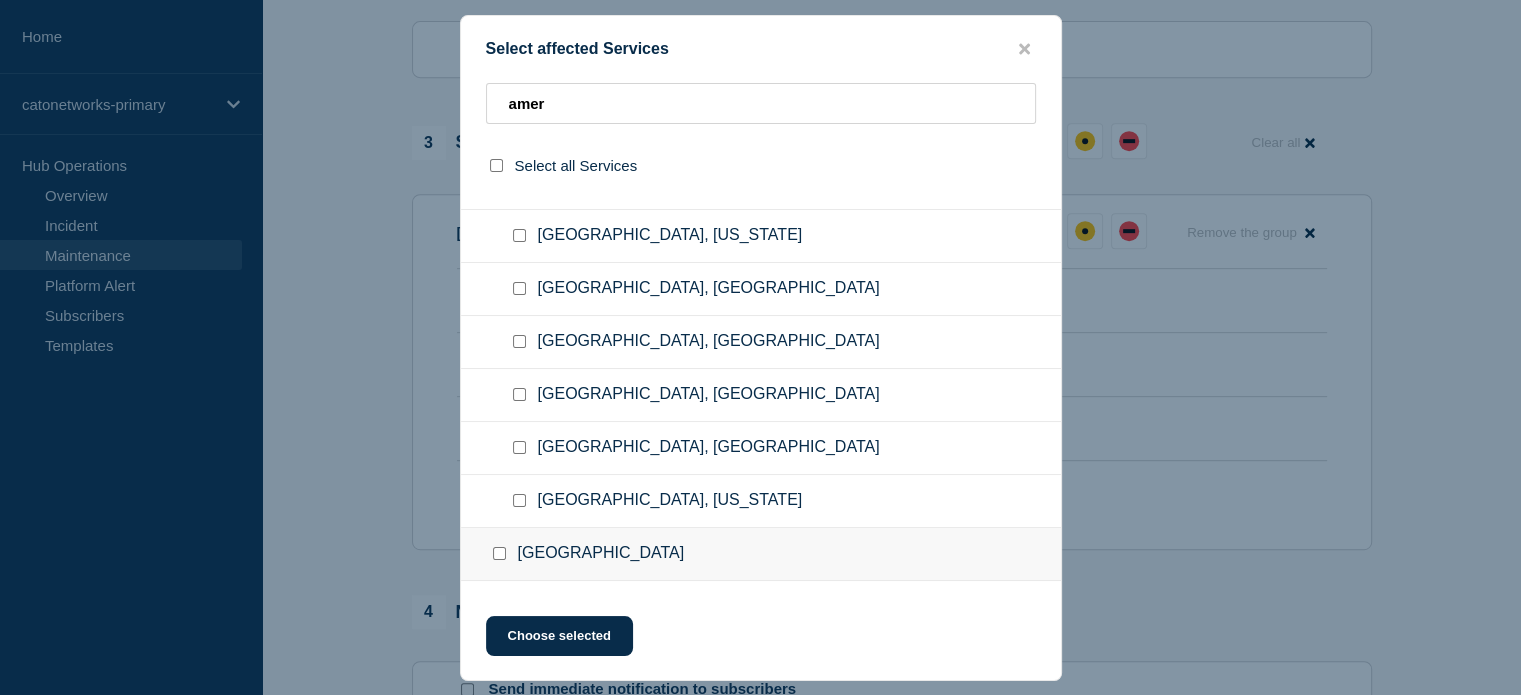 scroll, scrollTop: 1400, scrollLeft: 0, axis: vertical 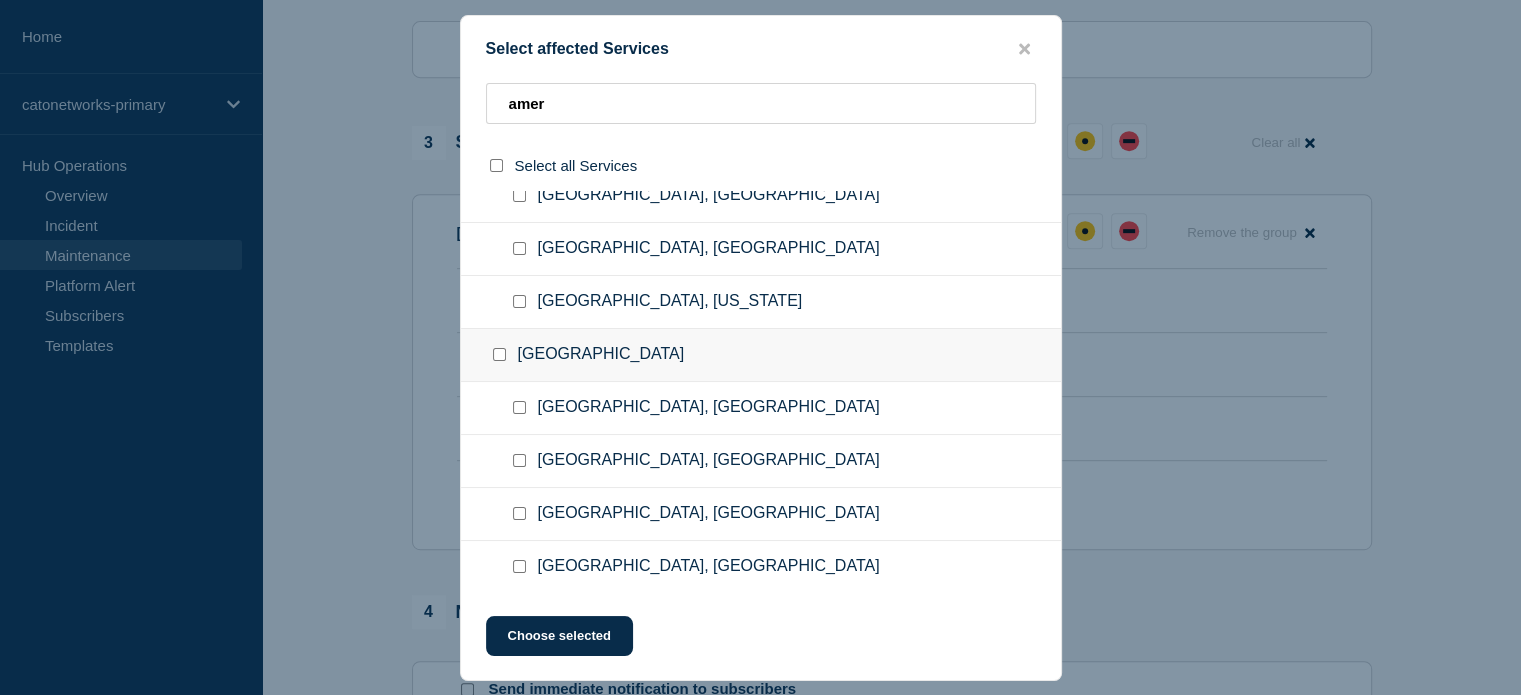 click at bounding box center [519, 407] 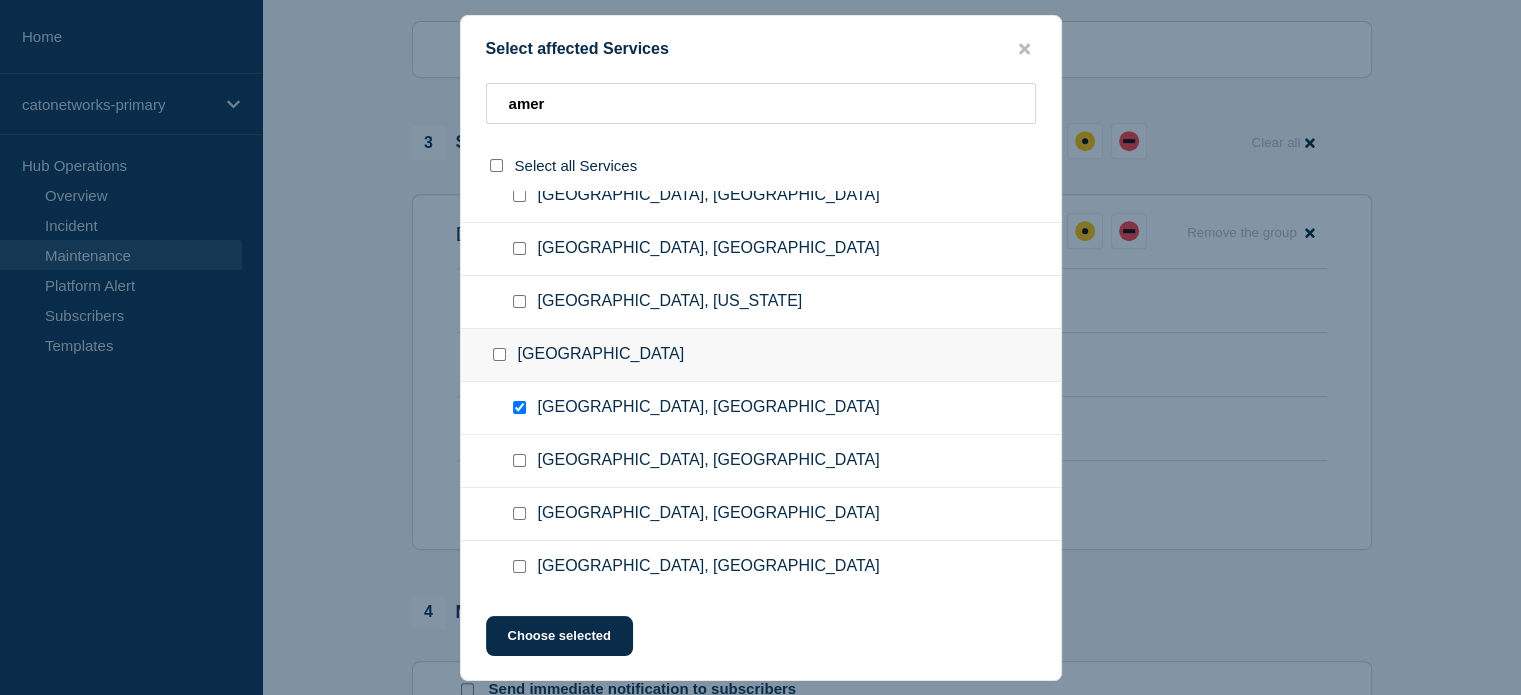 click at bounding box center [519, 460] 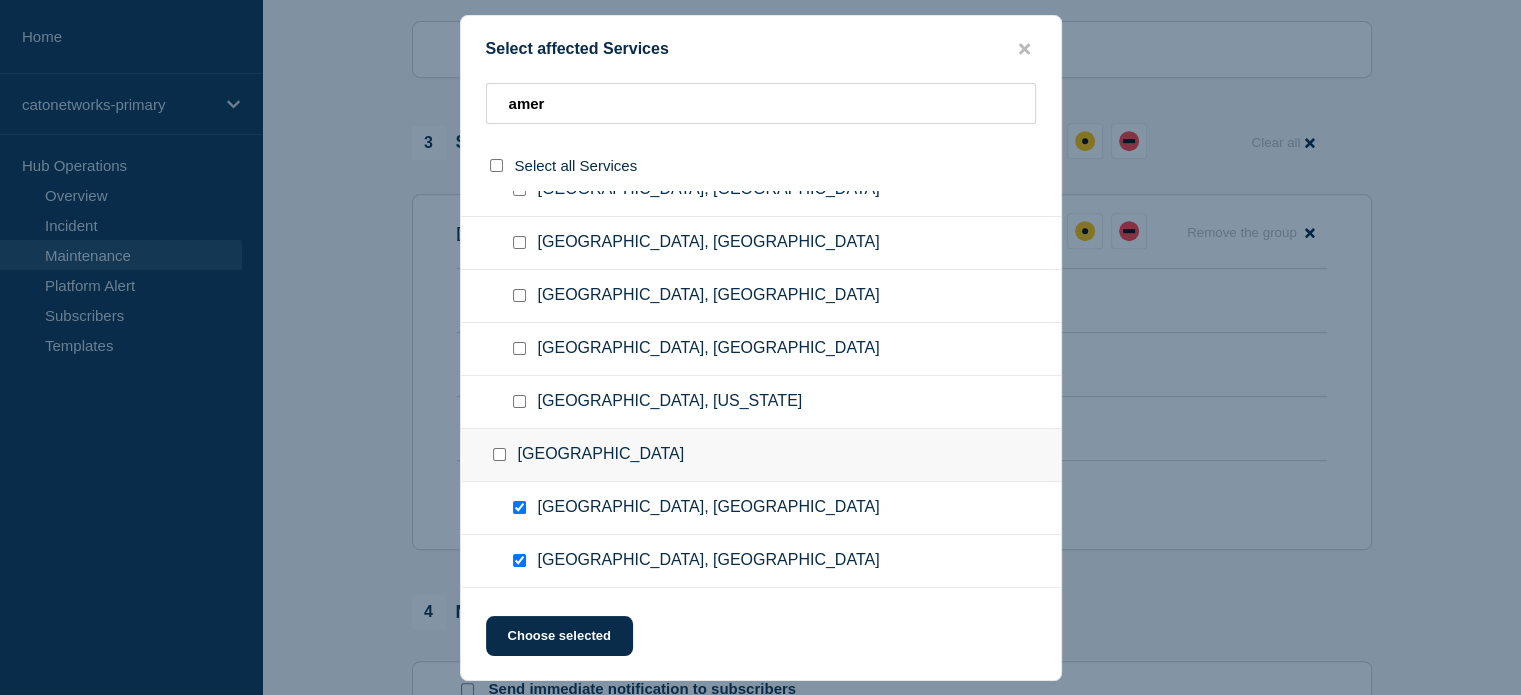 scroll, scrollTop: 1300, scrollLeft: 0, axis: vertical 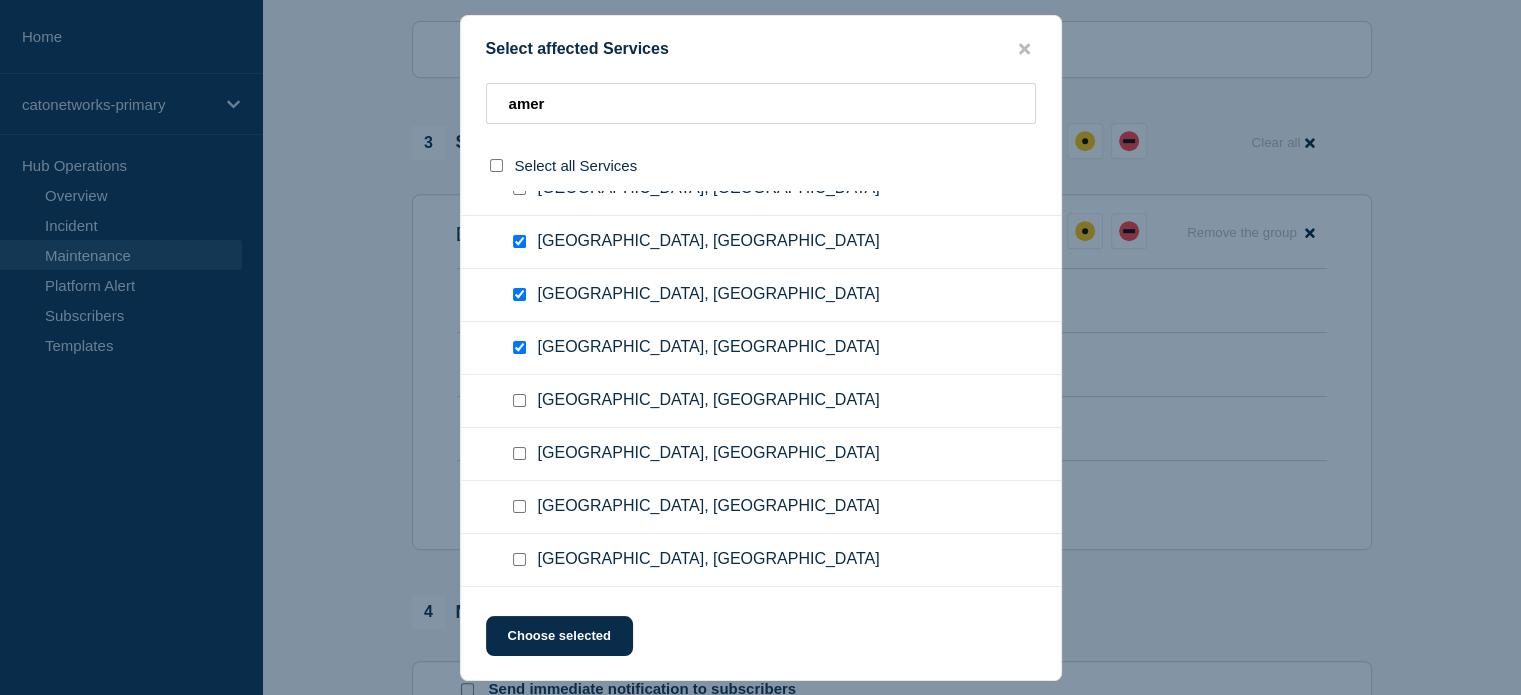 click at bounding box center (519, 400) 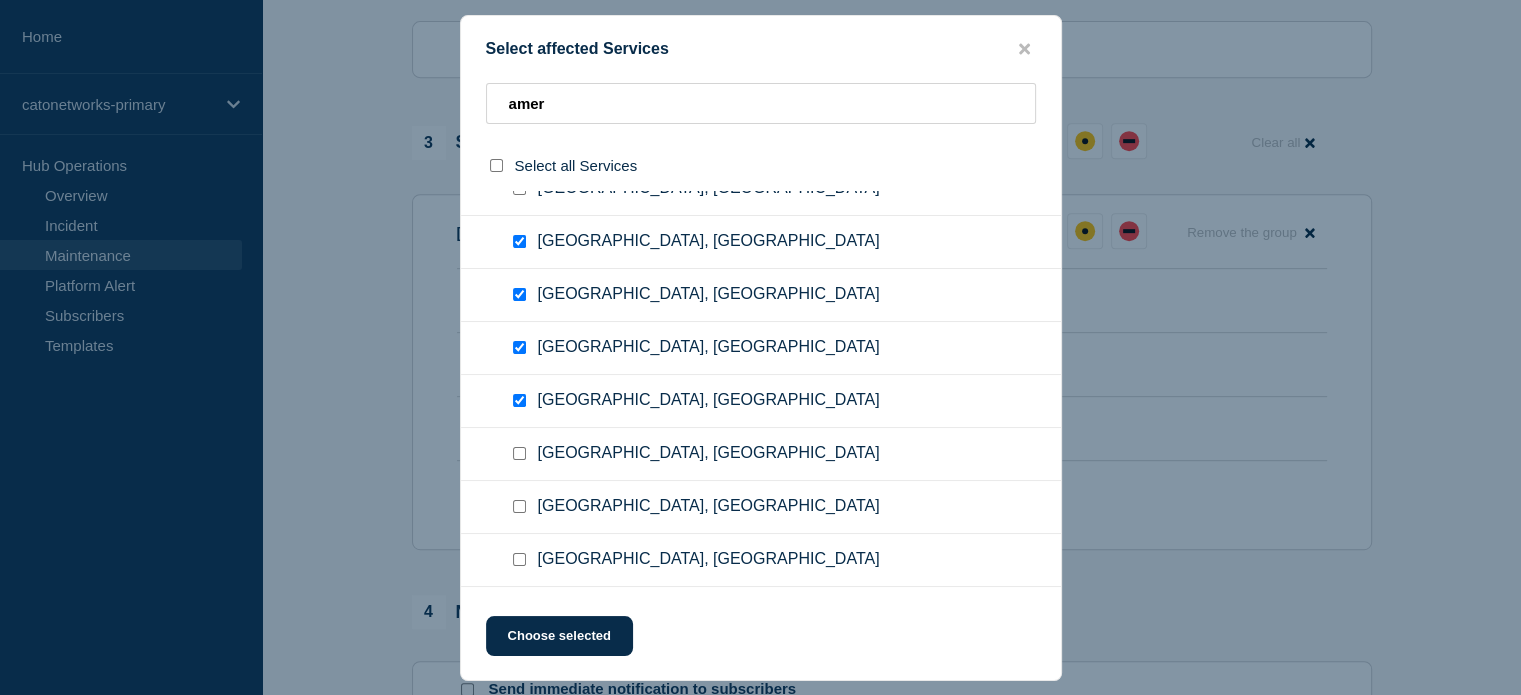 click at bounding box center [519, 453] 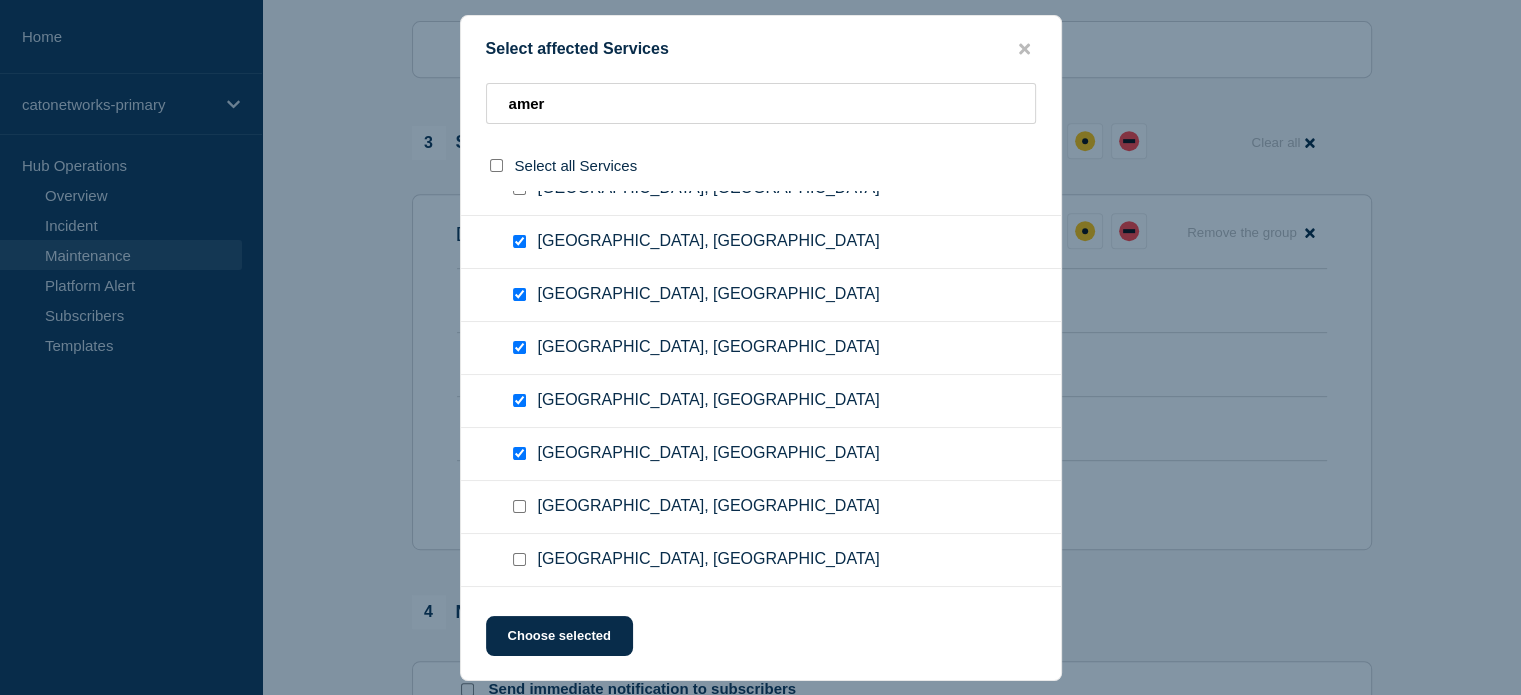 click at bounding box center [523, 507] 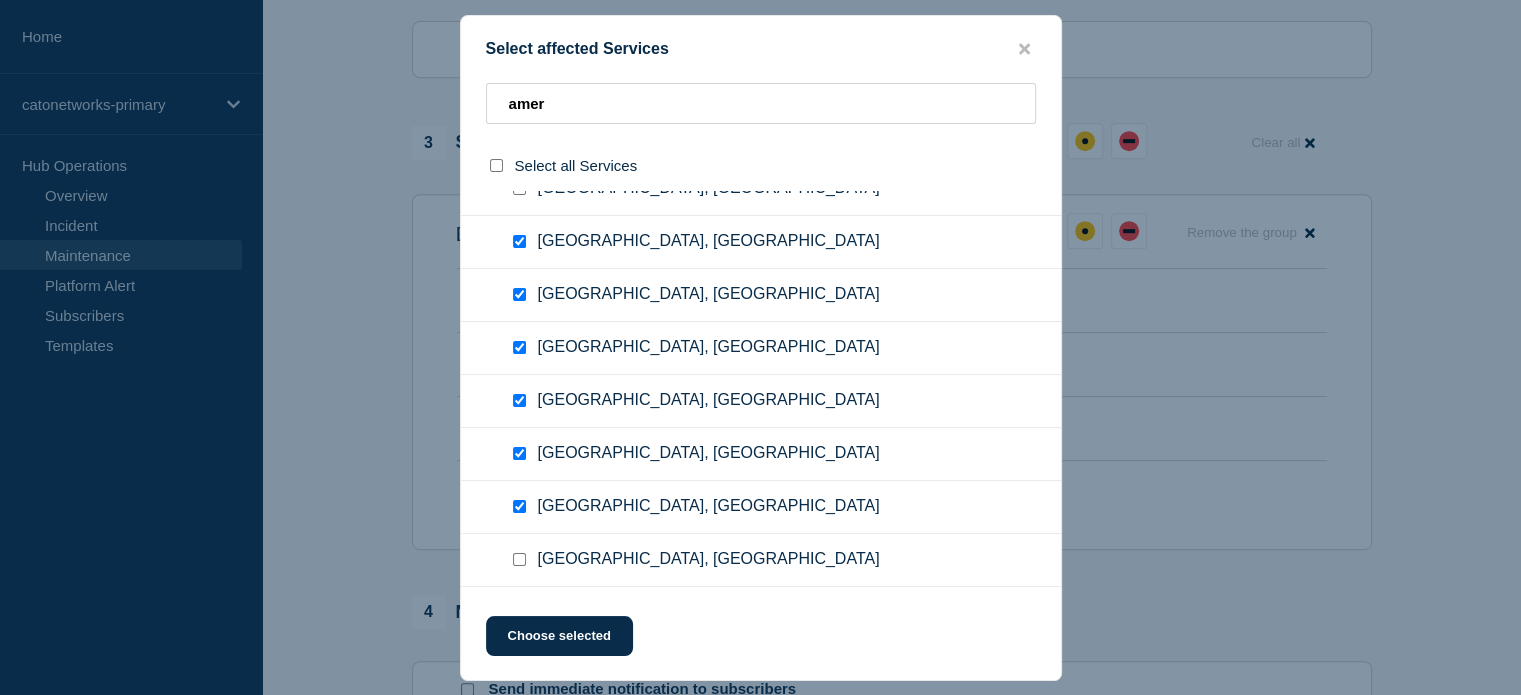 click at bounding box center (523, 560) 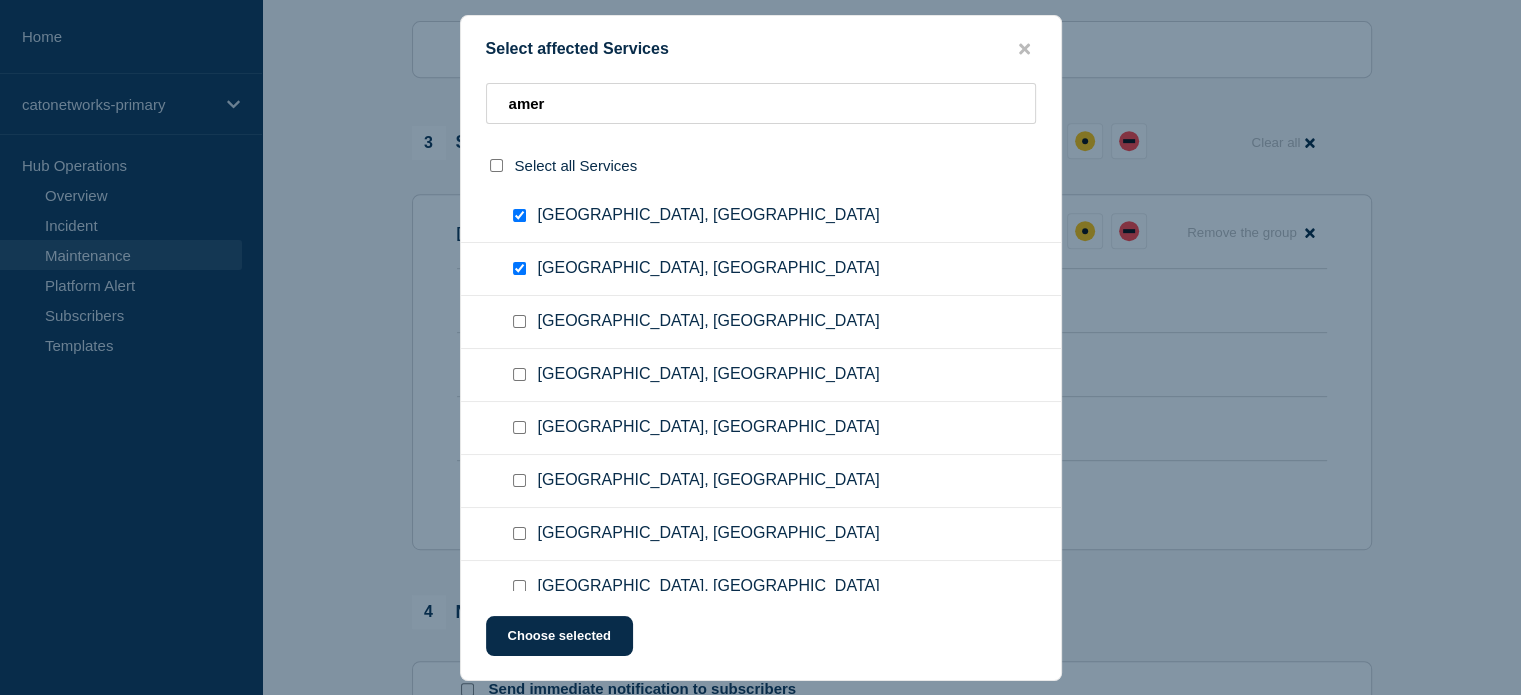 scroll, scrollTop: 700, scrollLeft: 0, axis: vertical 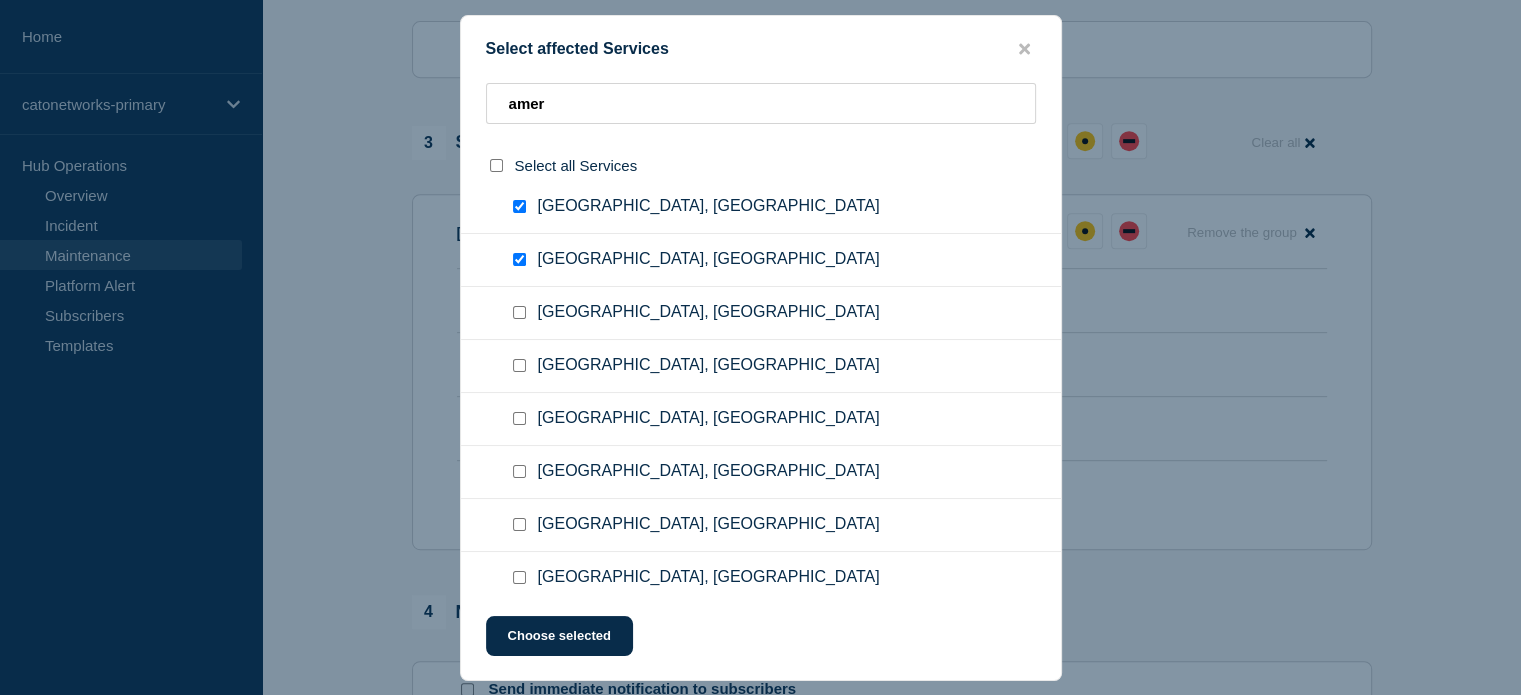 click at bounding box center [519, 312] 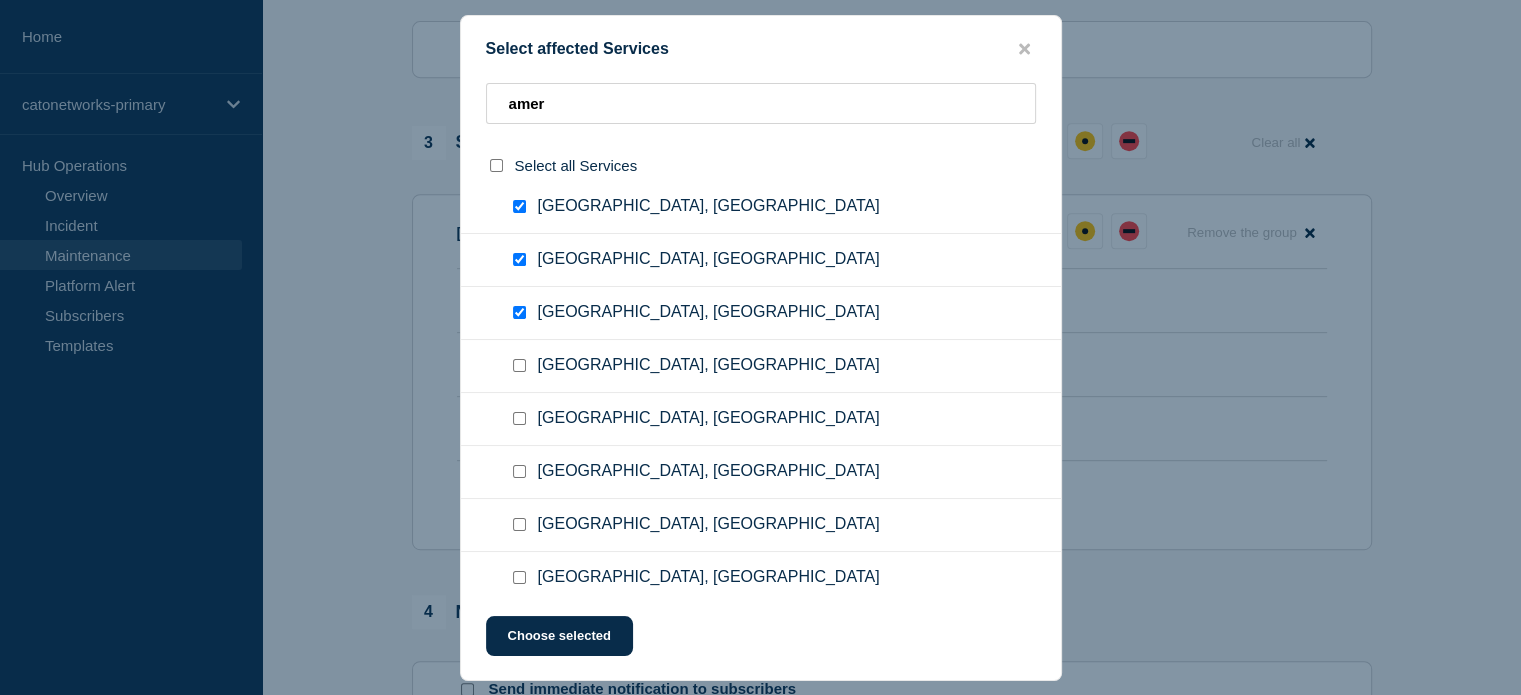 click at bounding box center [519, 365] 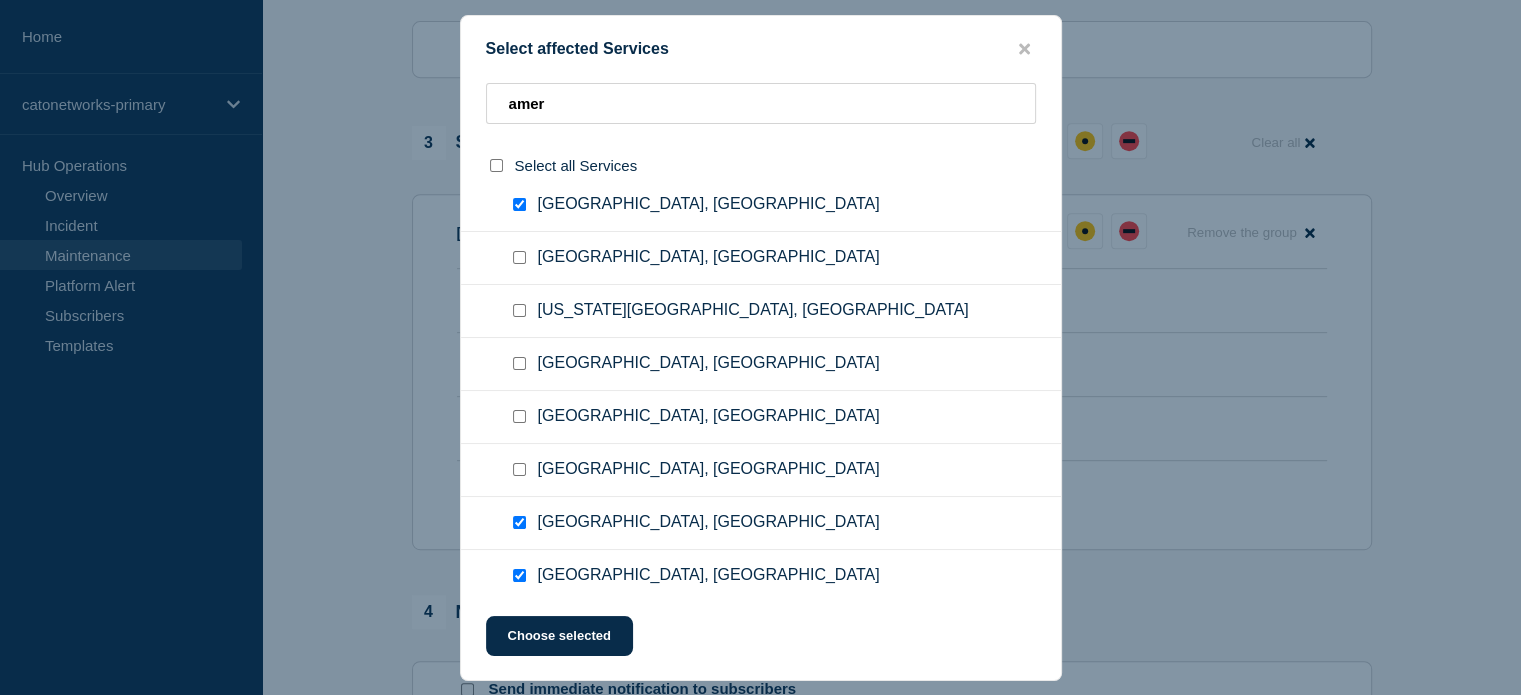 scroll, scrollTop: 100, scrollLeft: 0, axis: vertical 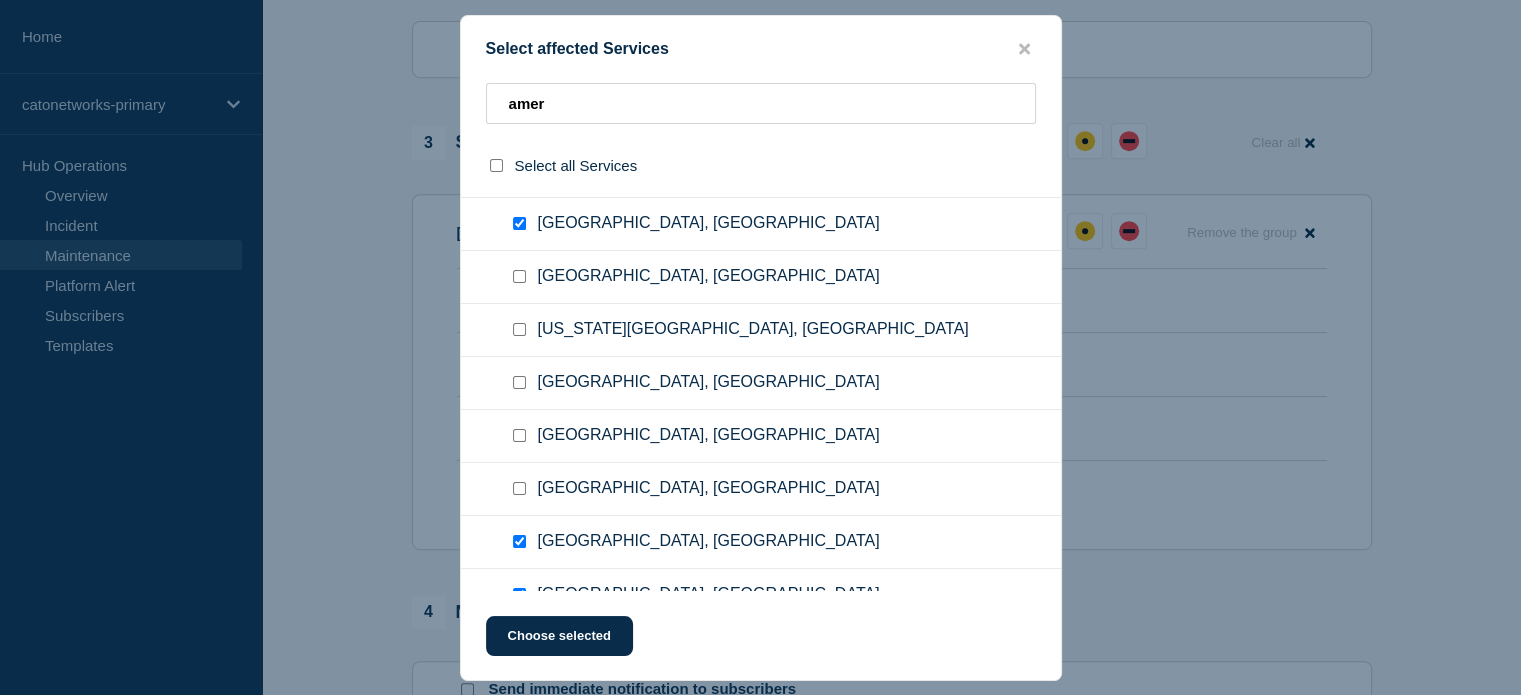 click at bounding box center [523, 277] 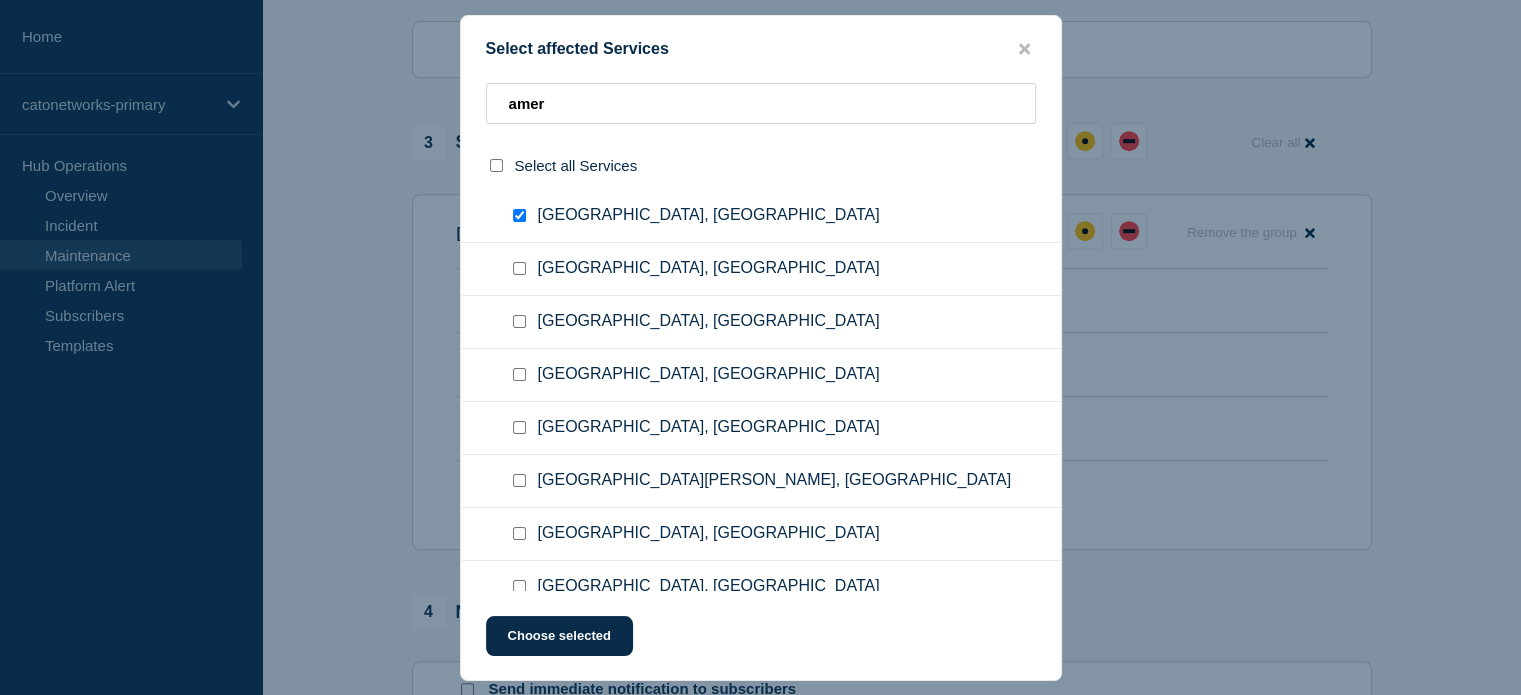 scroll, scrollTop: 1612, scrollLeft: 0, axis: vertical 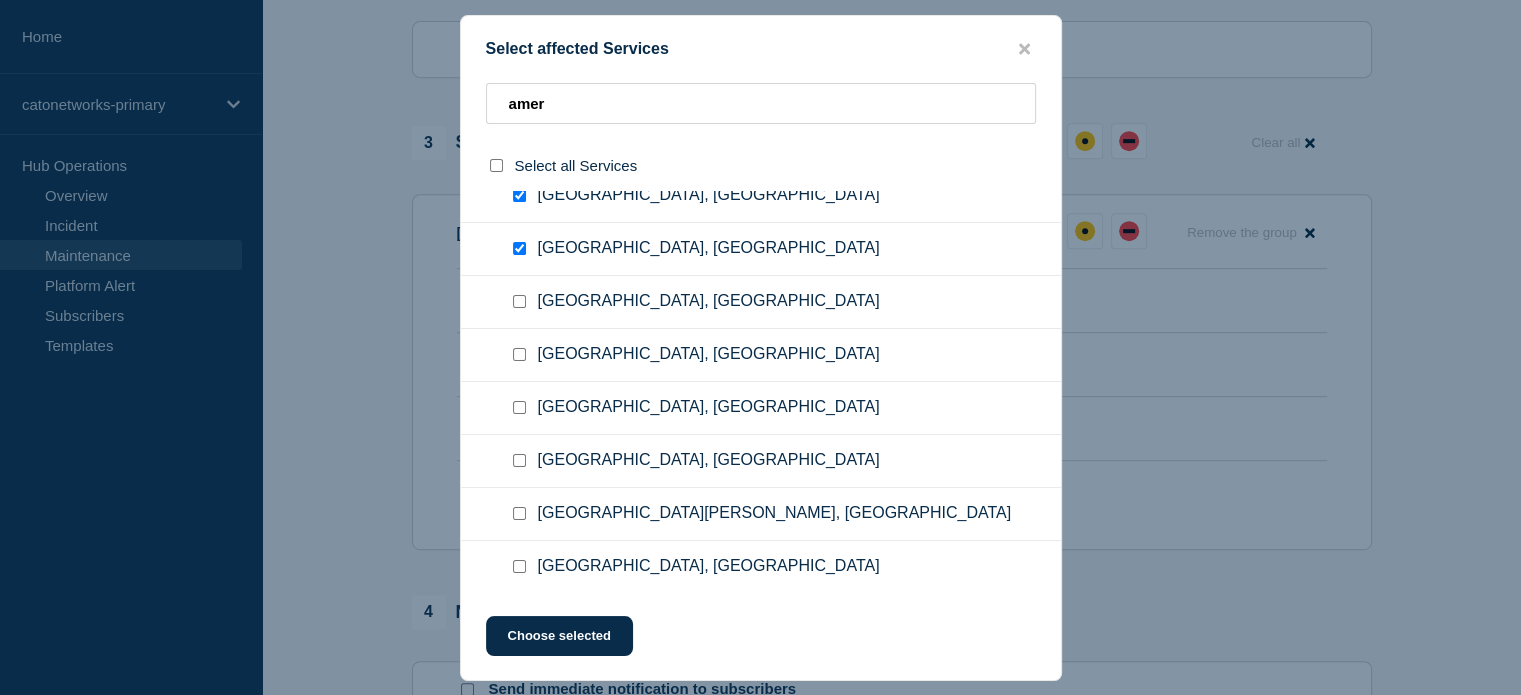click at bounding box center [519, 301] 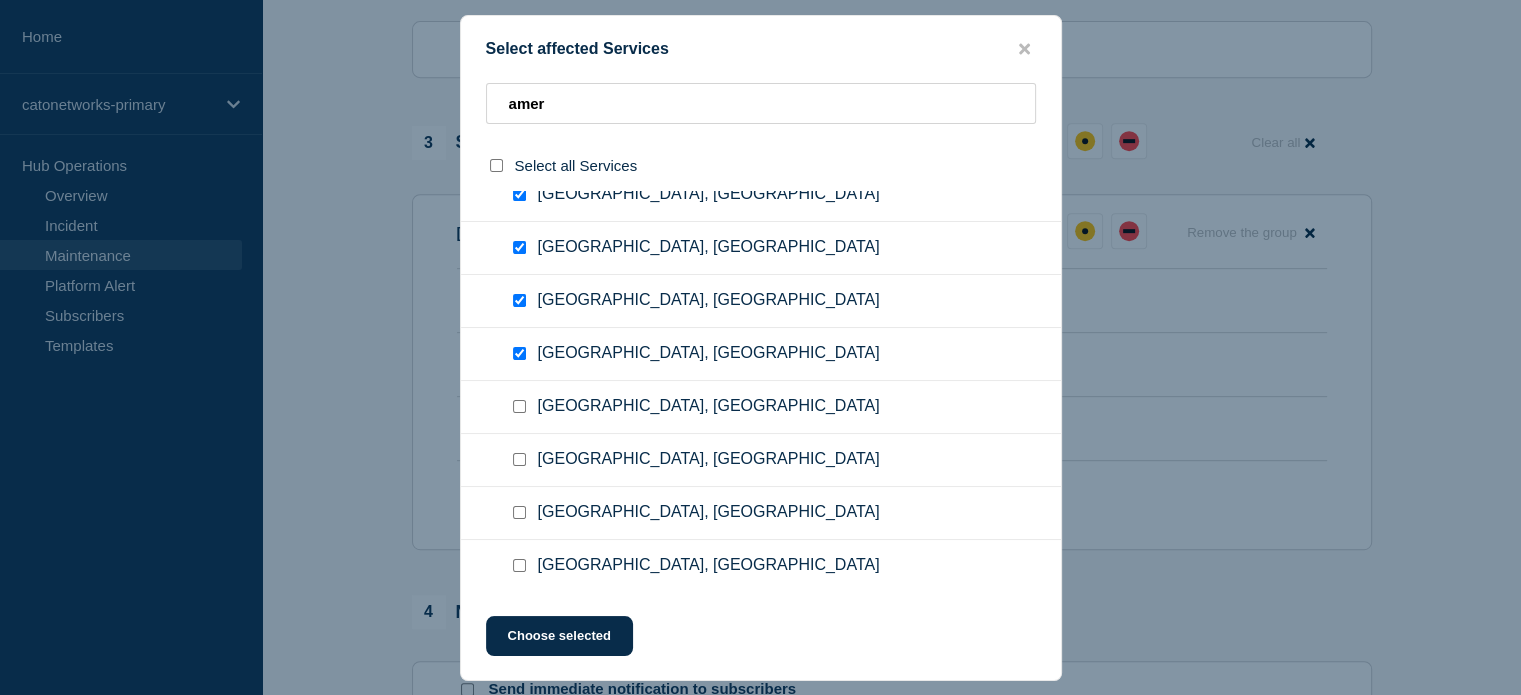 scroll, scrollTop: 812, scrollLeft: 0, axis: vertical 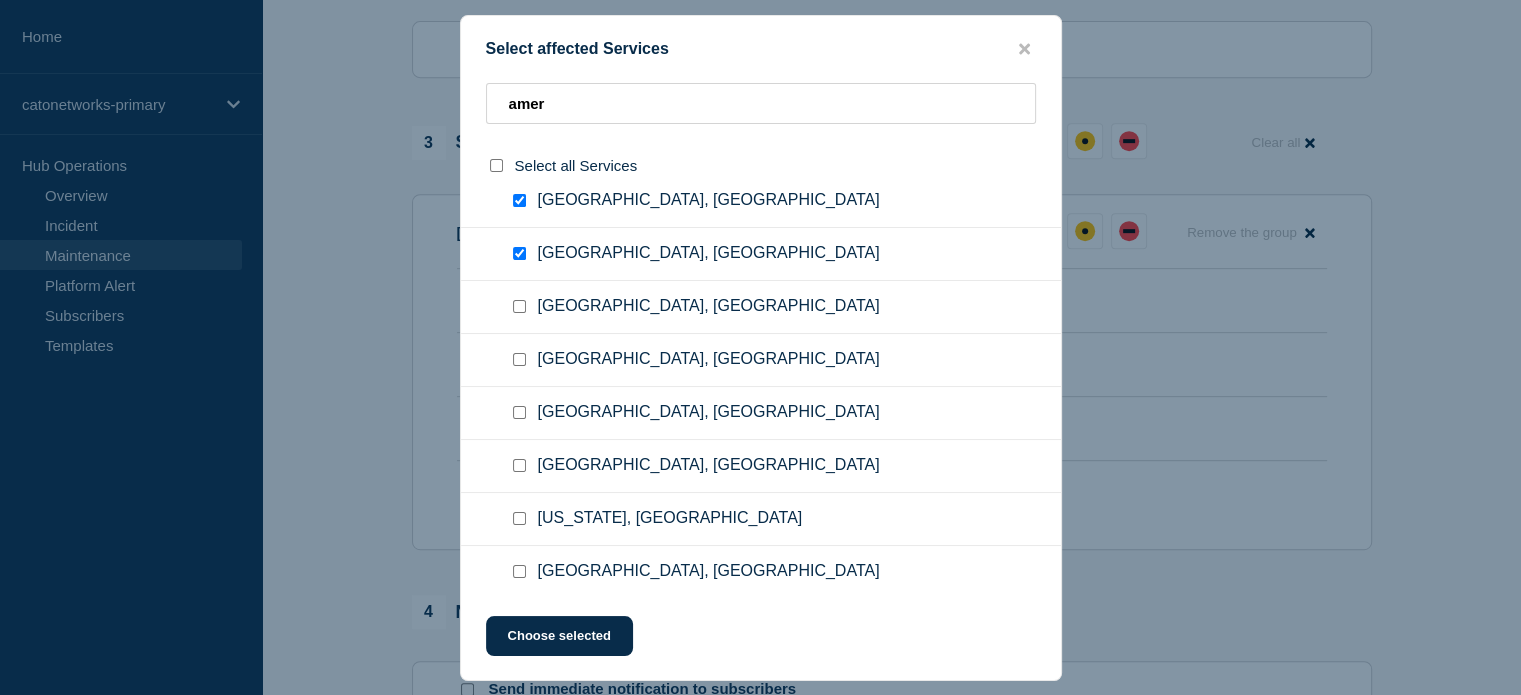 click at bounding box center (519, 306) 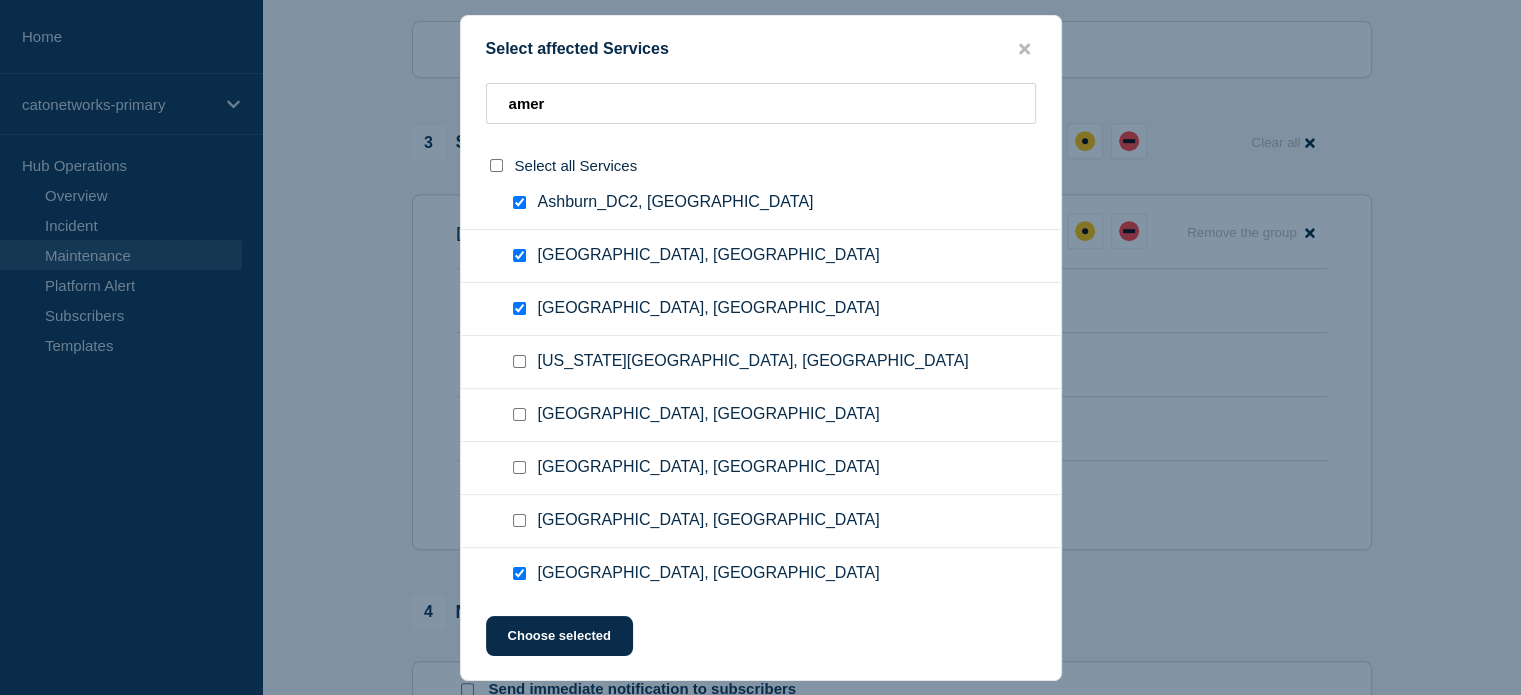 scroll, scrollTop: 12, scrollLeft: 0, axis: vertical 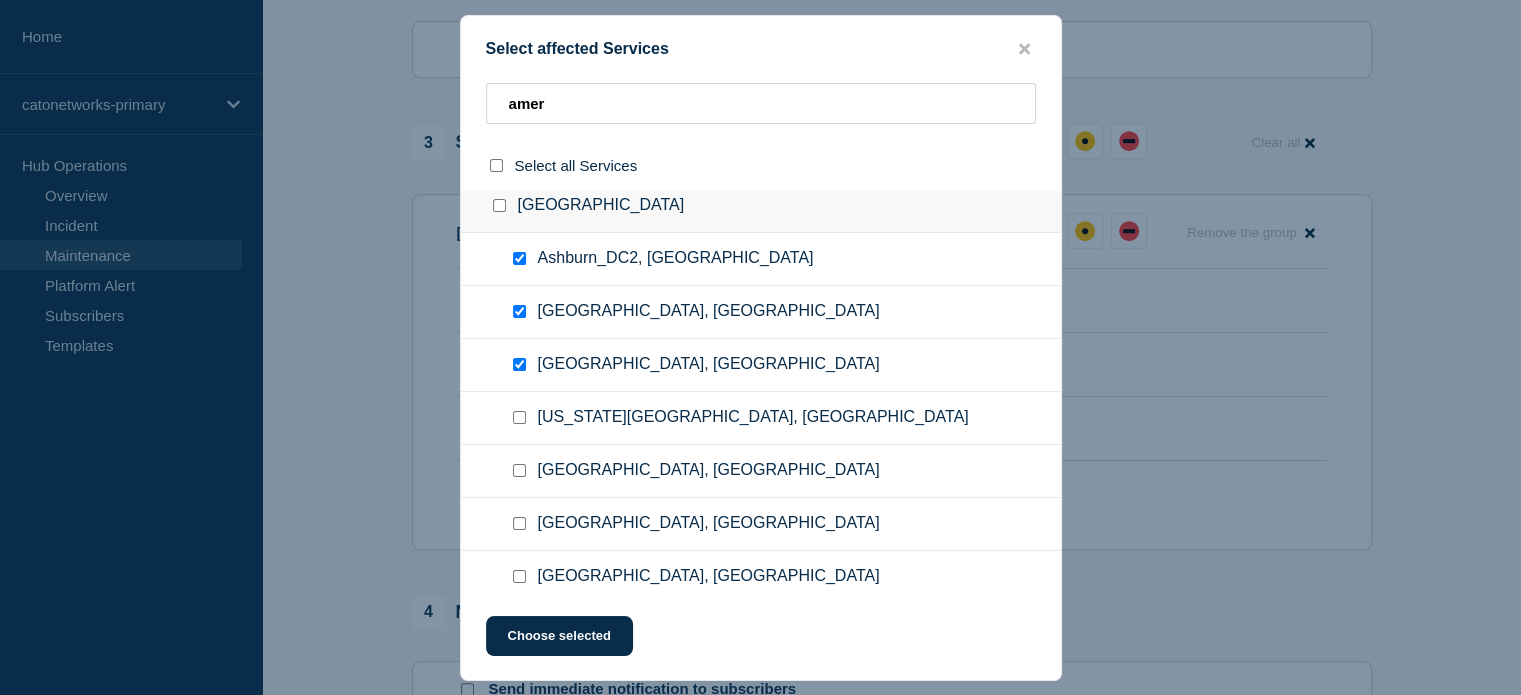 click at bounding box center [523, 418] 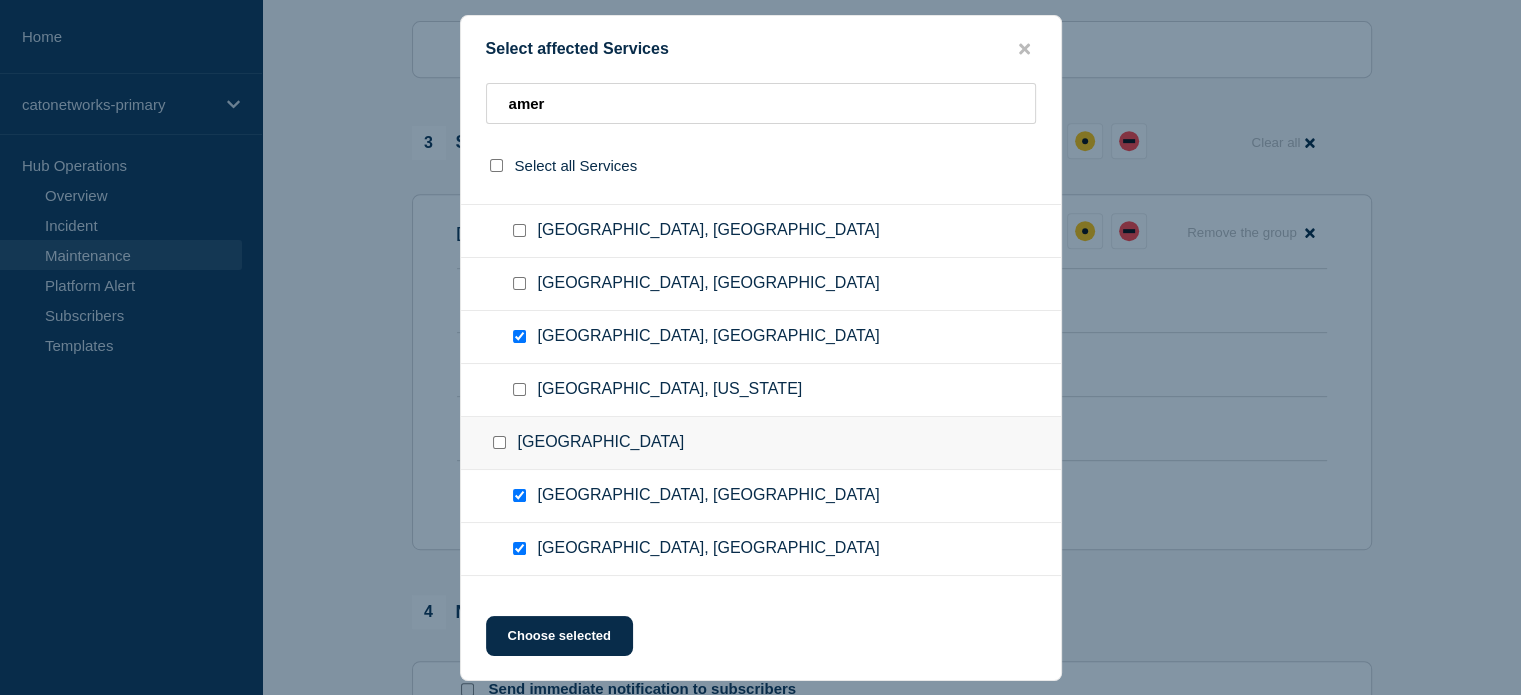 scroll, scrollTop: 1312, scrollLeft: 0, axis: vertical 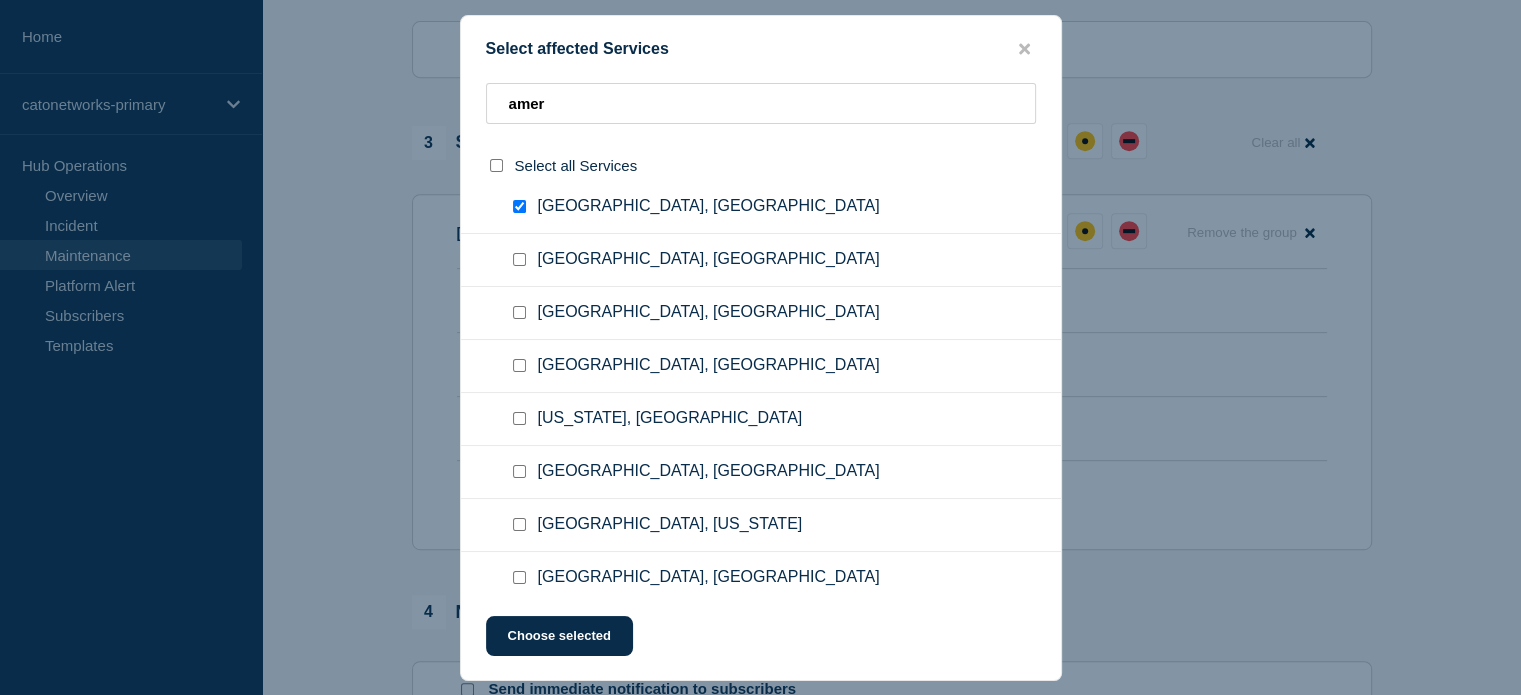 click at bounding box center [519, 259] 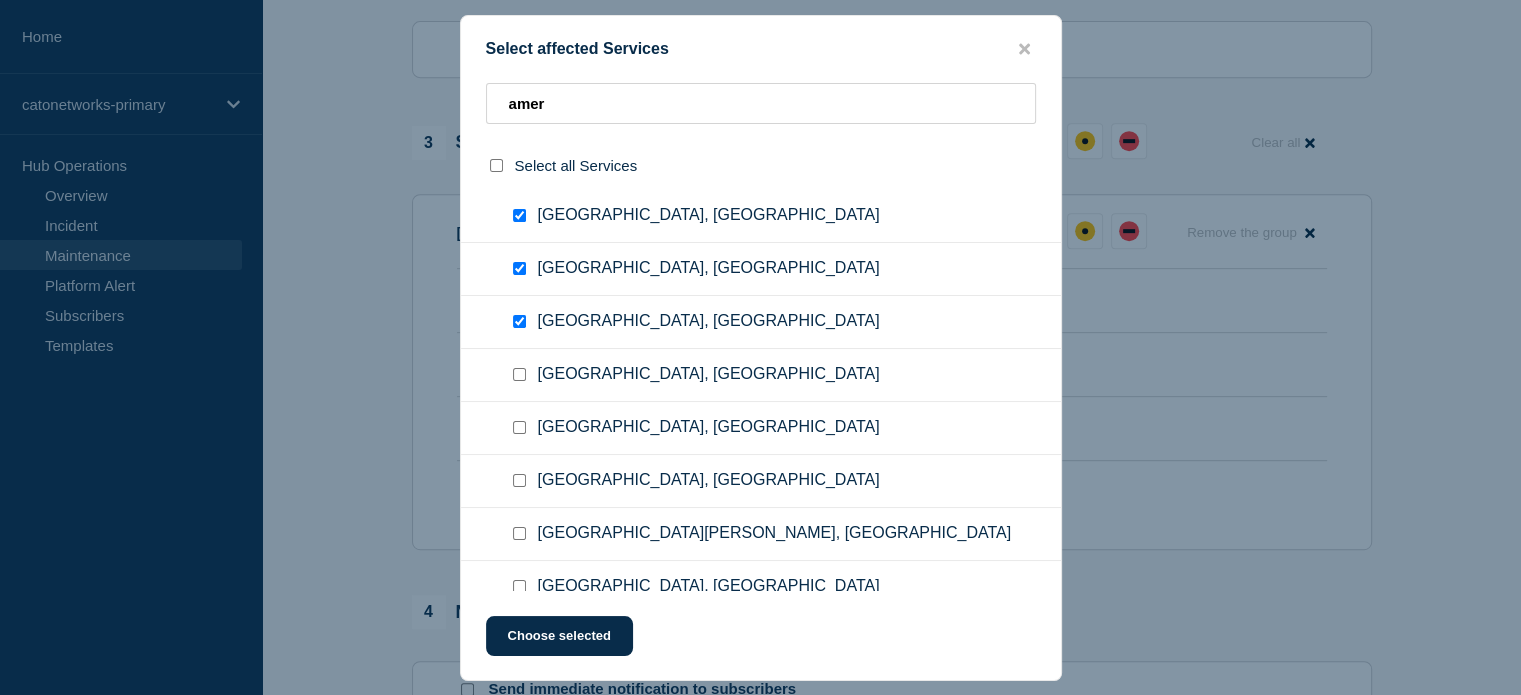 scroll, scrollTop: 1612, scrollLeft: 0, axis: vertical 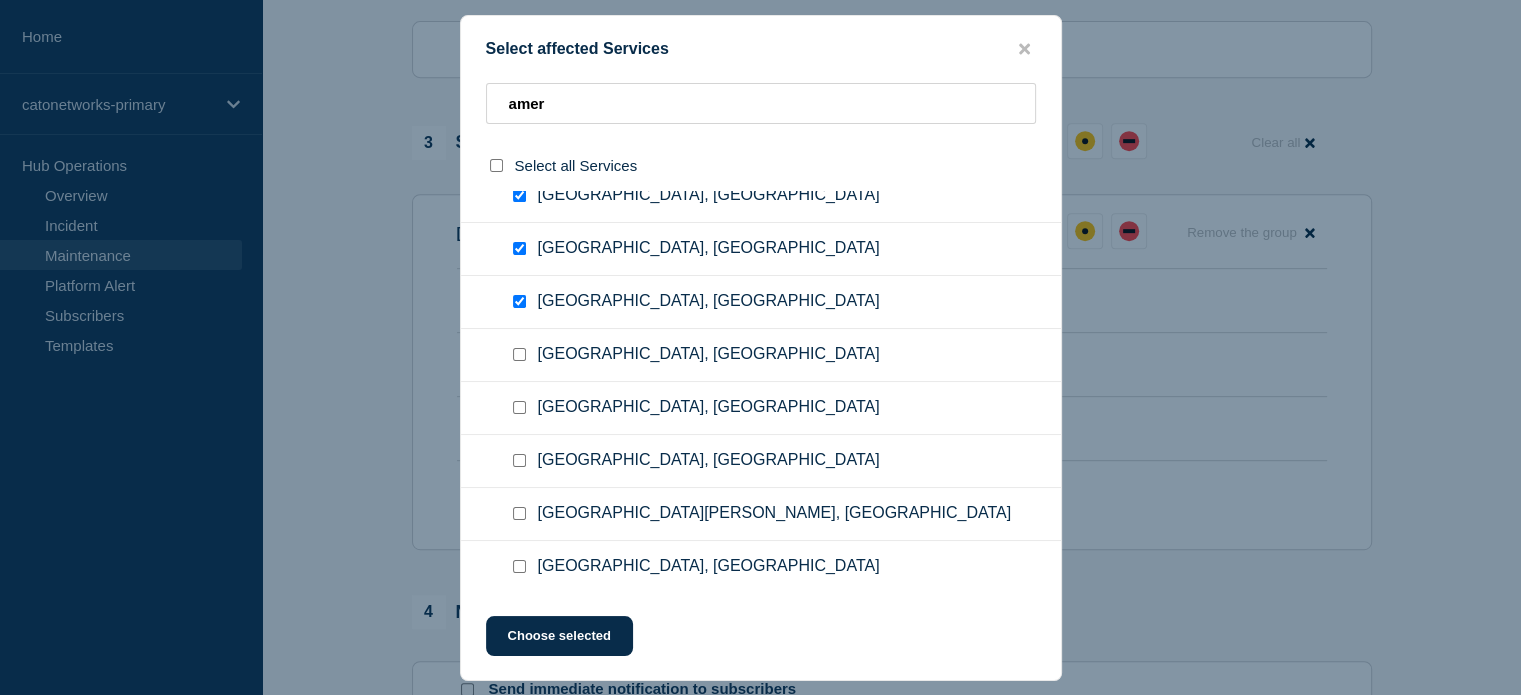 click at bounding box center (523, 355) 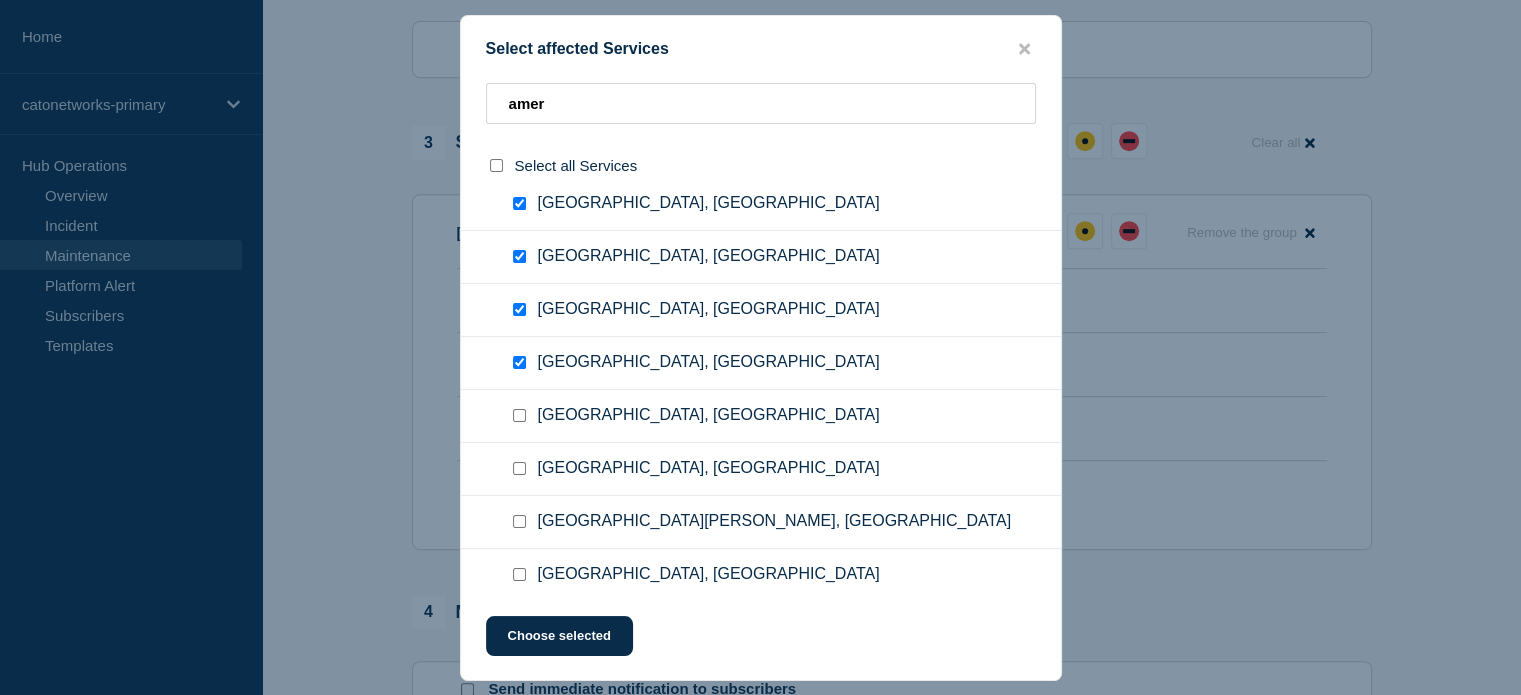 scroll, scrollTop: 1712, scrollLeft: 0, axis: vertical 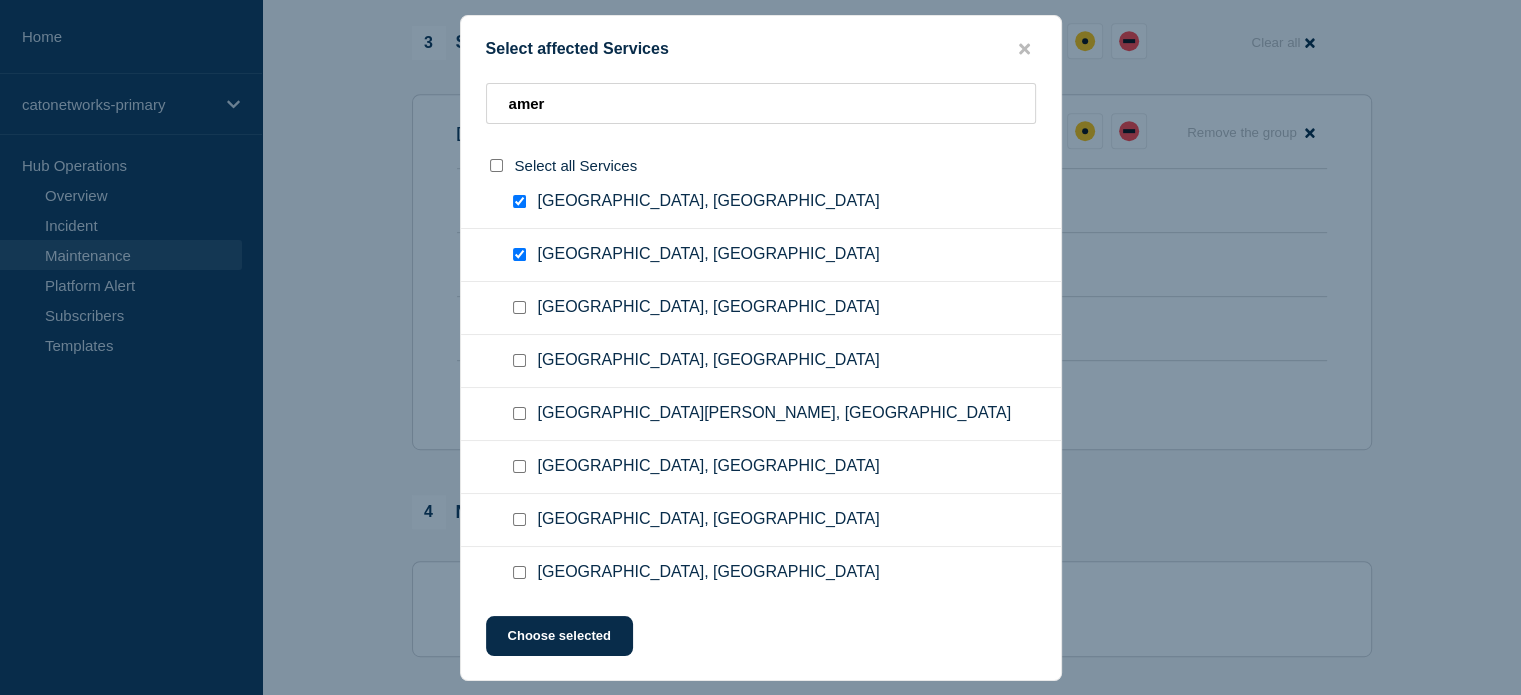 click at bounding box center [519, 572] 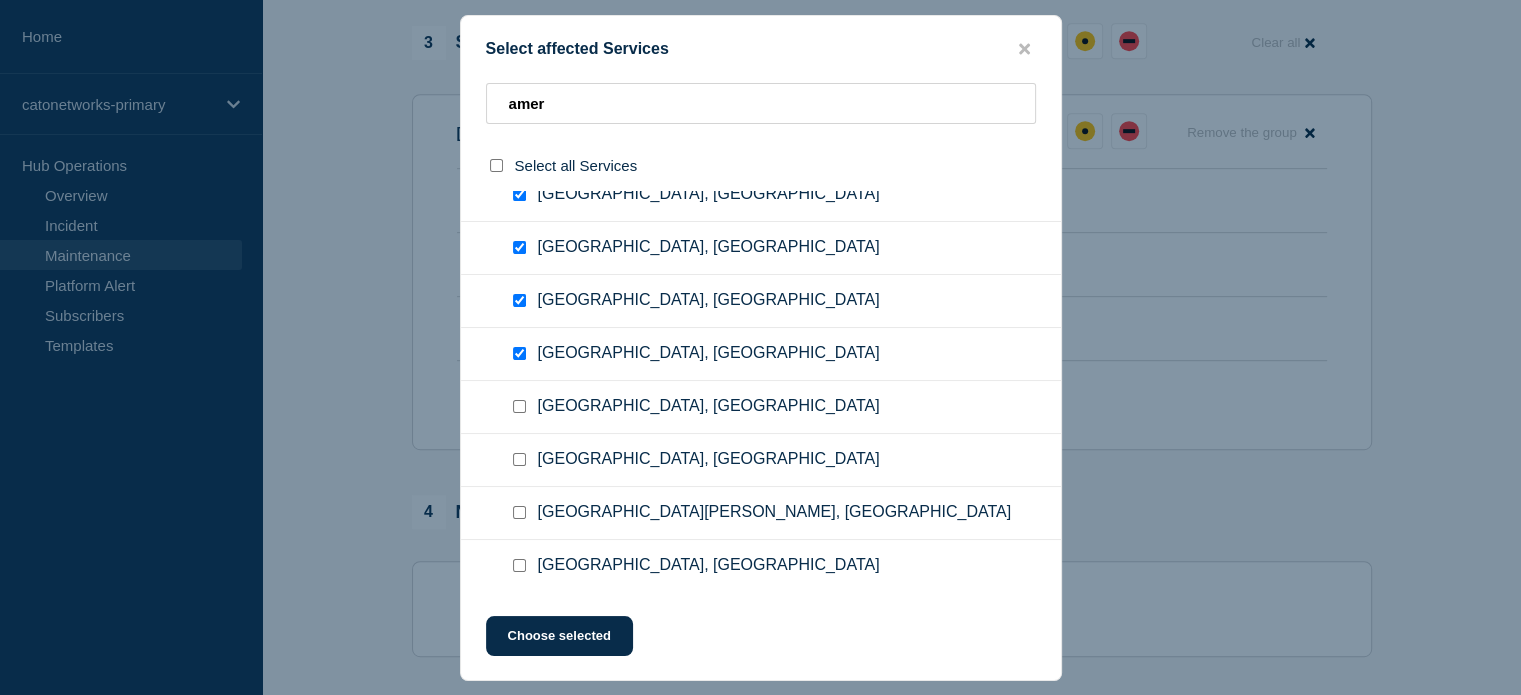 scroll, scrollTop: 1612, scrollLeft: 0, axis: vertical 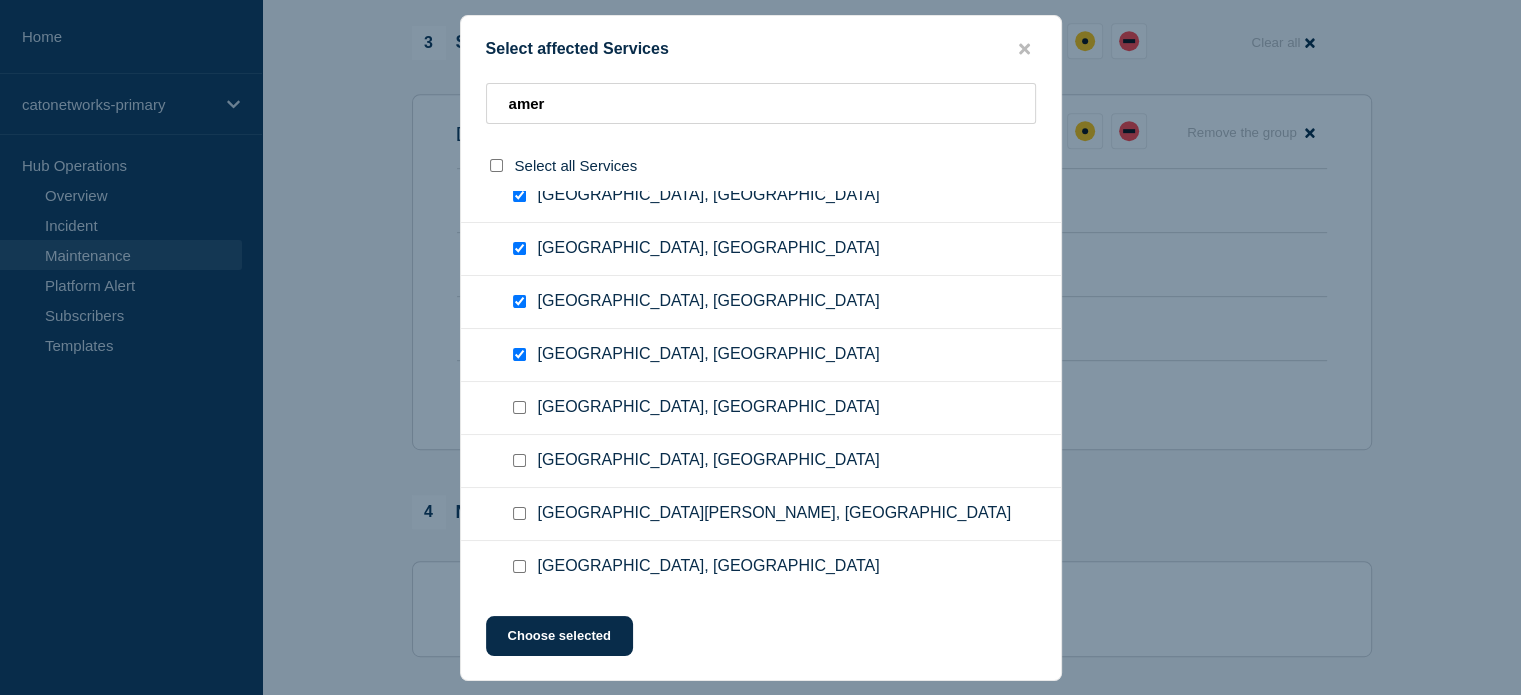 click at bounding box center [519, 407] 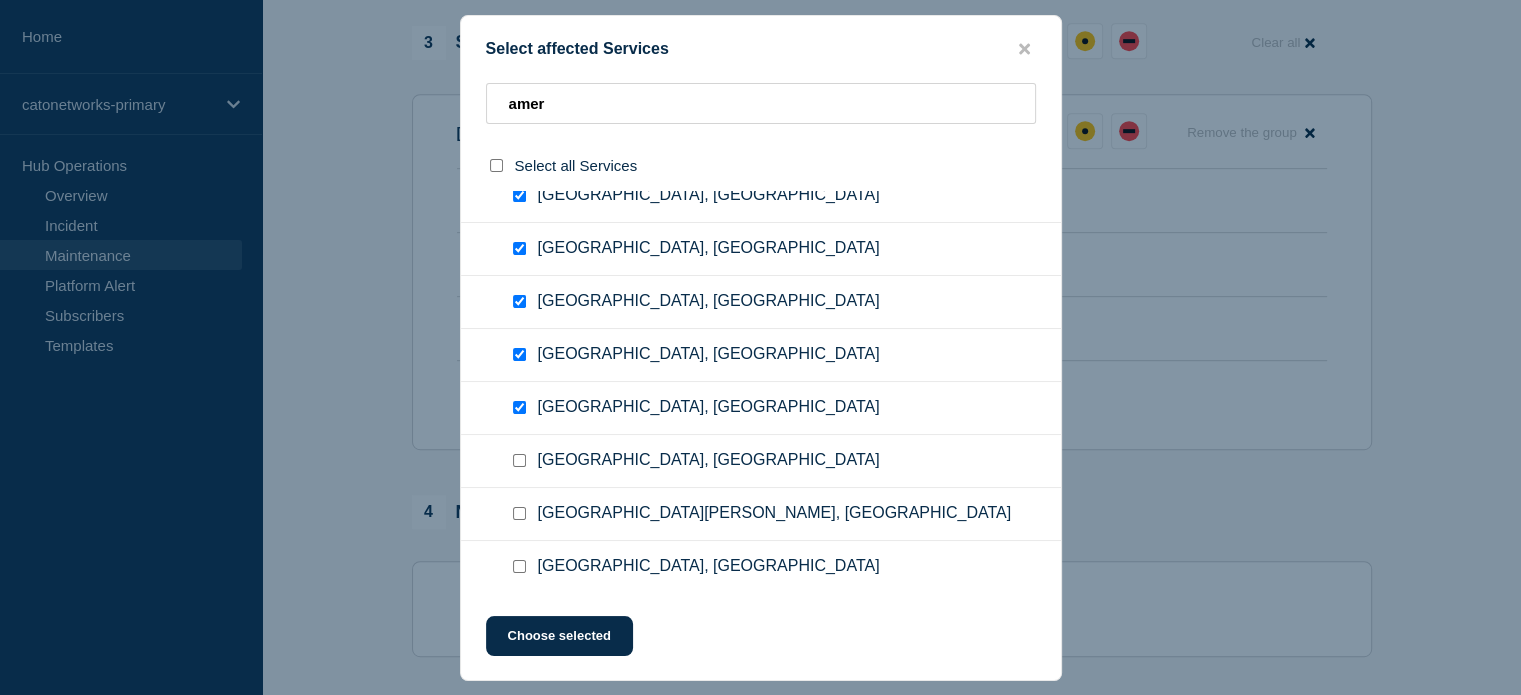 click at bounding box center (519, 460) 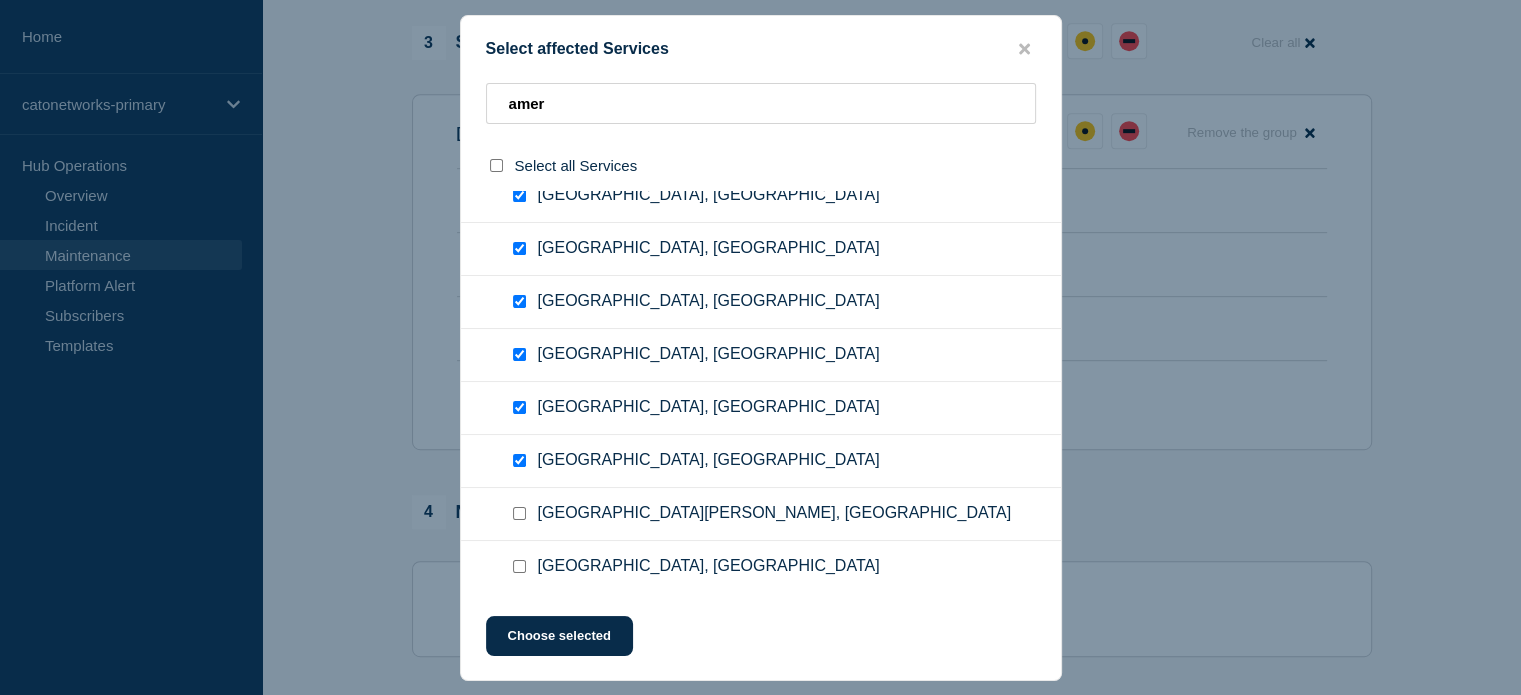 click at bounding box center [519, 513] 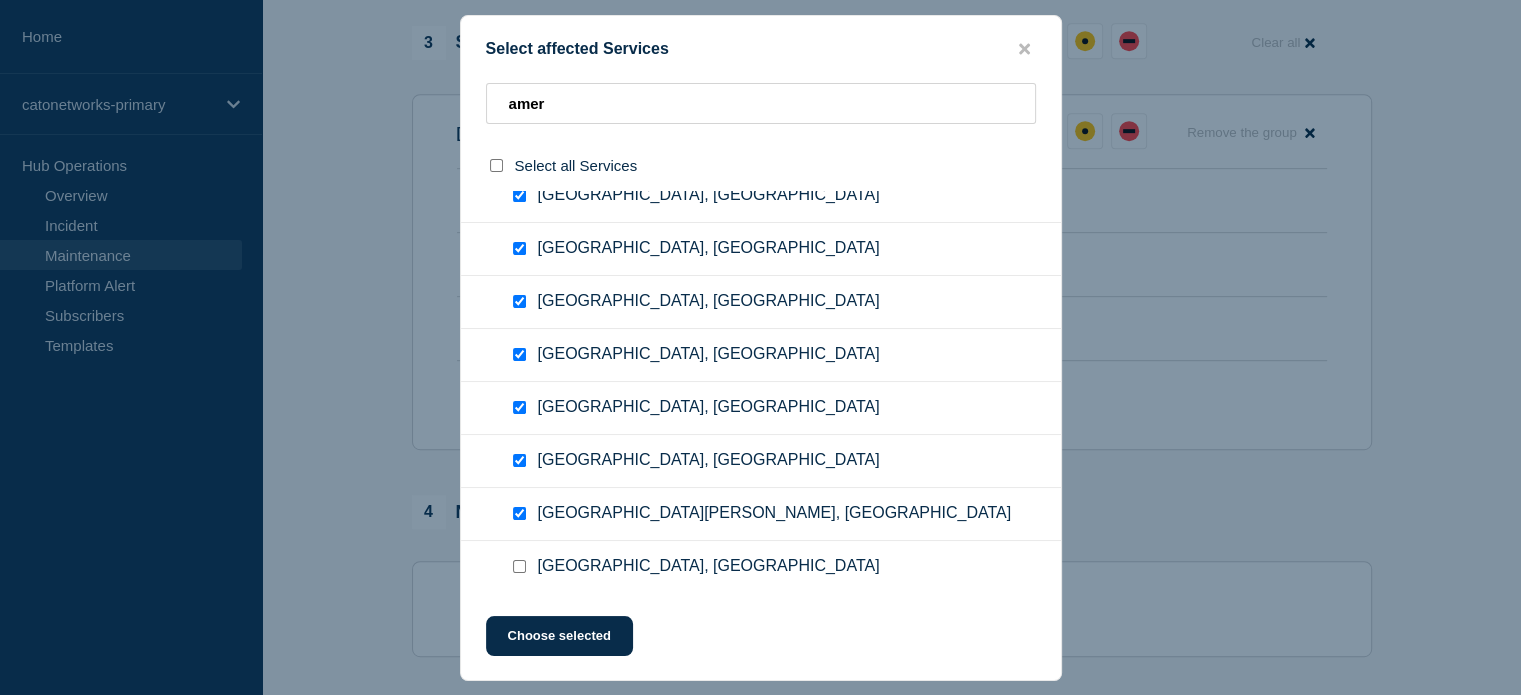 click at bounding box center (519, 566) 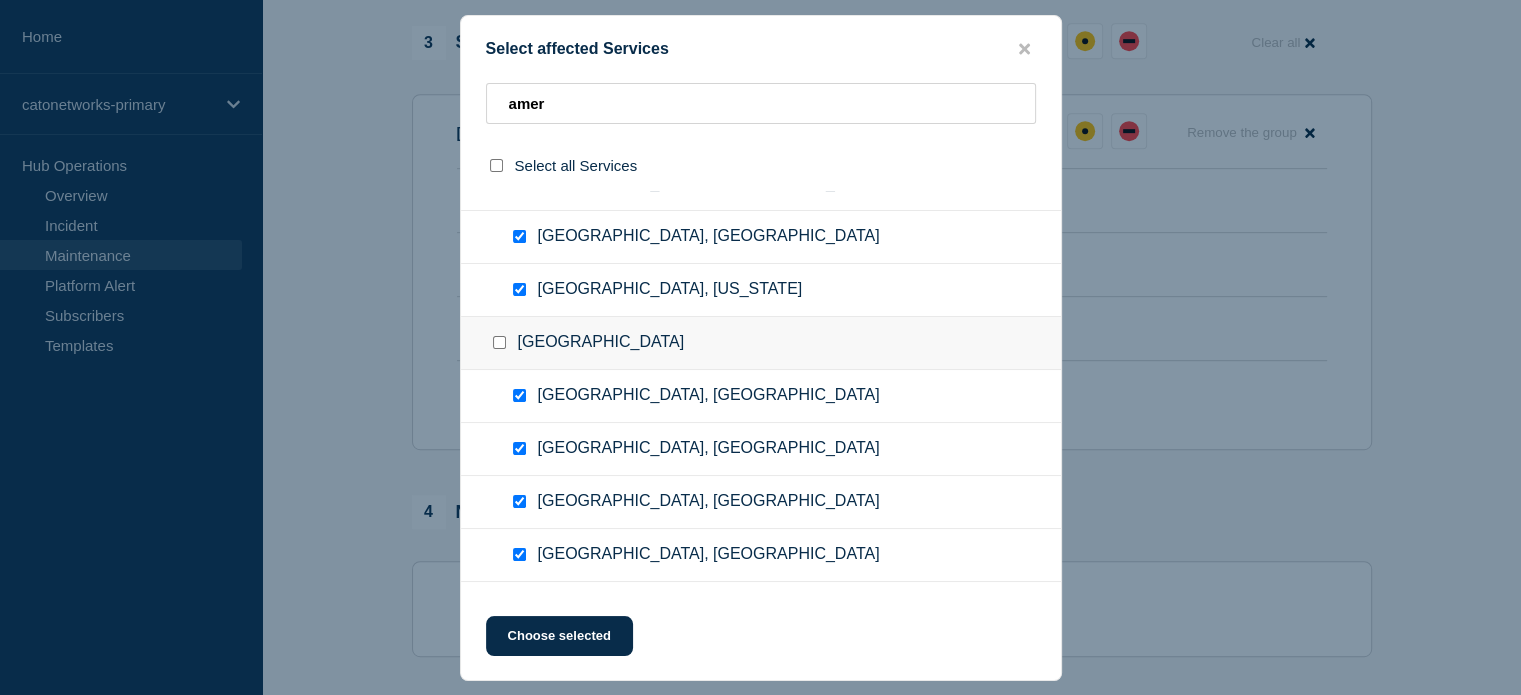 scroll, scrollTop: 1712, scrollLeft: 0, axis: vertical 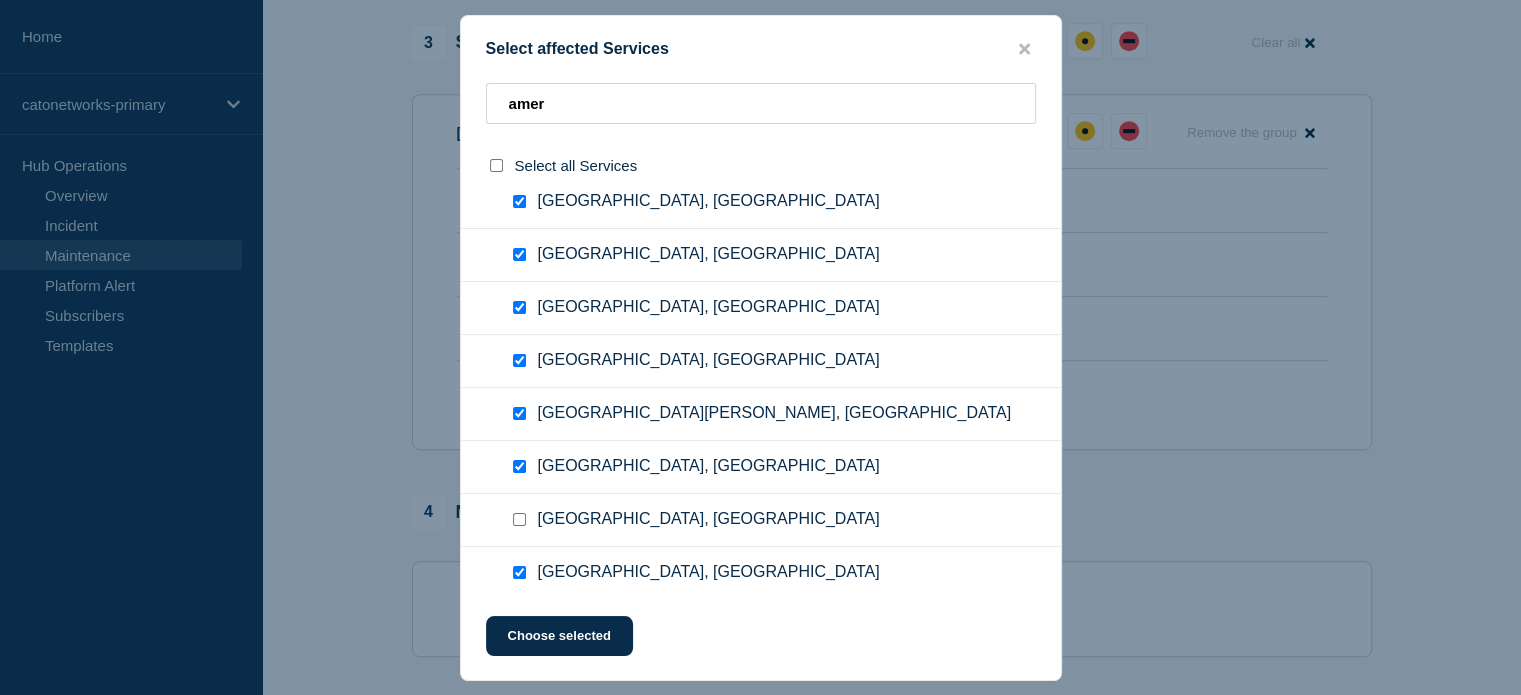 click at bounding box center (519, 519) 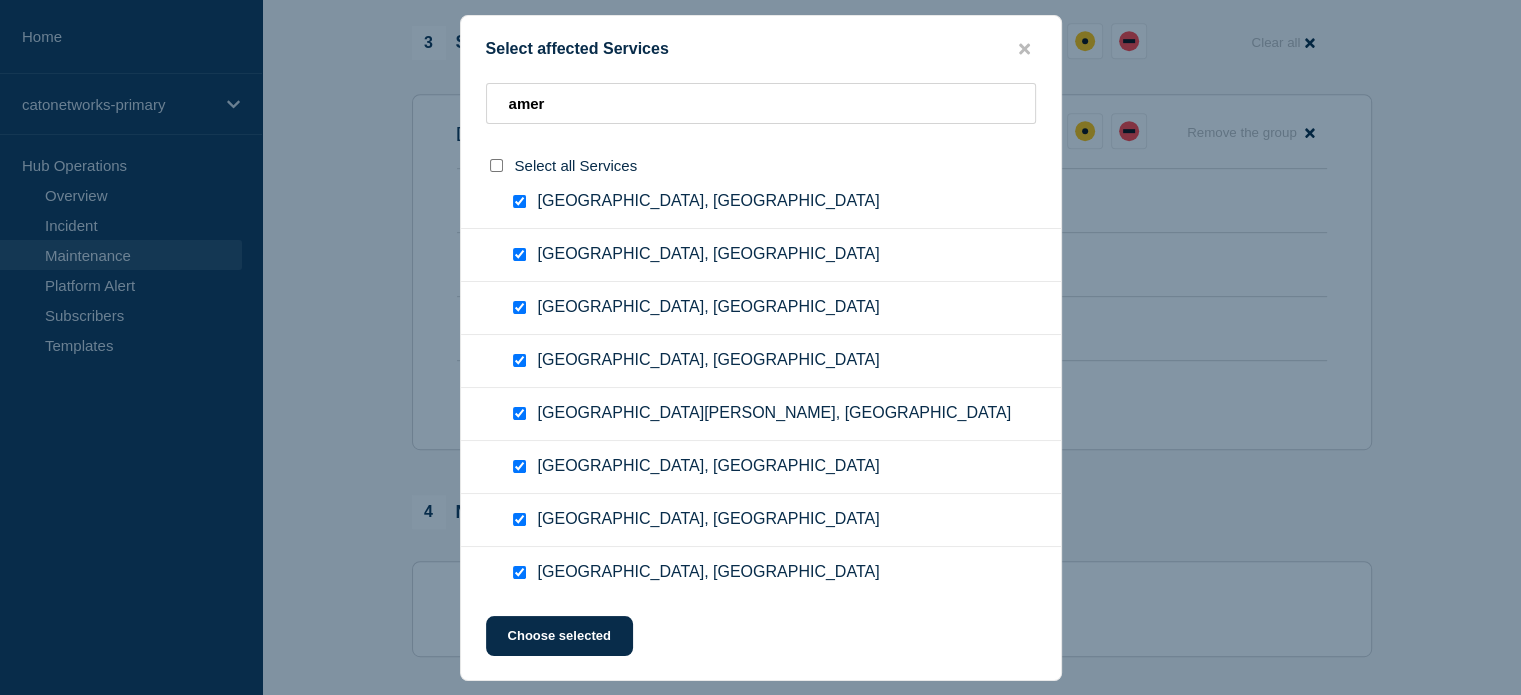 checkbox on "true" 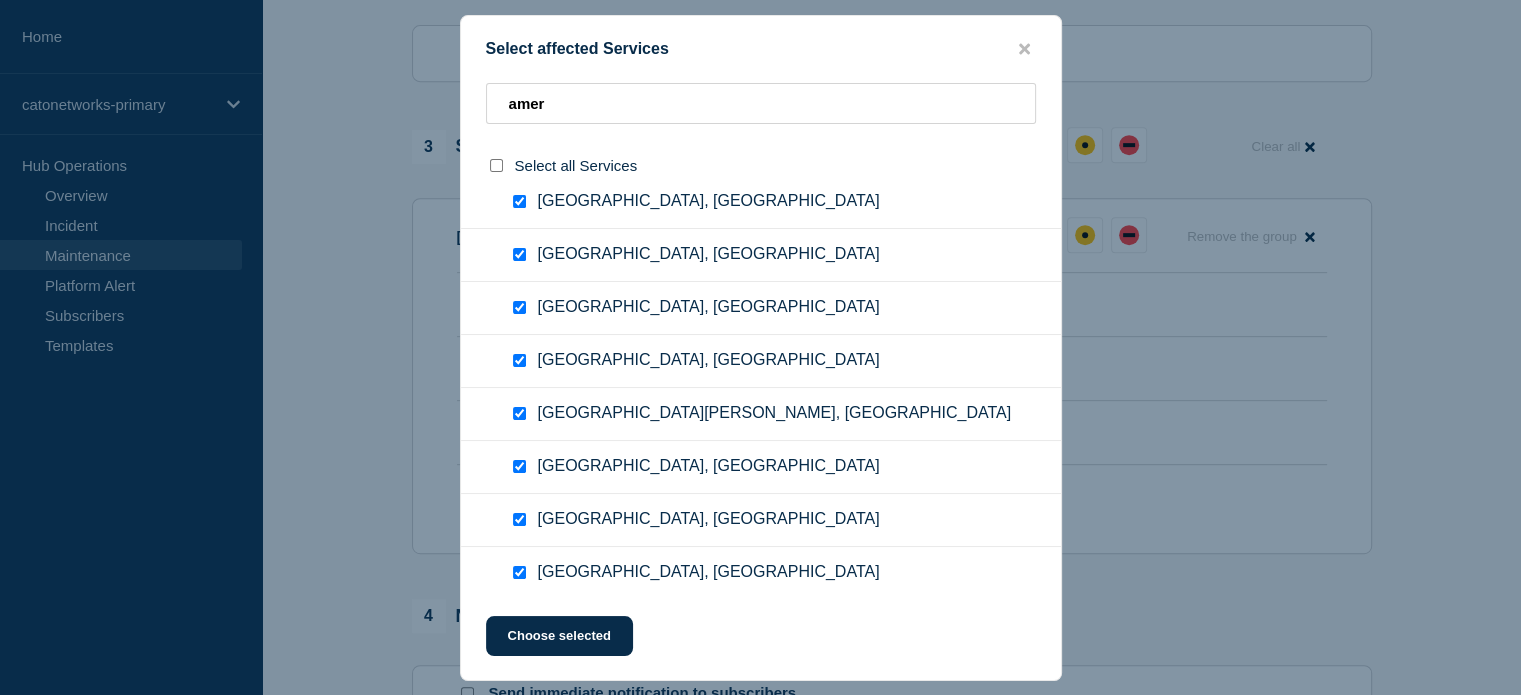 scroll, scrollTop: 888, scrollLeft: 0, axis: vertical 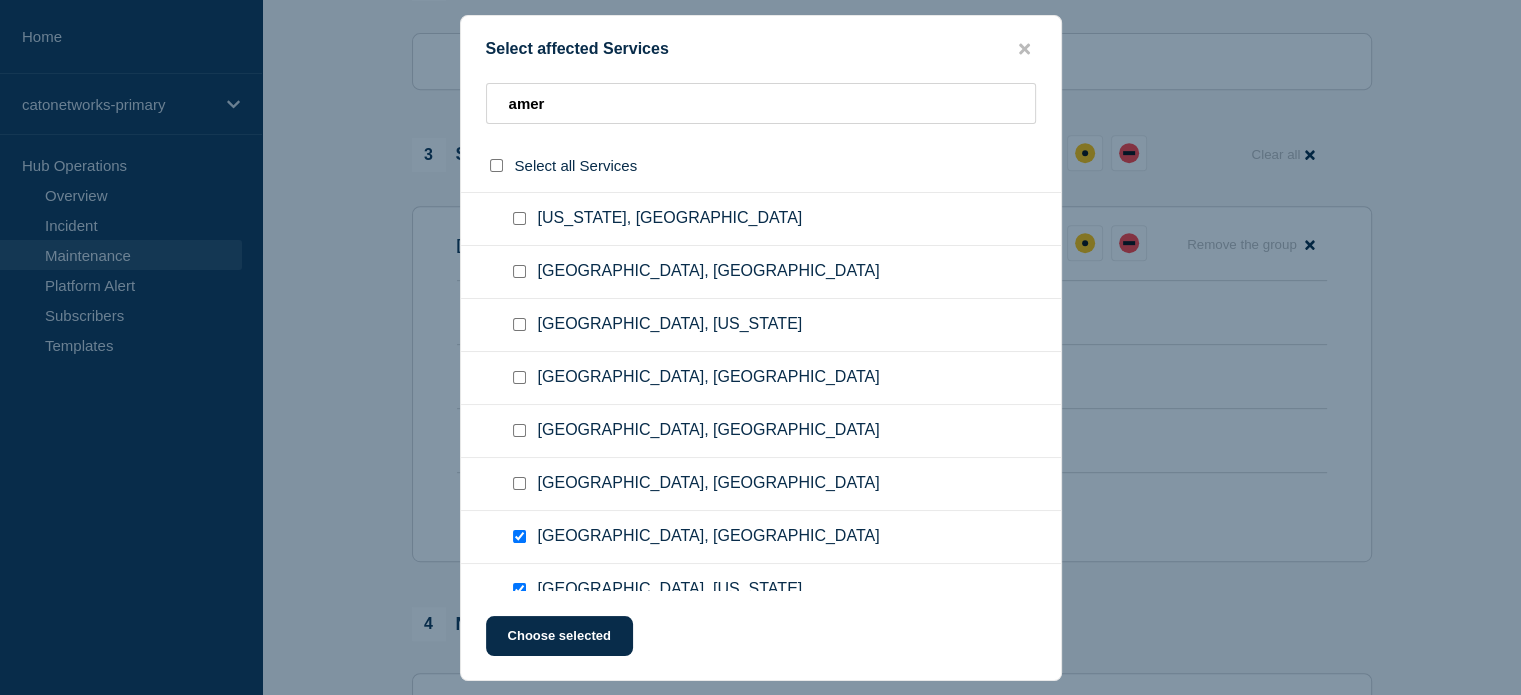 click at bounding box center (519, 483) 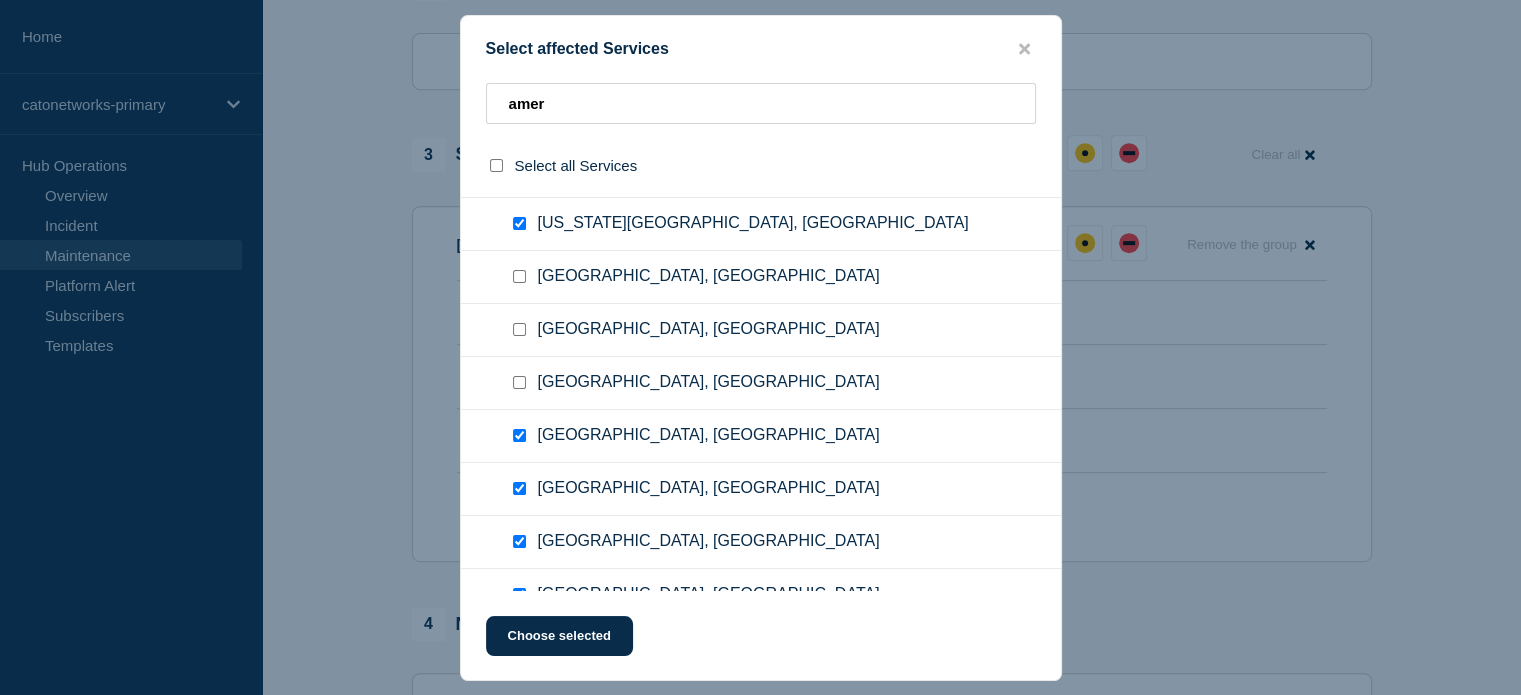 scroll, scrollTop: 112, scrollLeft: 0, axis: vertical 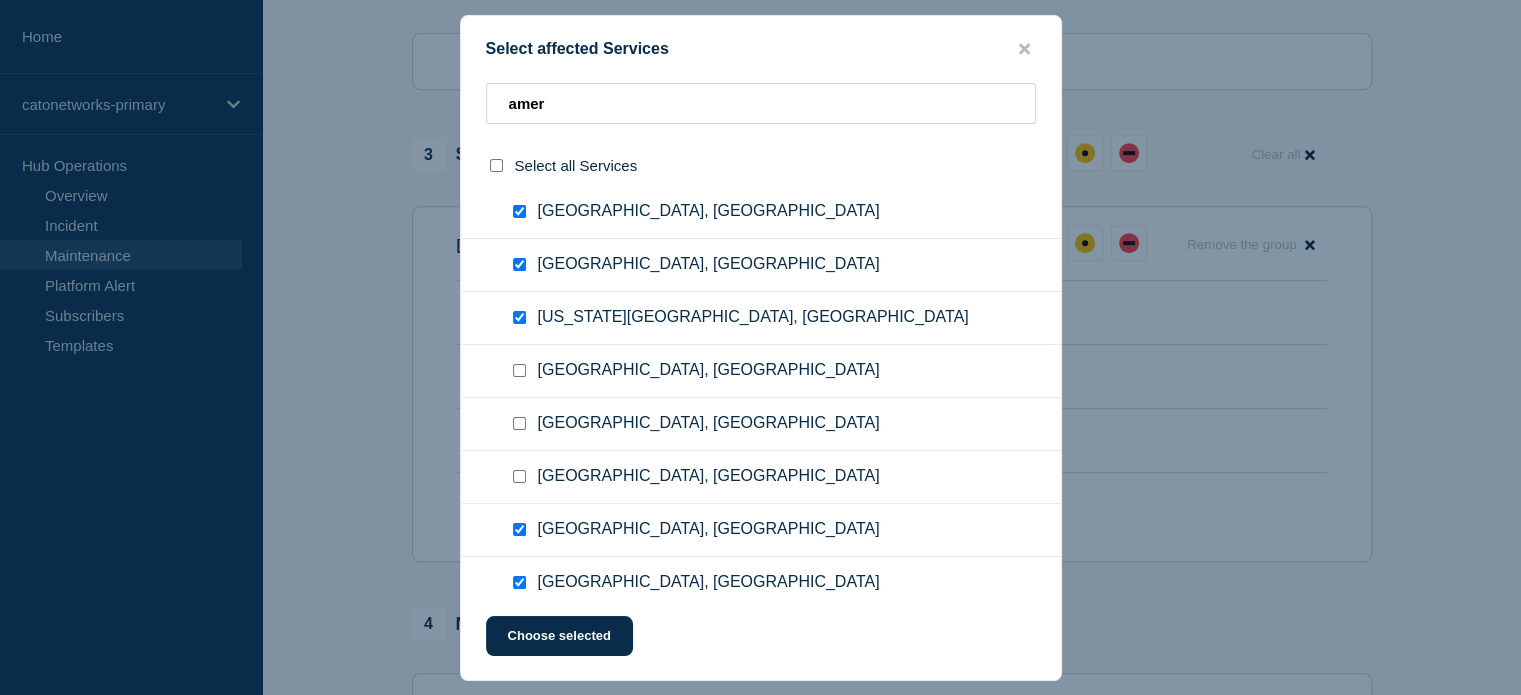 click at bounding box center (519, 476) 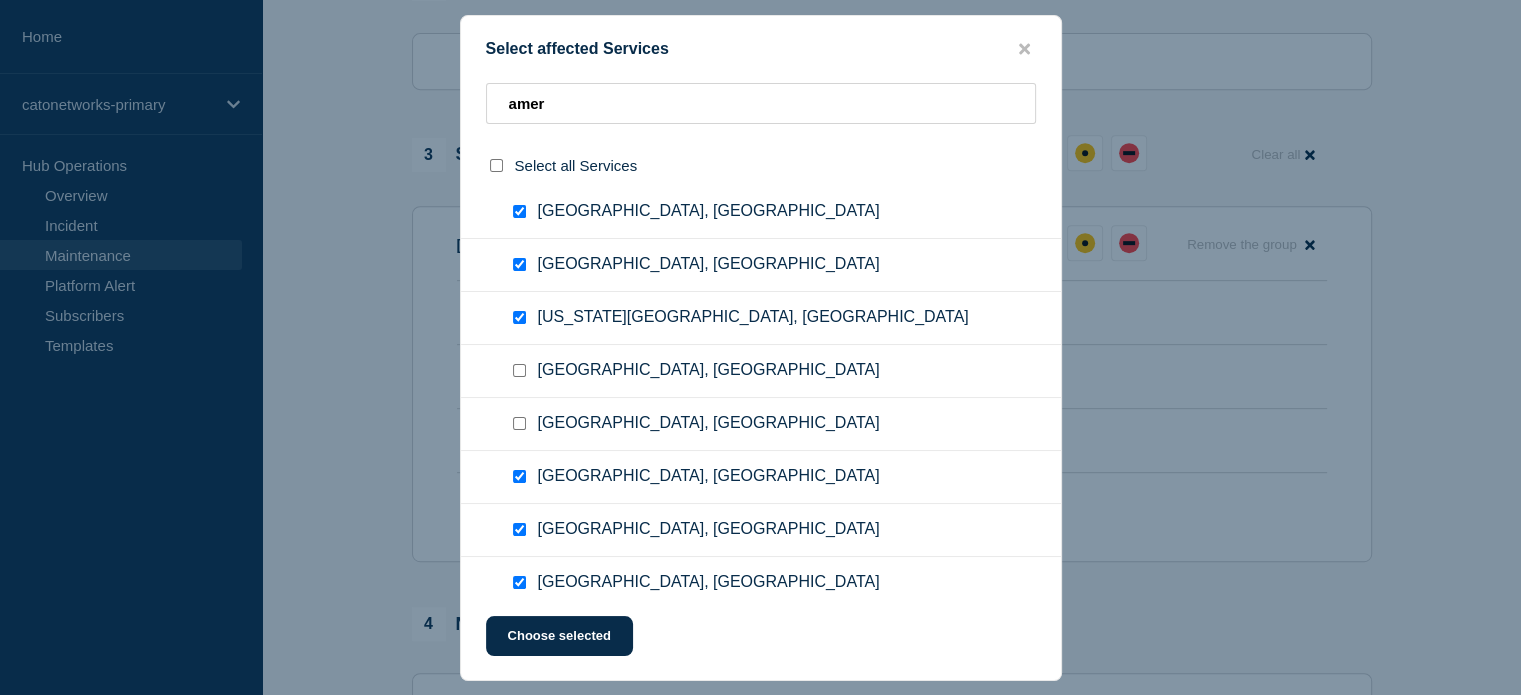 click at bounding box center [519, 423] 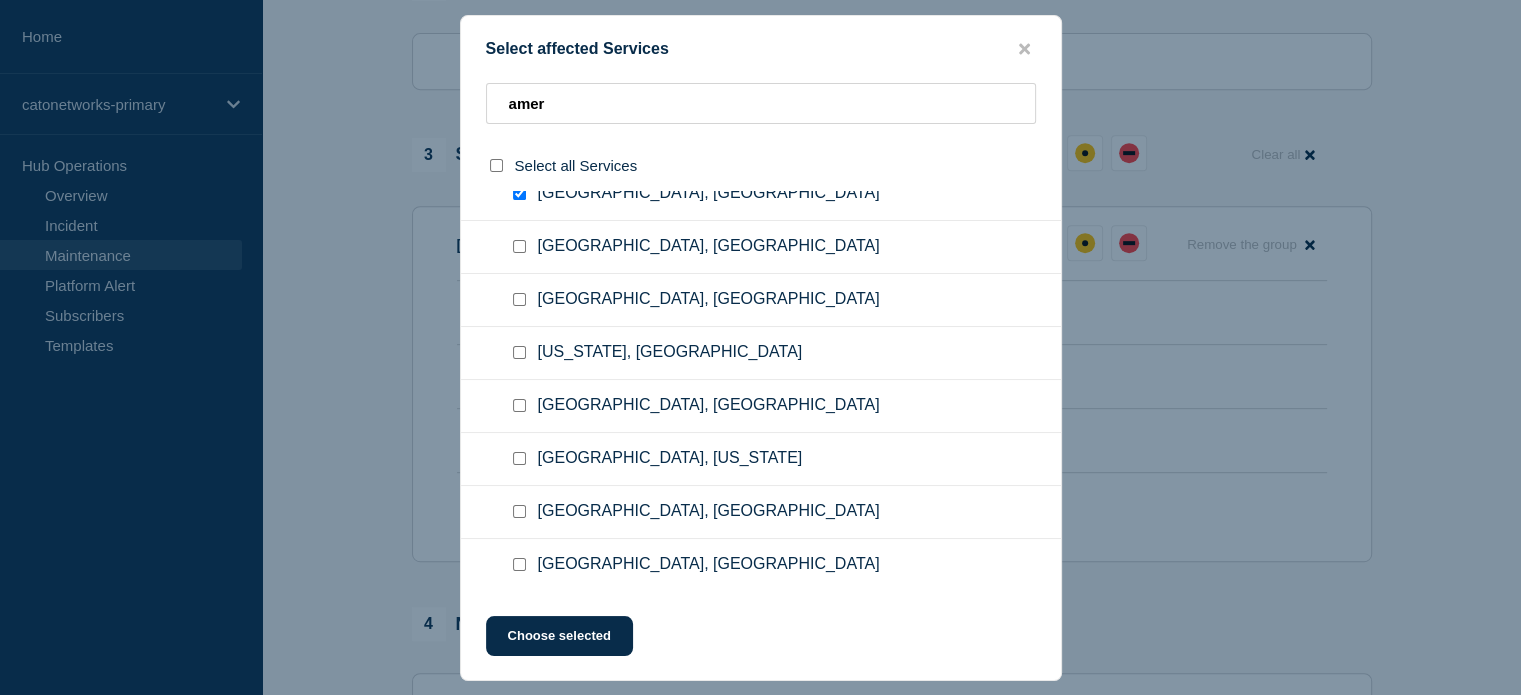 scroll, scrollTop: 1012, scrollLeft: 0, axis: vertical 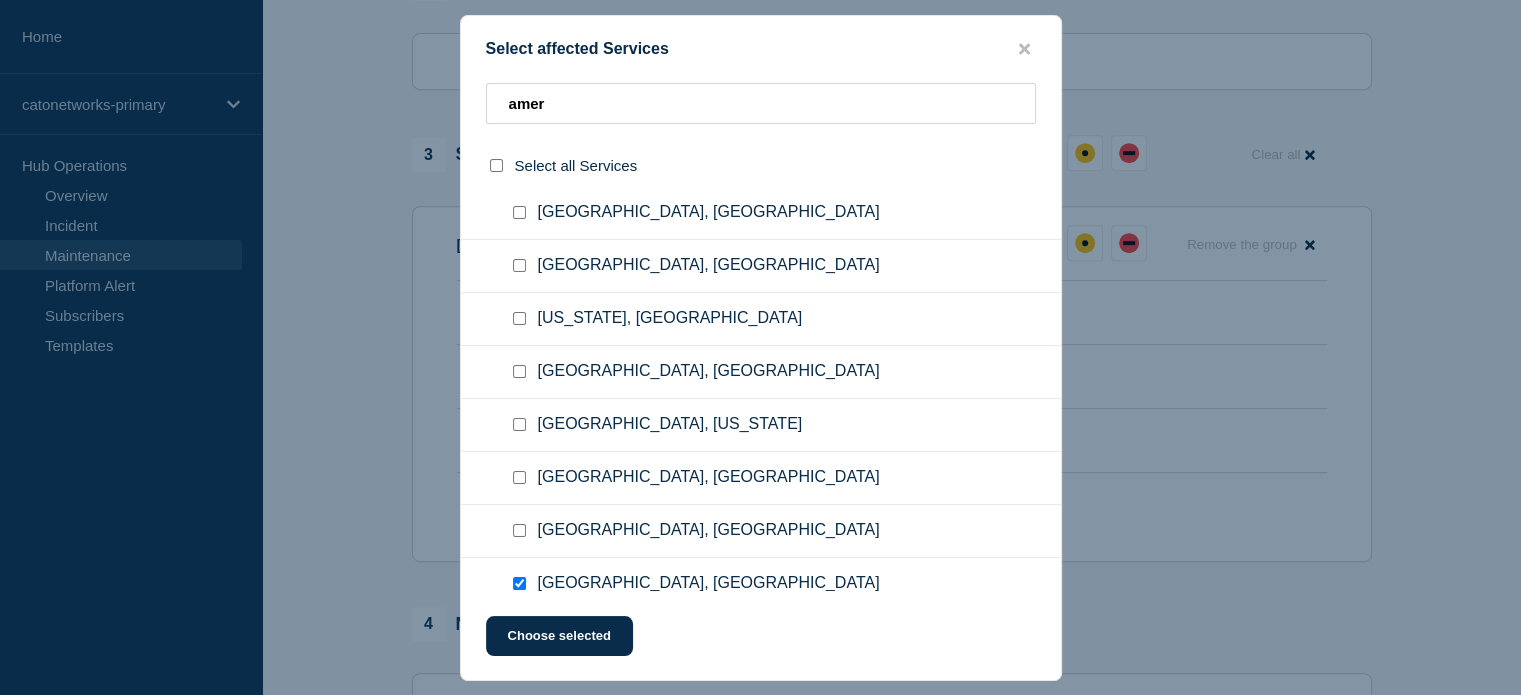 click at bounding box center (519, 424) 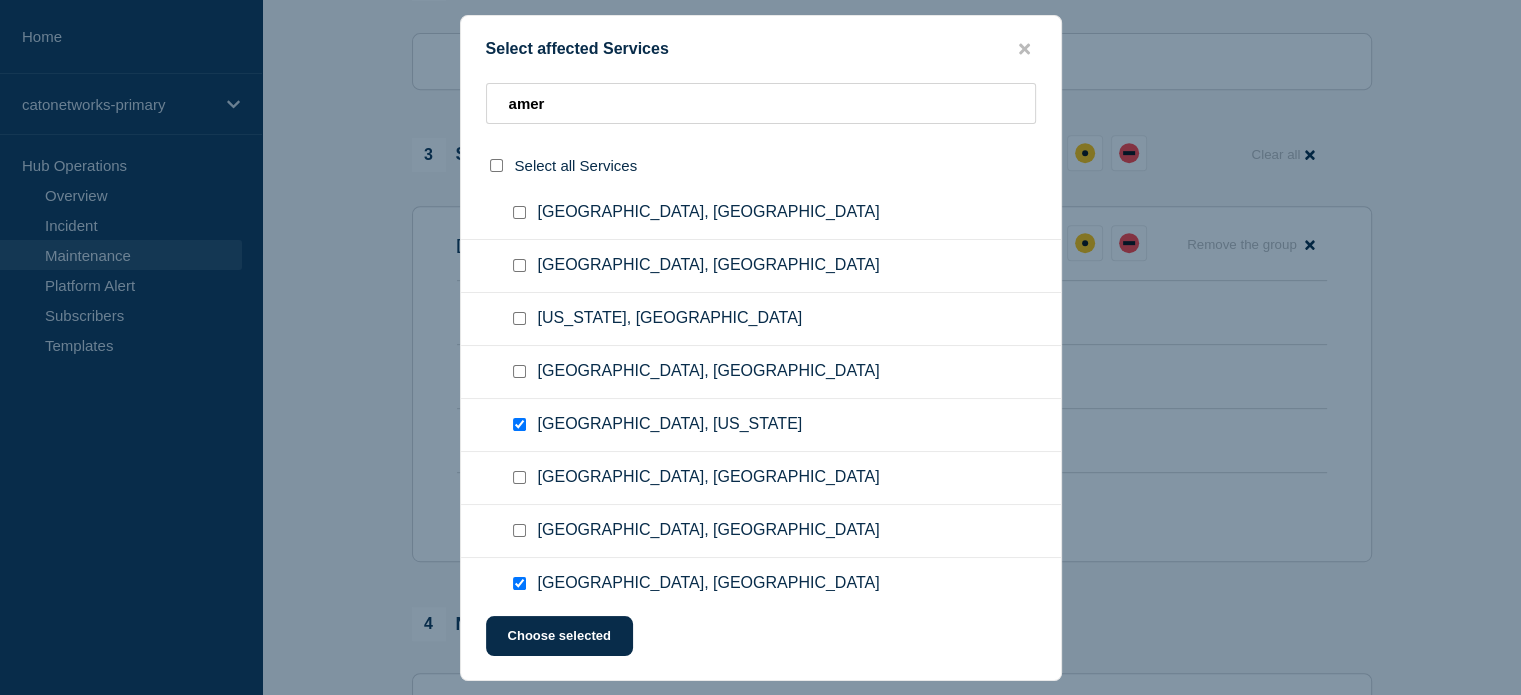 click at bounding box center (519, 371) 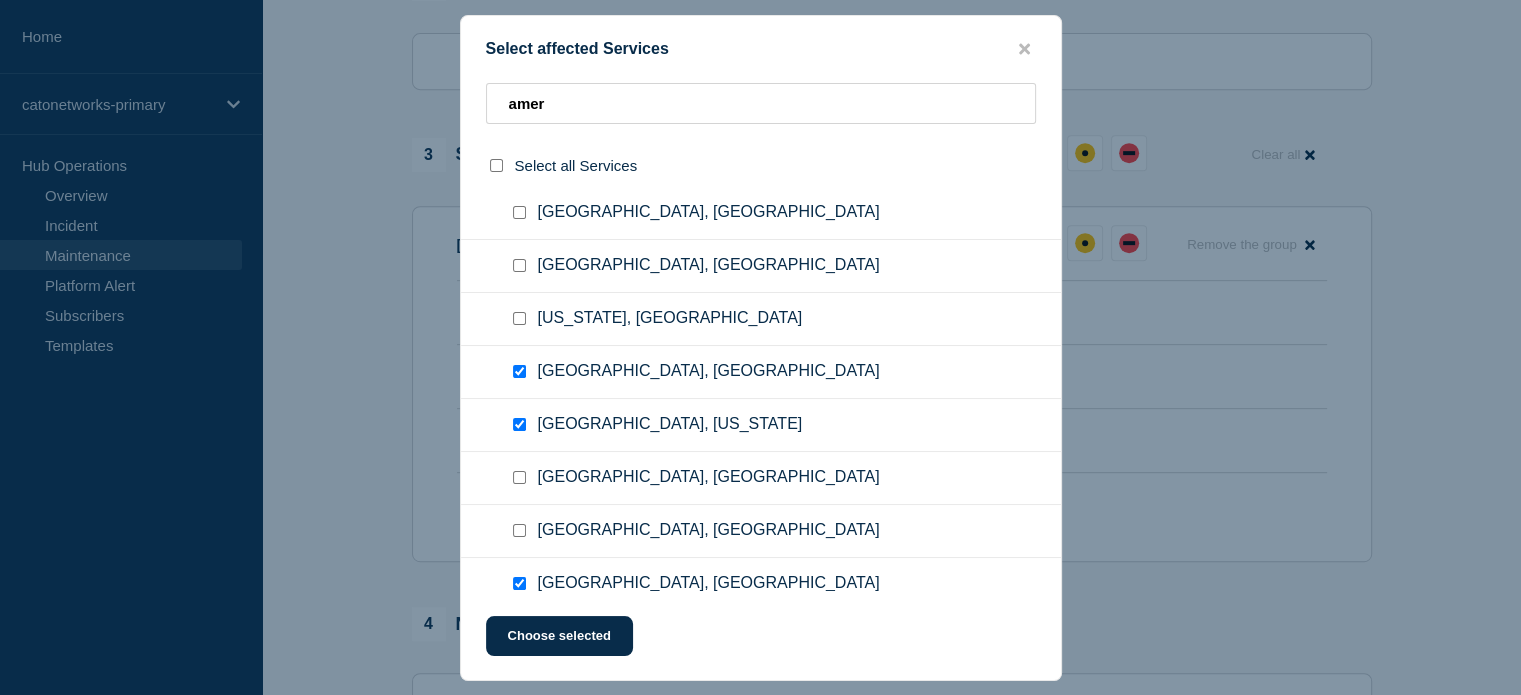 click on "[US_STATE], [GEOGRAPHIC_DATA]" 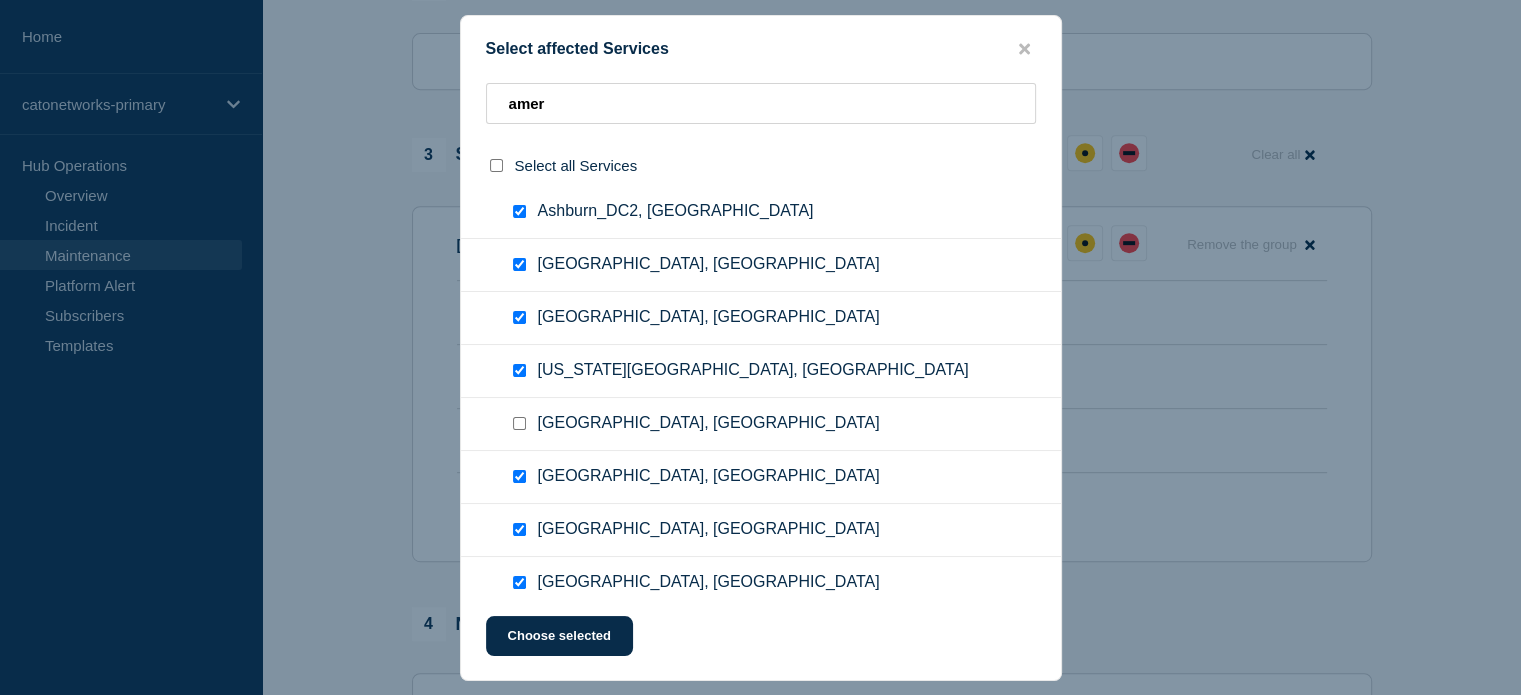 scroll, scrollTop: 12, scrollLeft: 0, axis: vertical 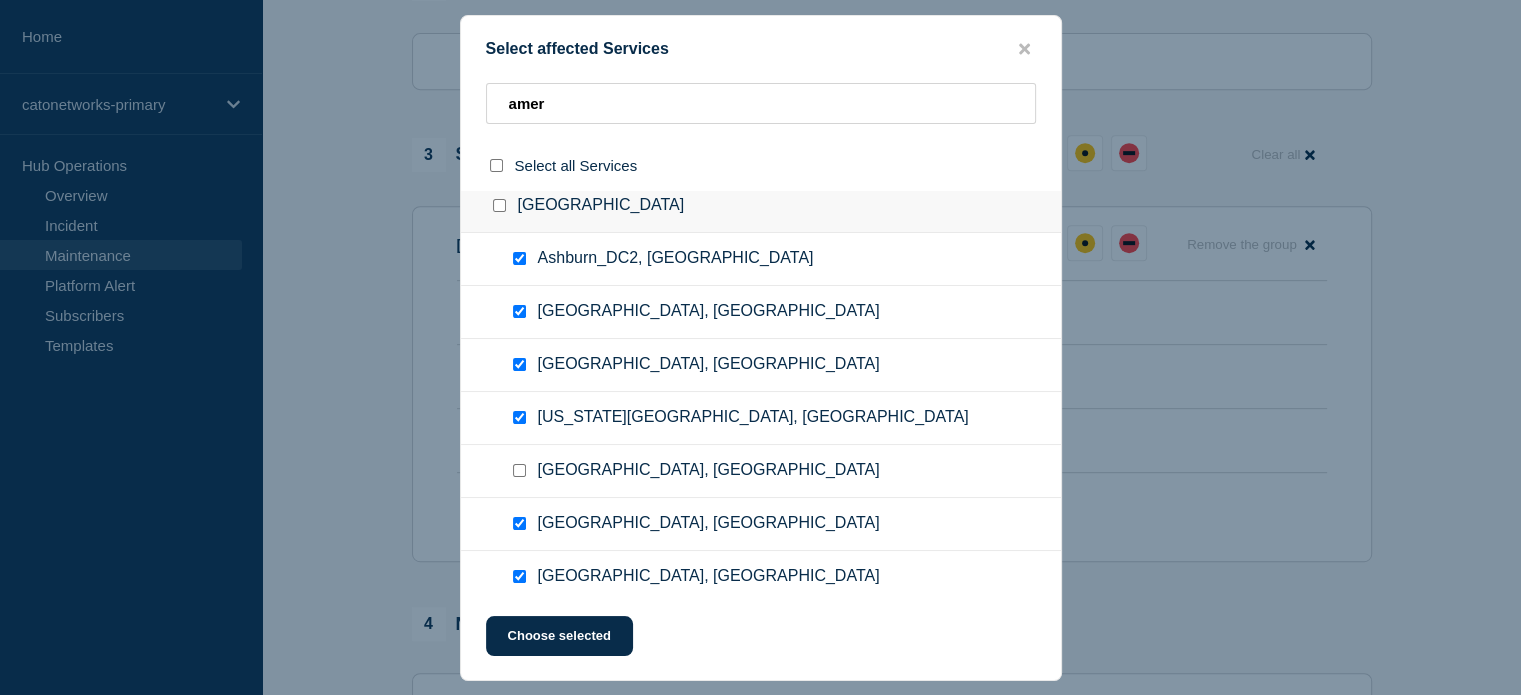 click at bounding box center (519, 470) 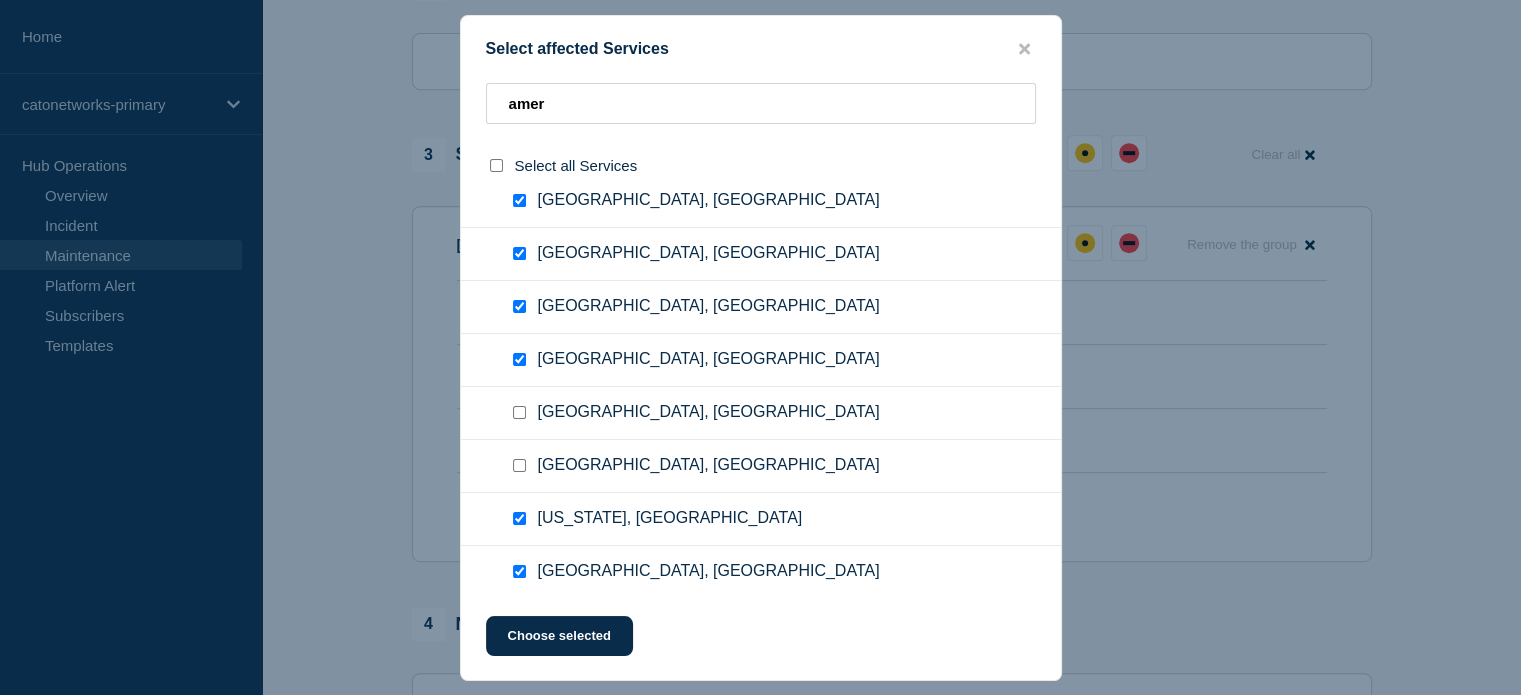 scroll, scrollTop: 912, scrollLeft: 0, axis: vertical 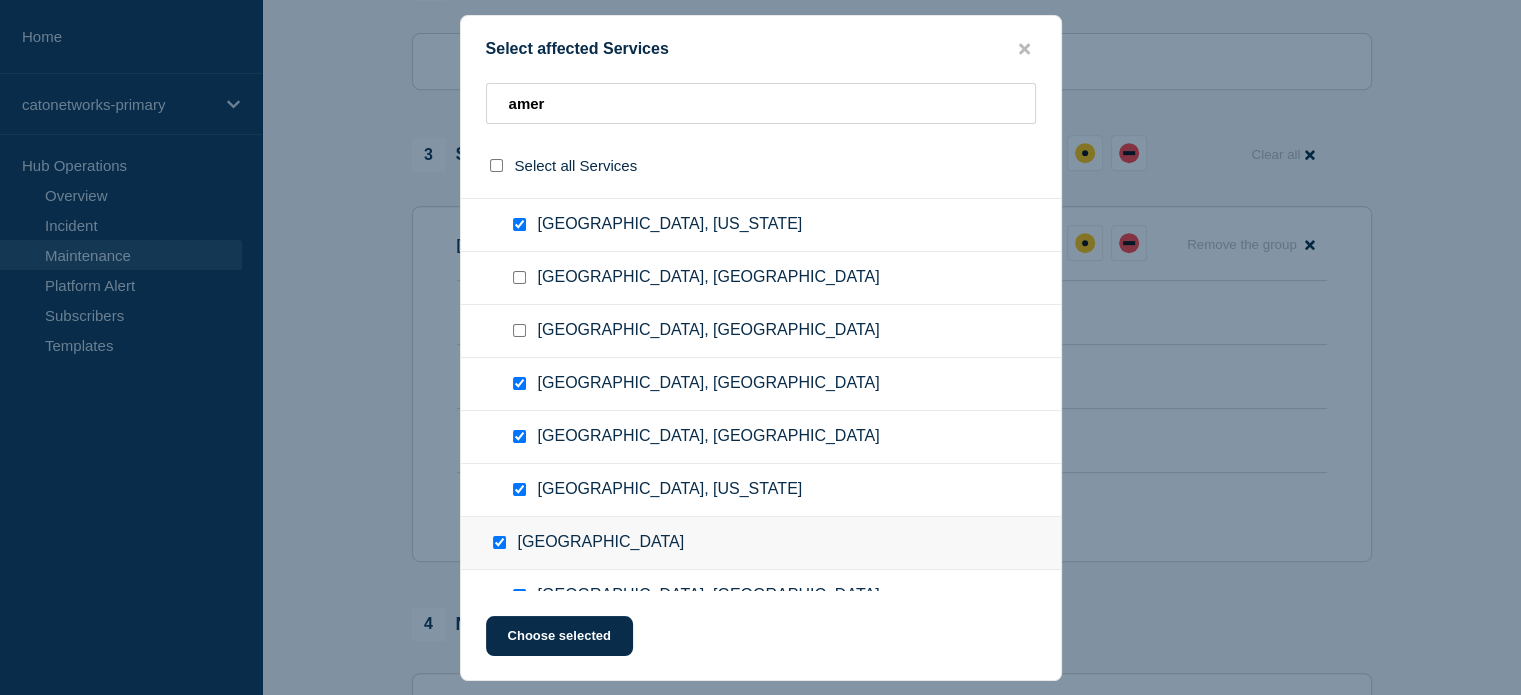 click at bounding box center (519, 330) 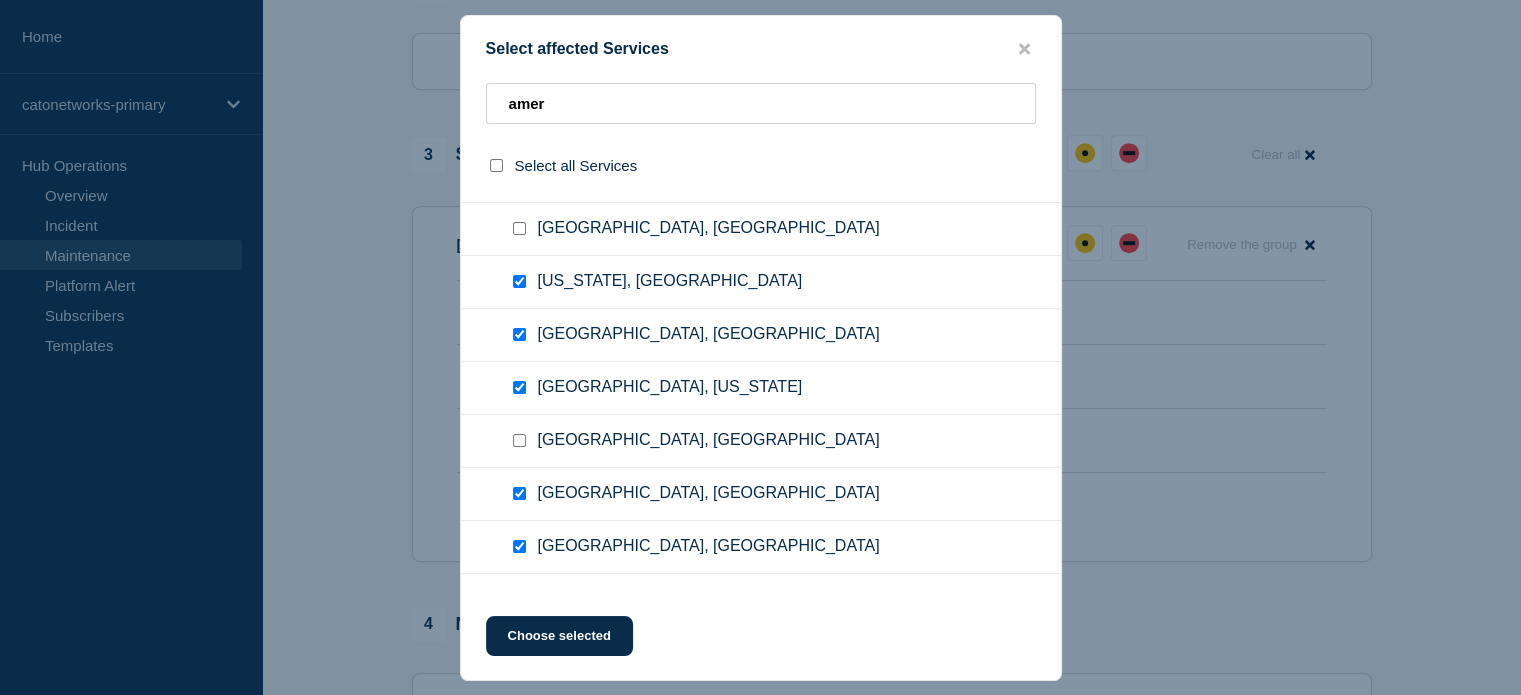 scroll, scrollTop: 1012, scrollLeft: 0, axis: vertical 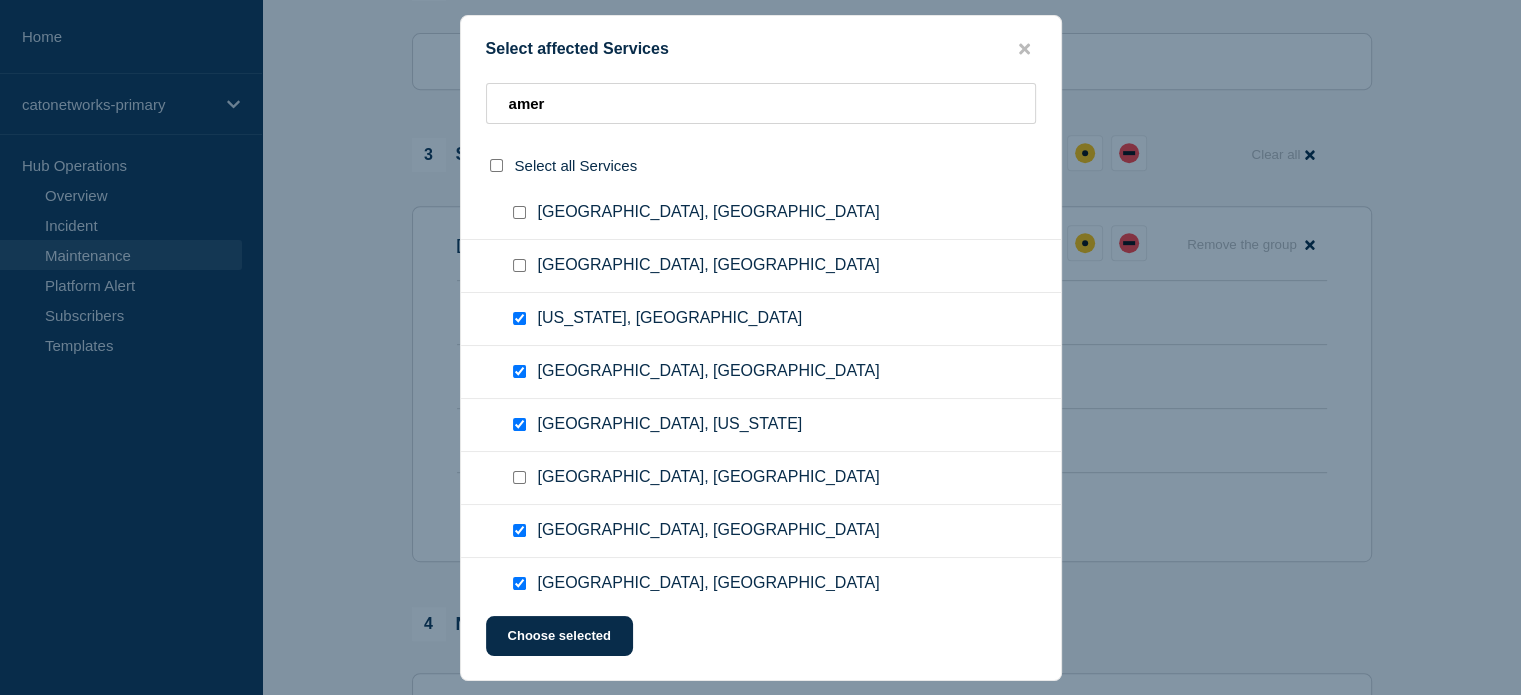 click at bounding box center (523, 478) 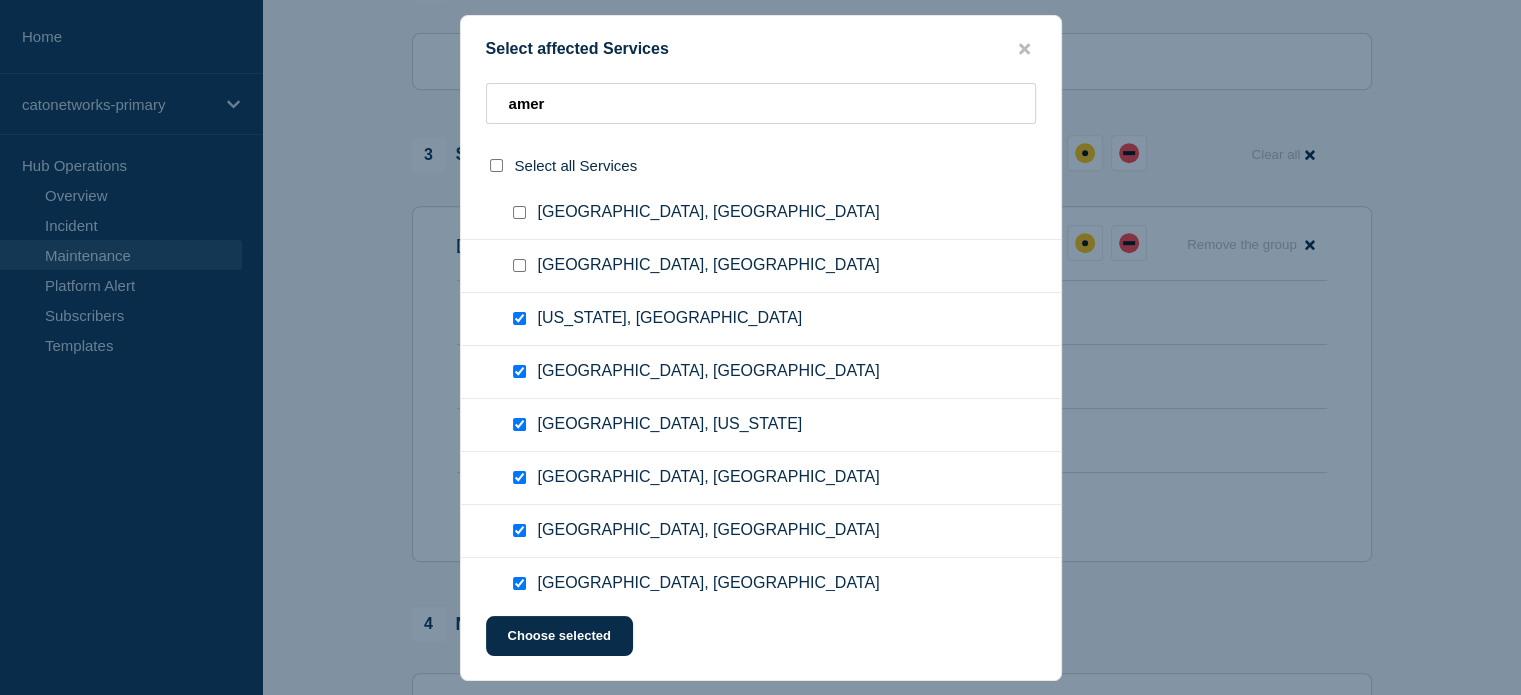 scroll, scrollTop: 912, scrollLeft: 0, axis: vertical 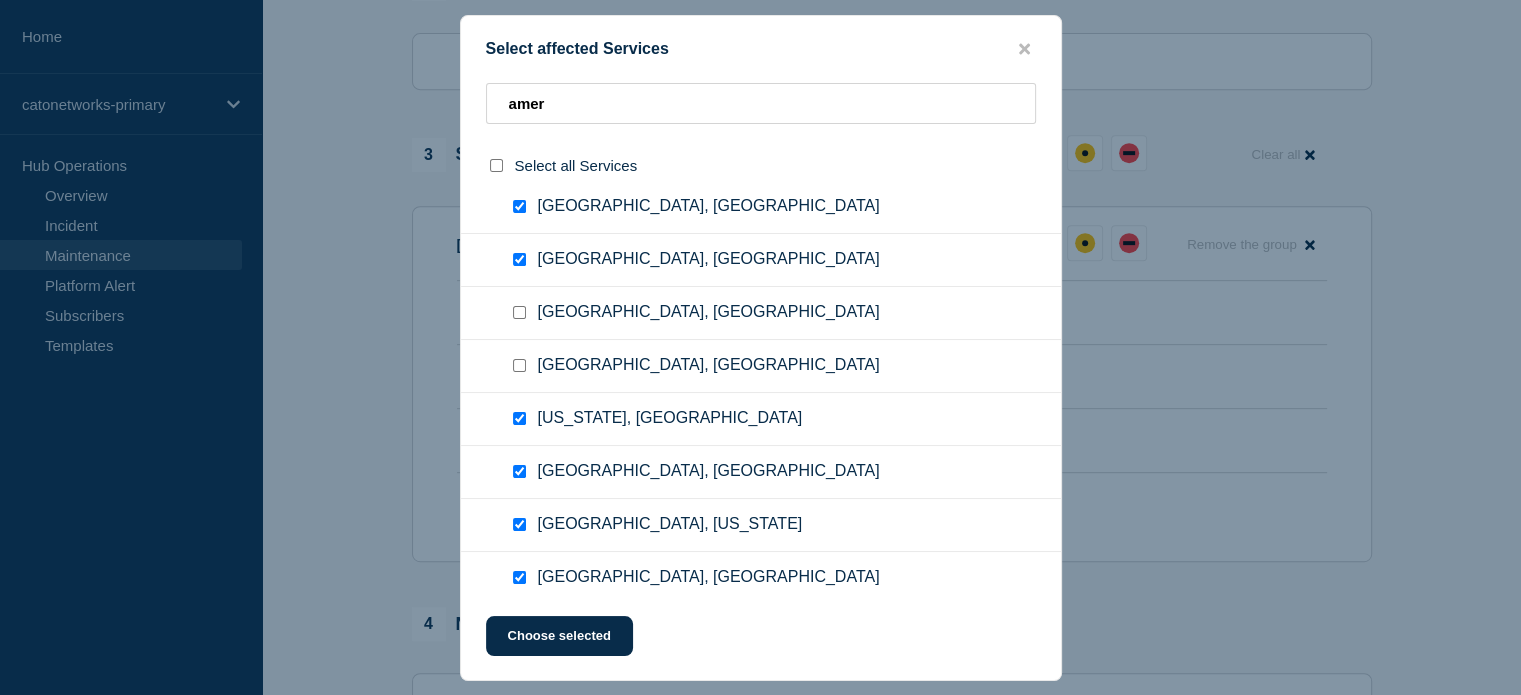 click at bounding box center [523, 366] 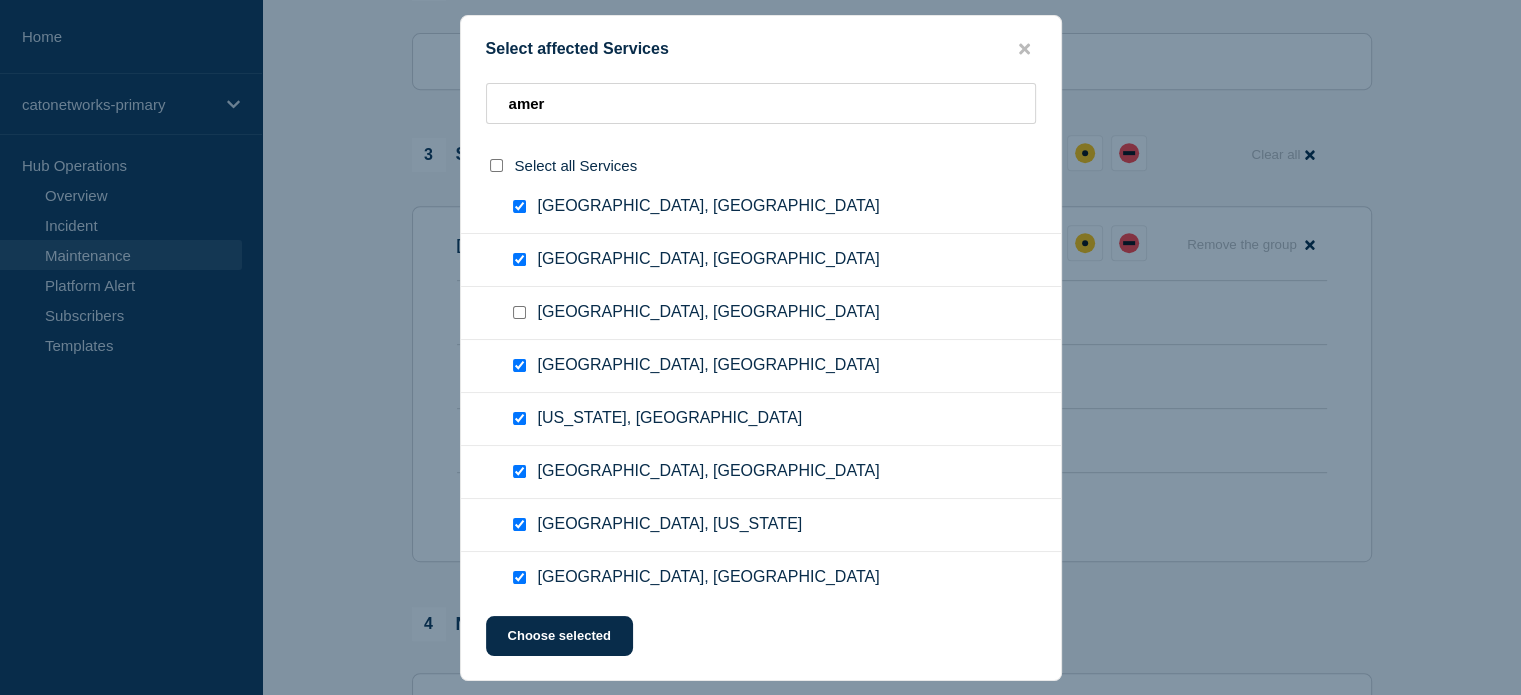 click at bounding box center (519, 312) 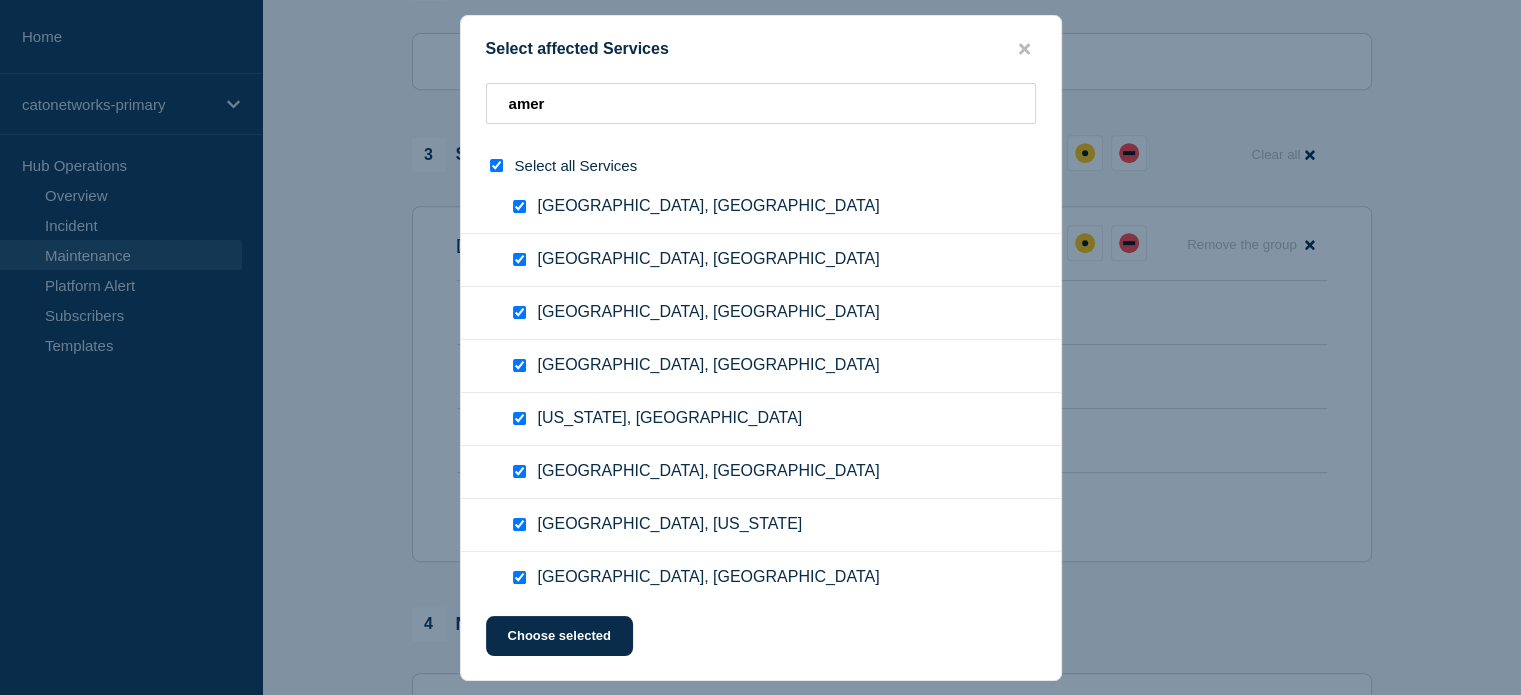 checkbox on "true" 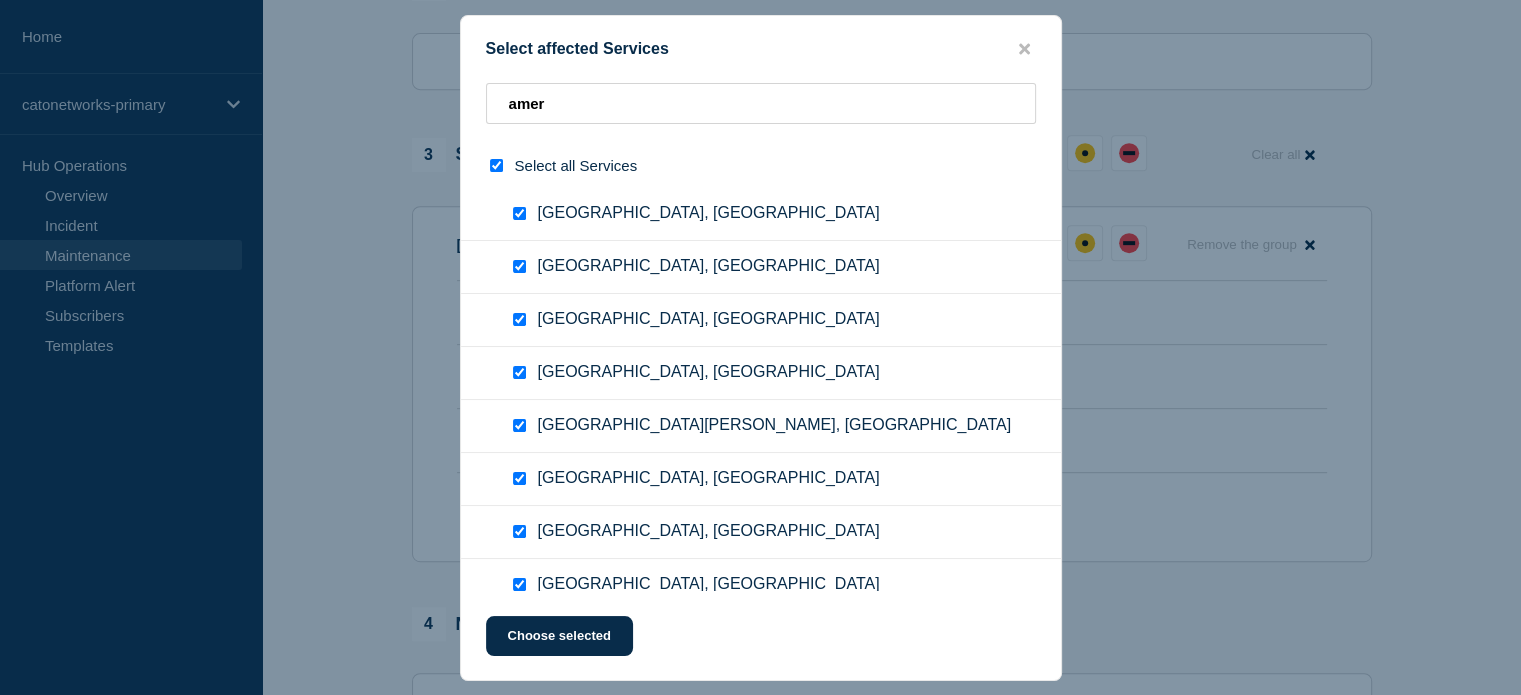scroll, scrollTop: 1712, scrollLeft: 0, axis: vertical 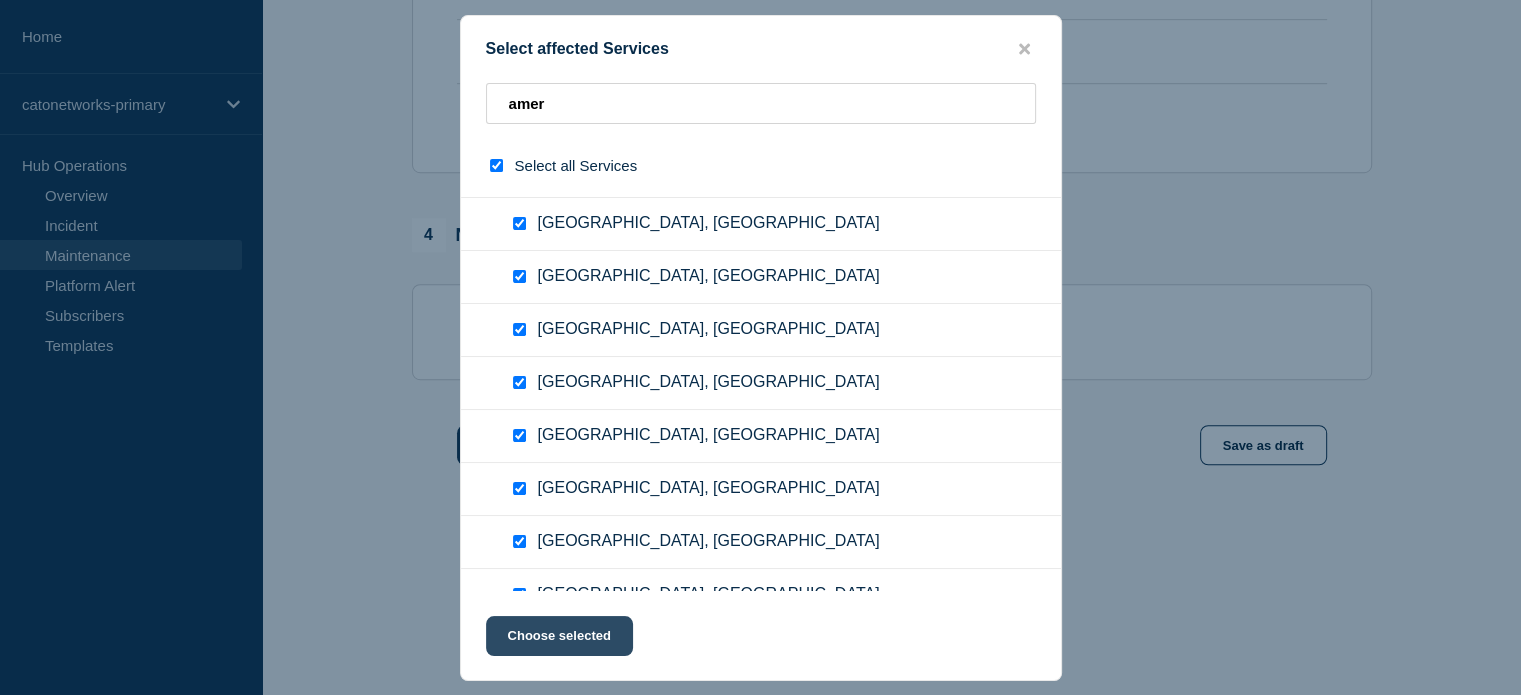 click on "Choose selected" 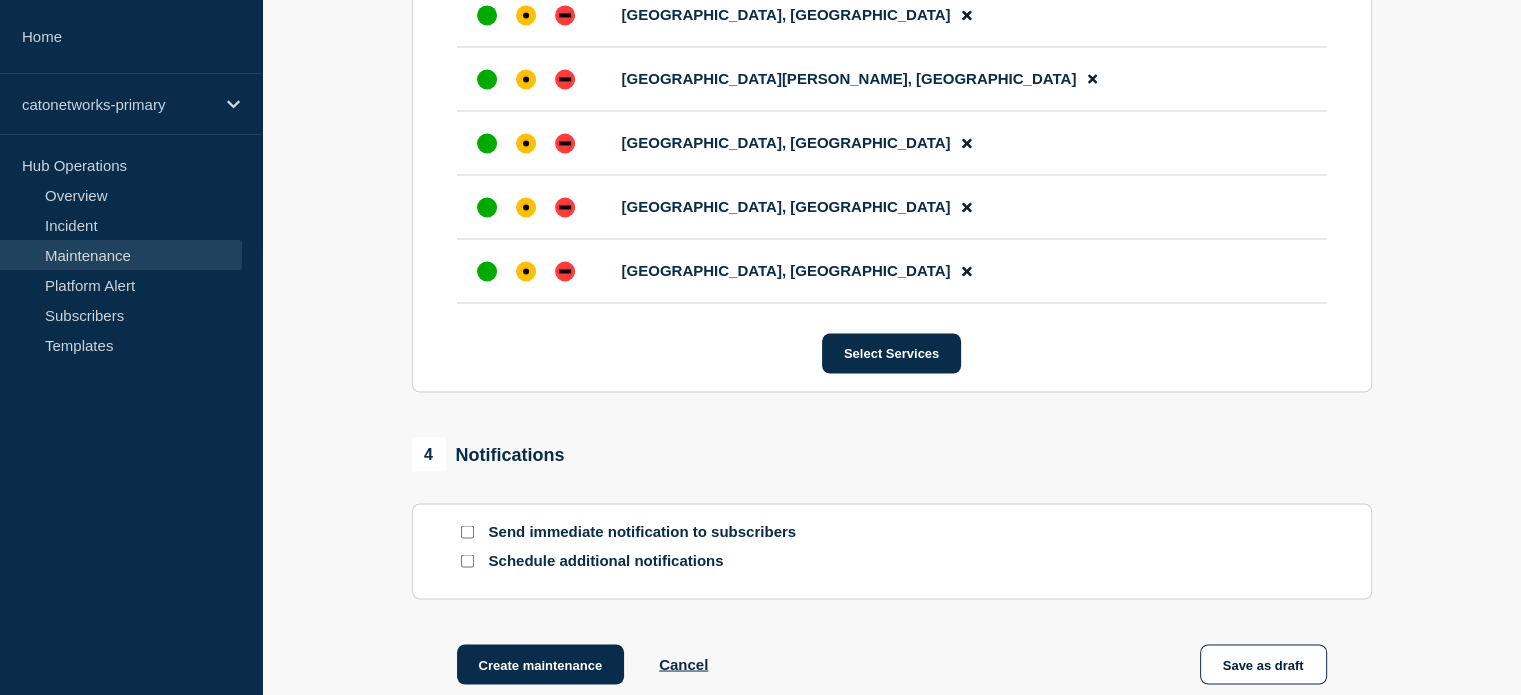 scroll, scrollTop: 3644, scrollLeft: 0, axis: vertical 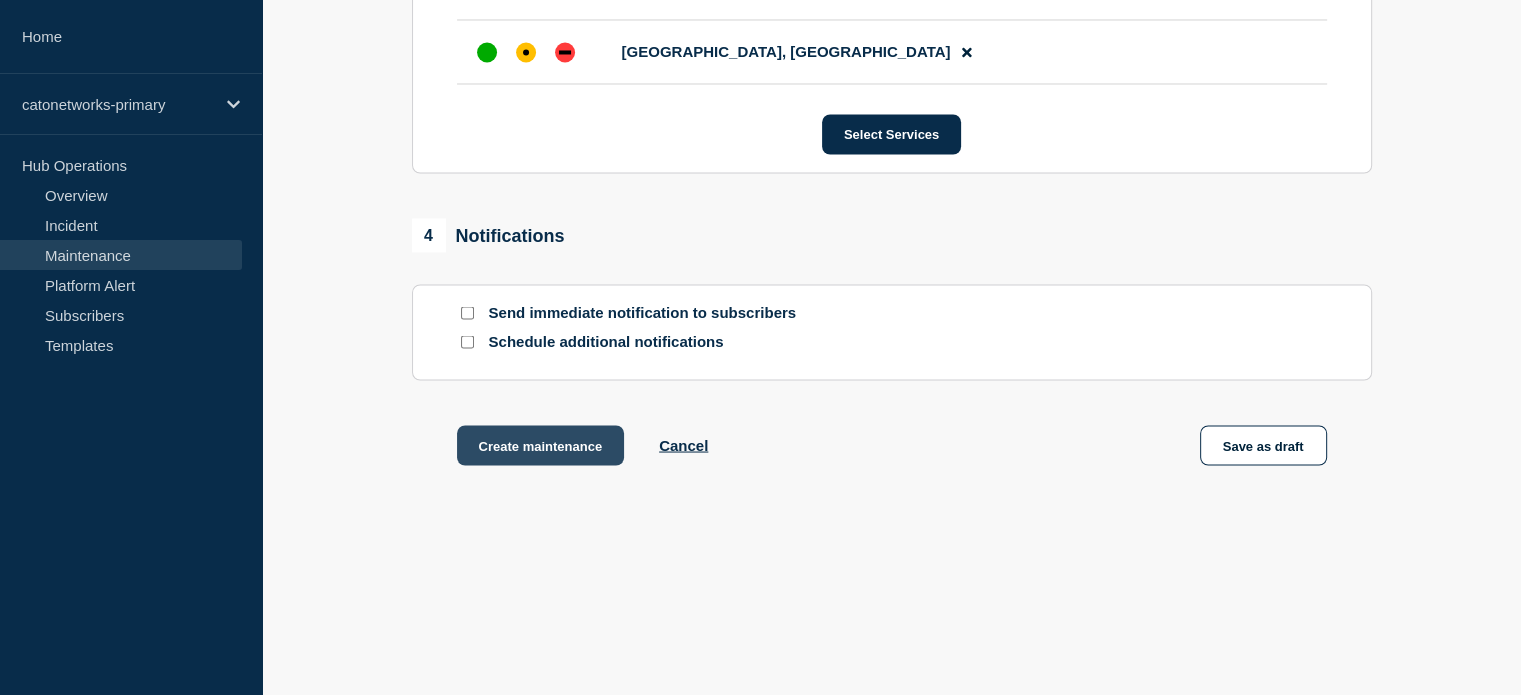 click on "Create maintenance" at bounding box center [541, 445] 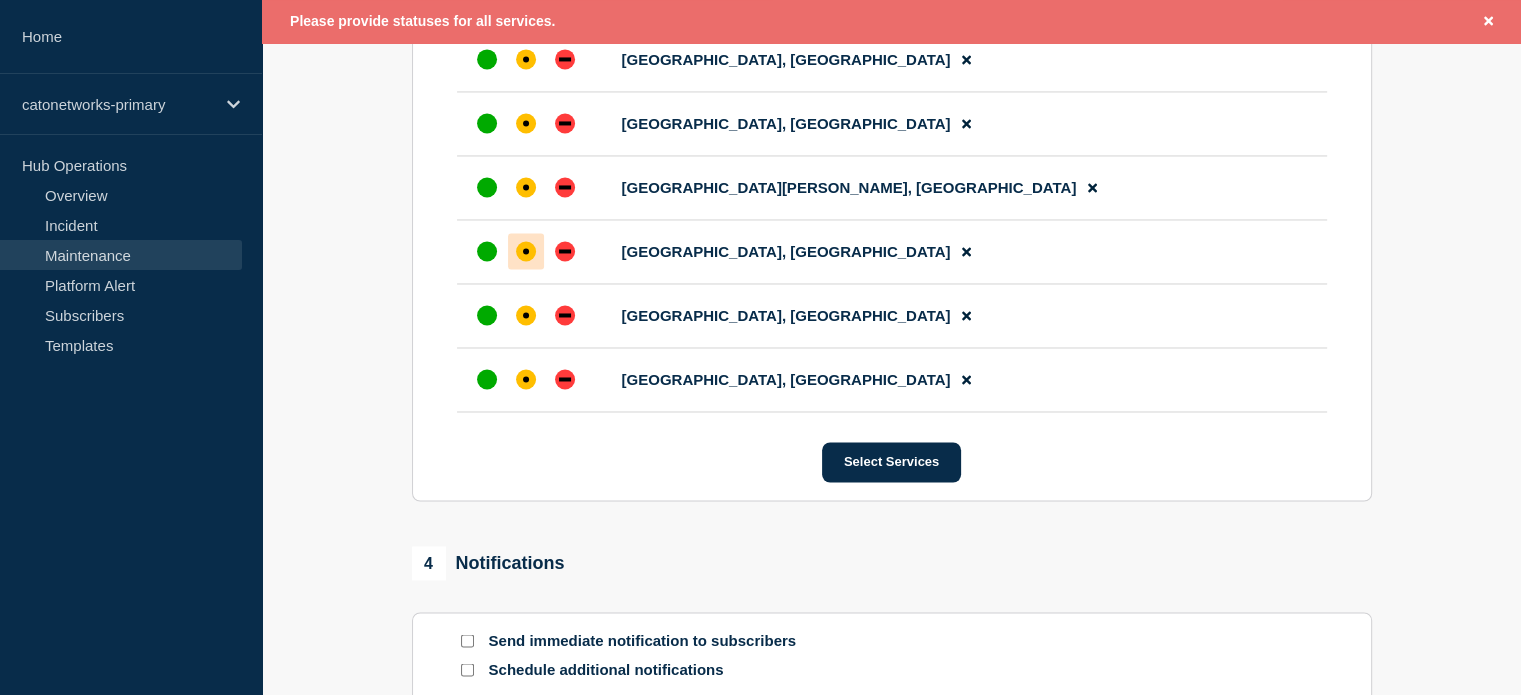 scroll, scrollTop: 3200, scrollLeft: 0, axis: vertical 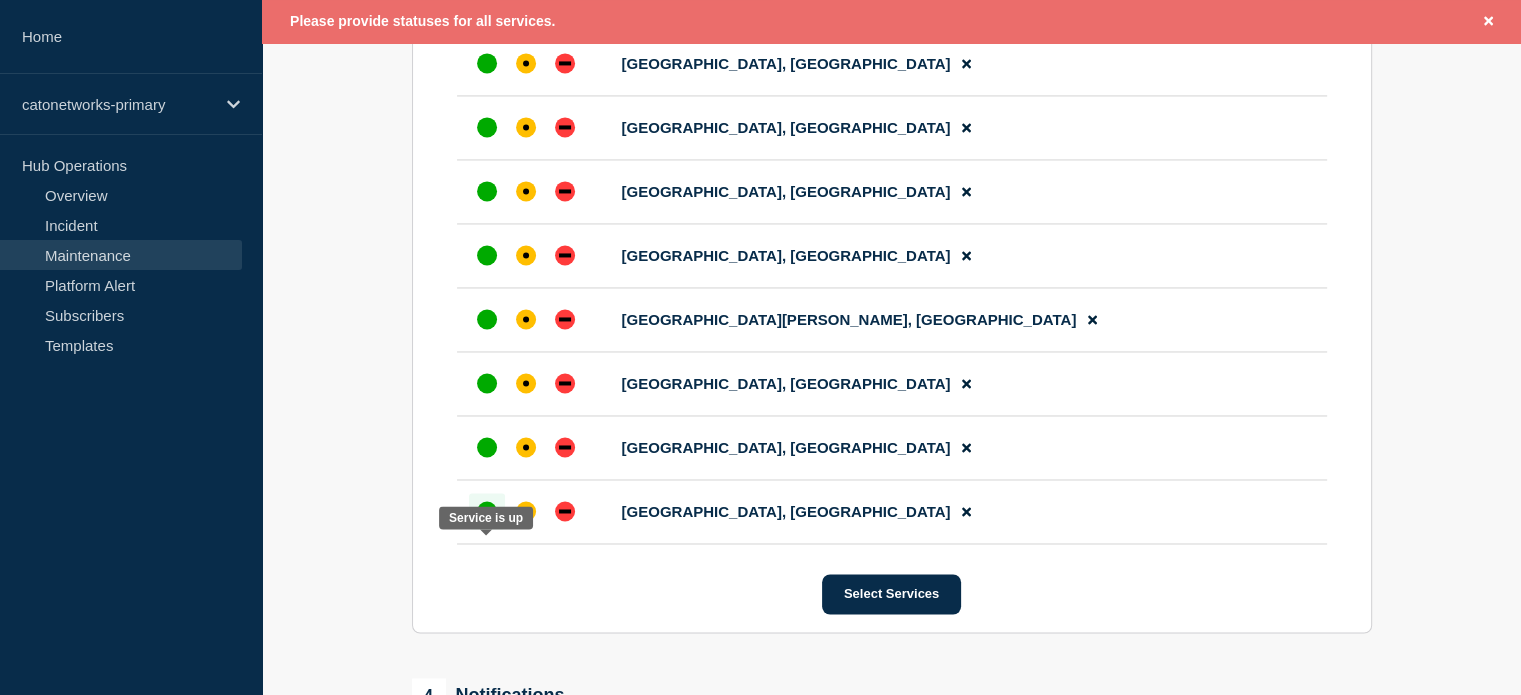 click at bounding box center [487, 511] 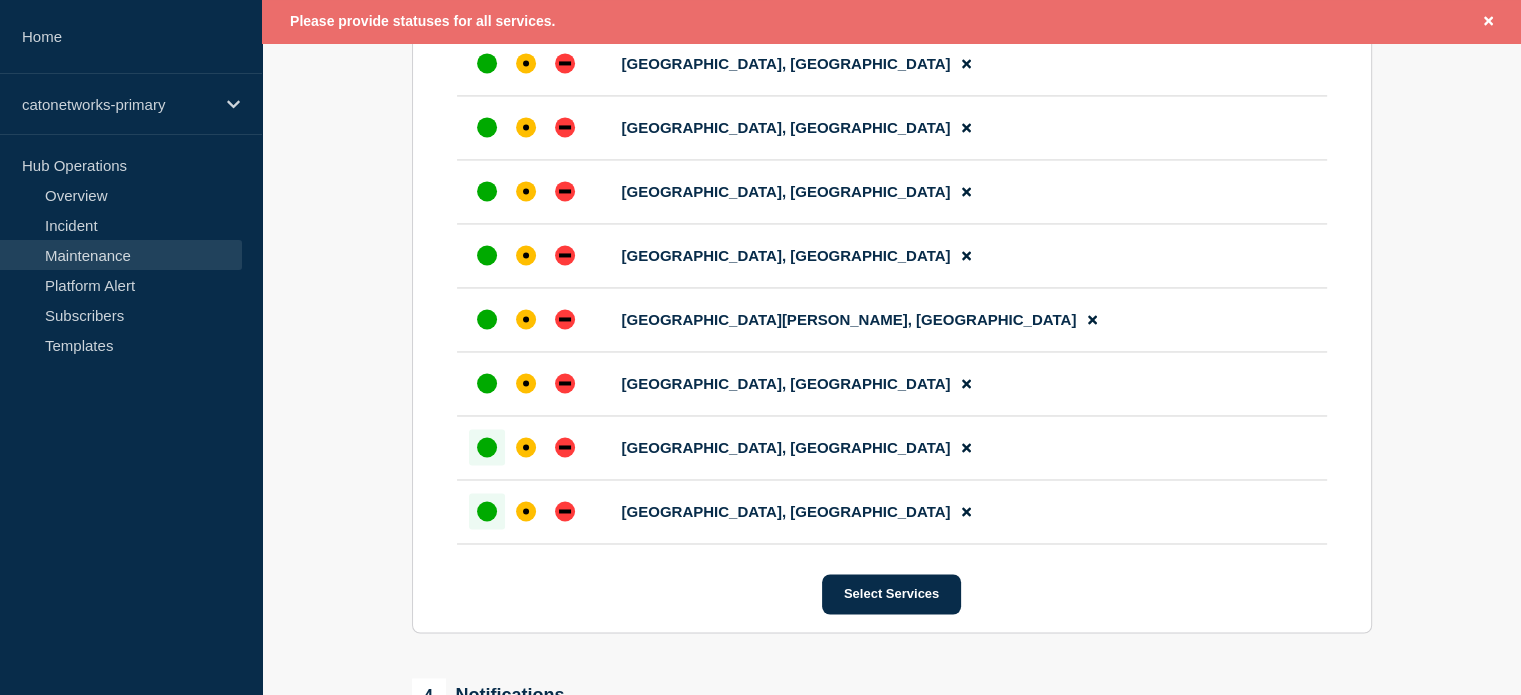 click at bounding box center (487, 447) 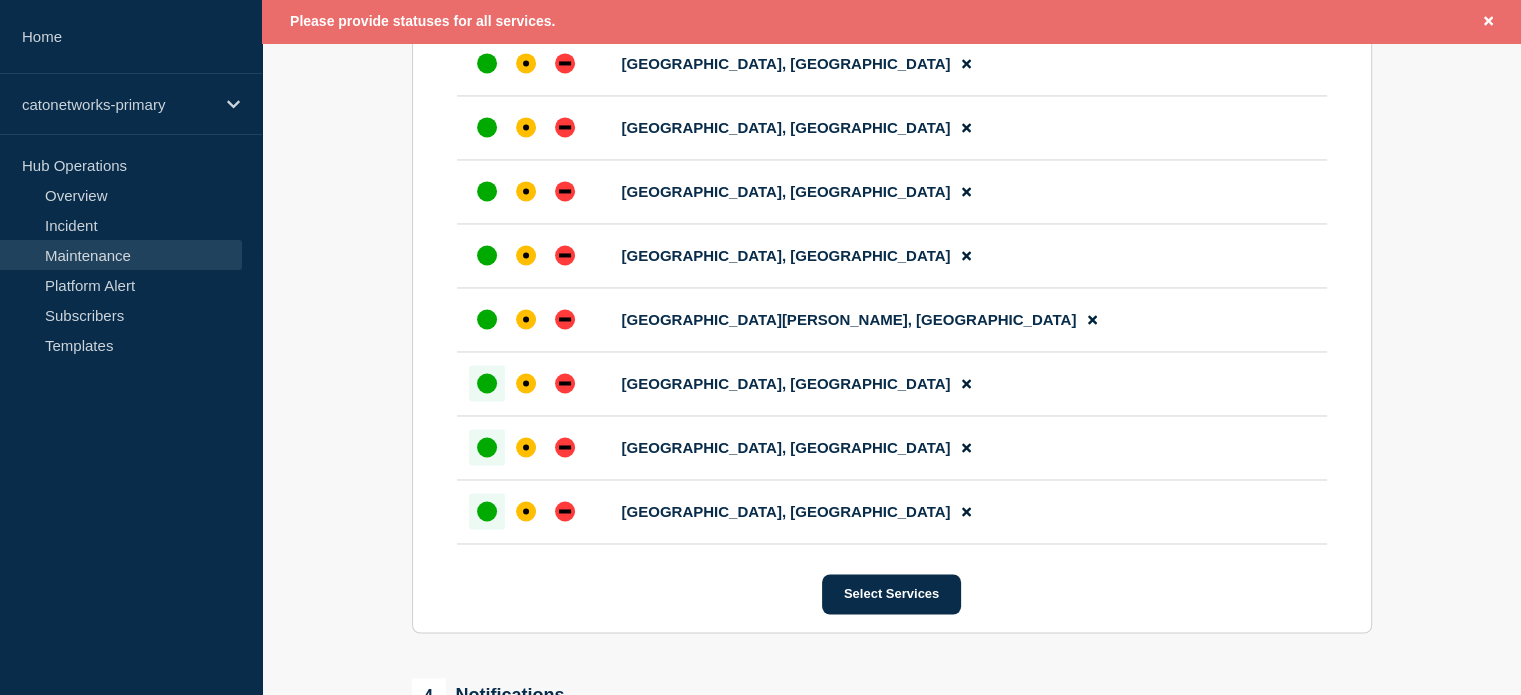 click at bounding box center [487, 383] 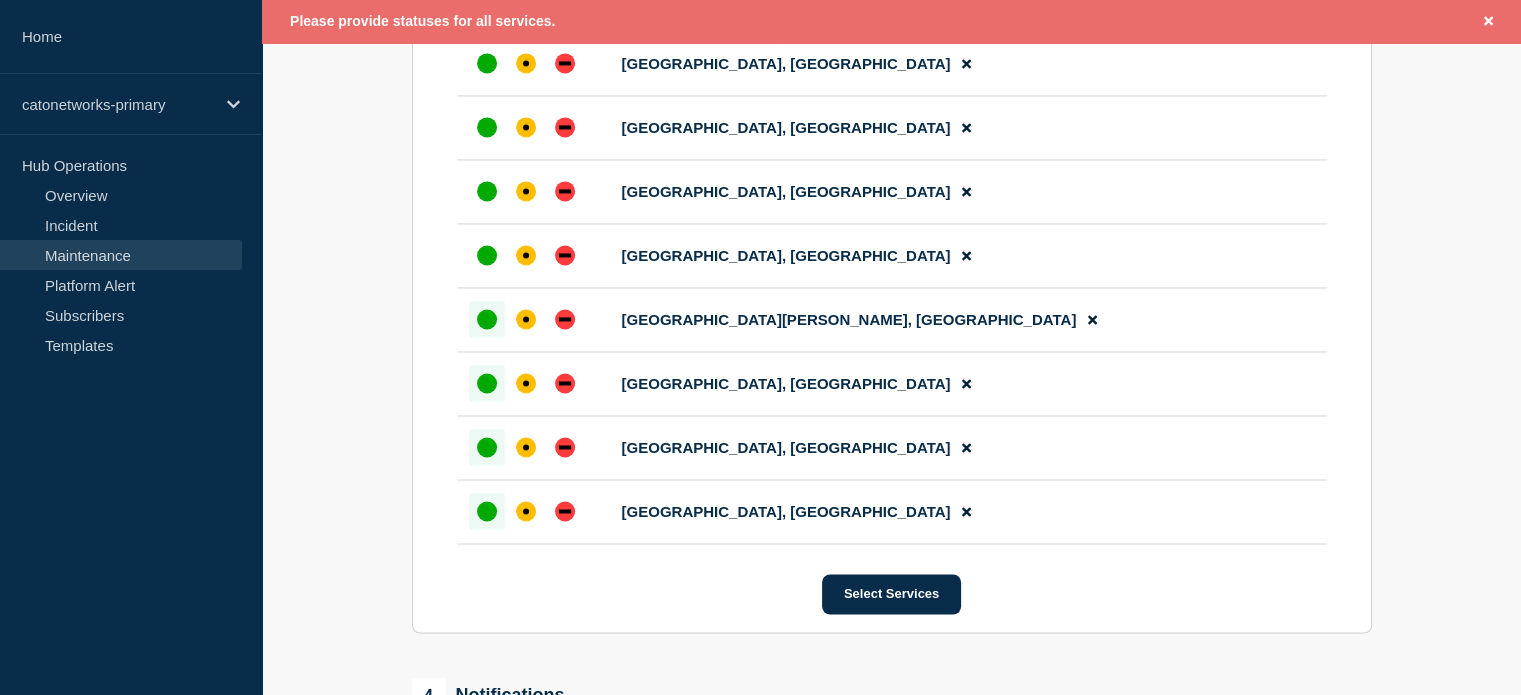 click at bounding box center [487, 319] 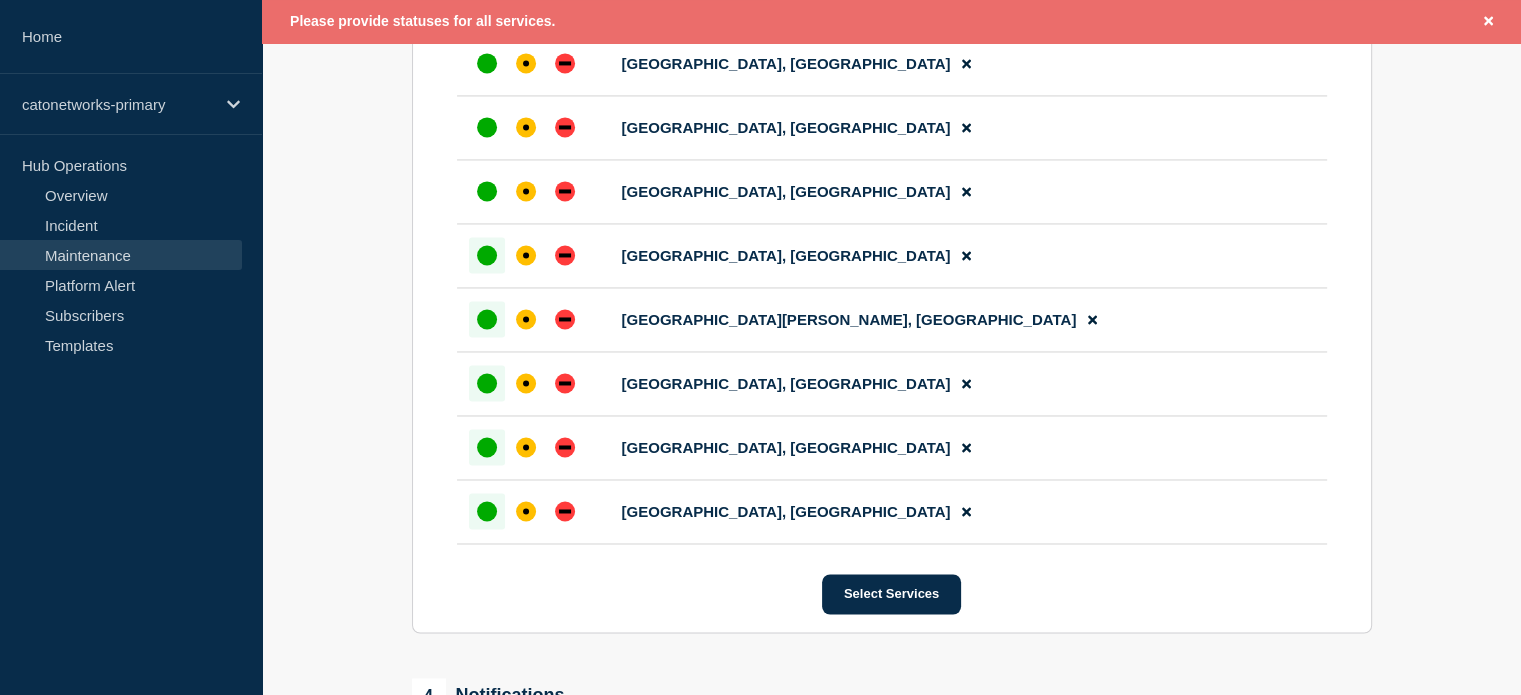 click at bounding box center (487, 255) 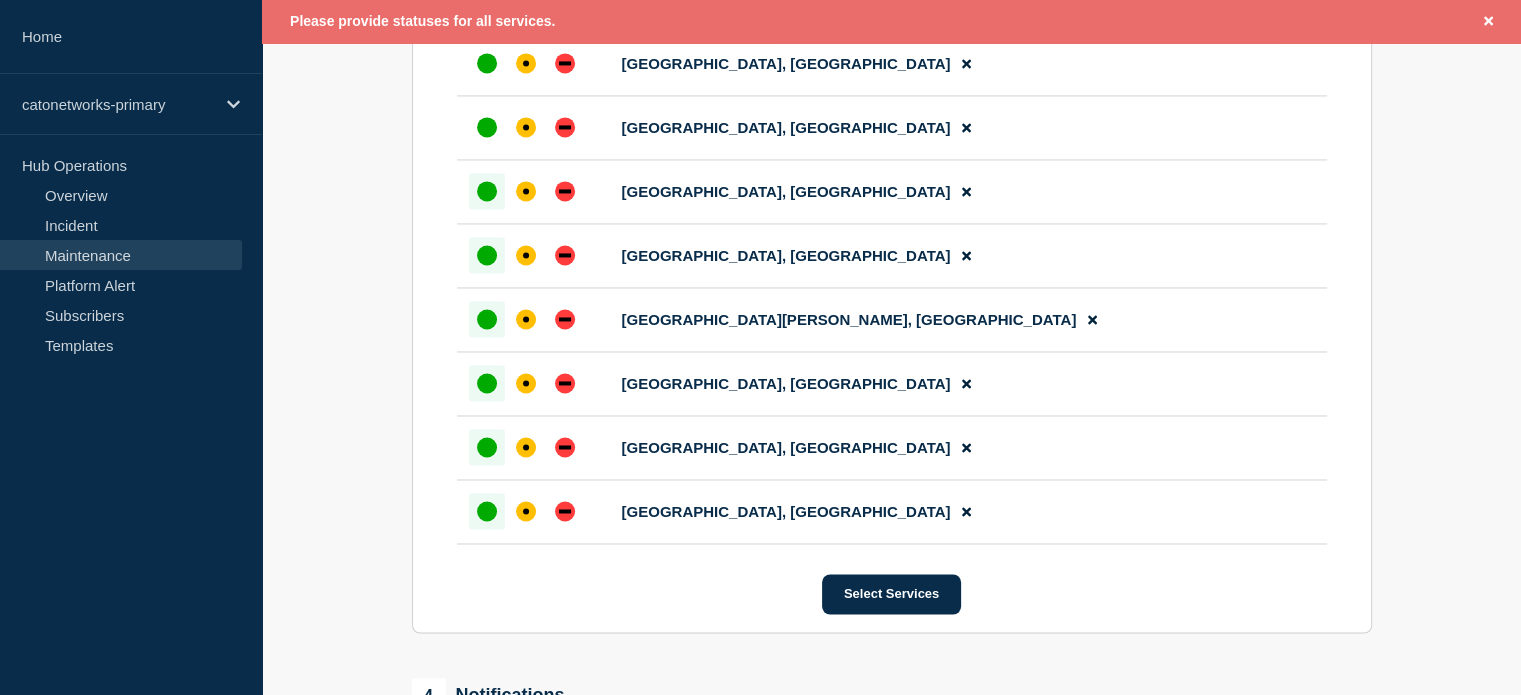 click at bounding box center [487, 191] 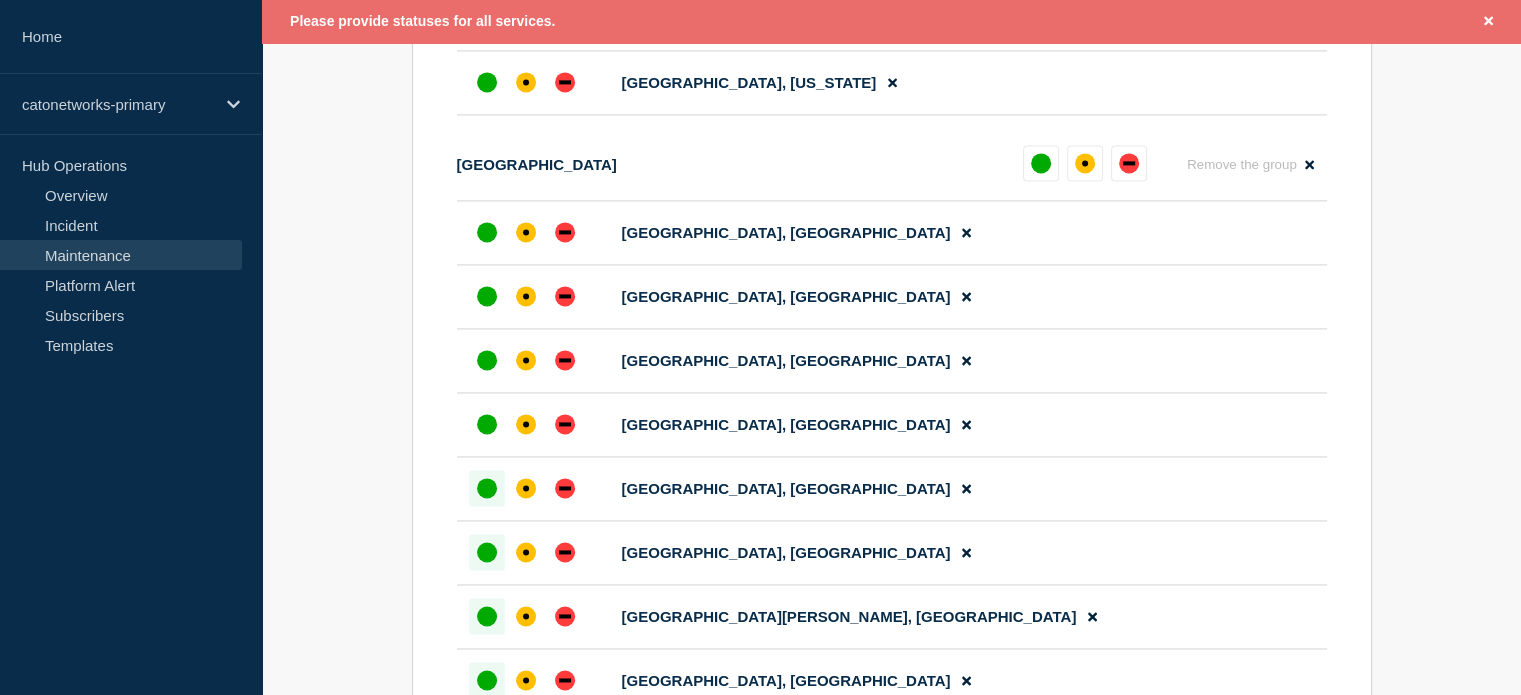 scroll, scrollTop: 2900, scrollLeft: 0, axis: vertical 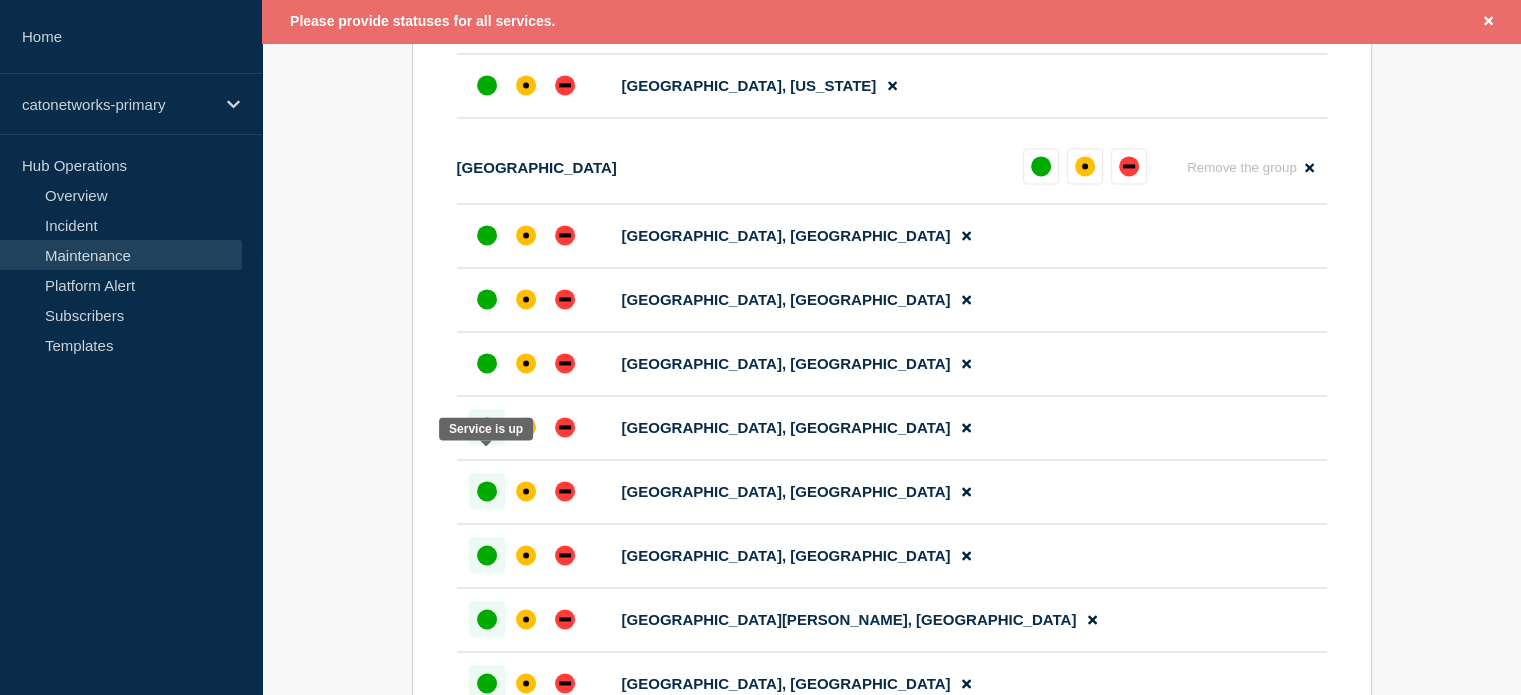 click at bounding box center (487, 427) 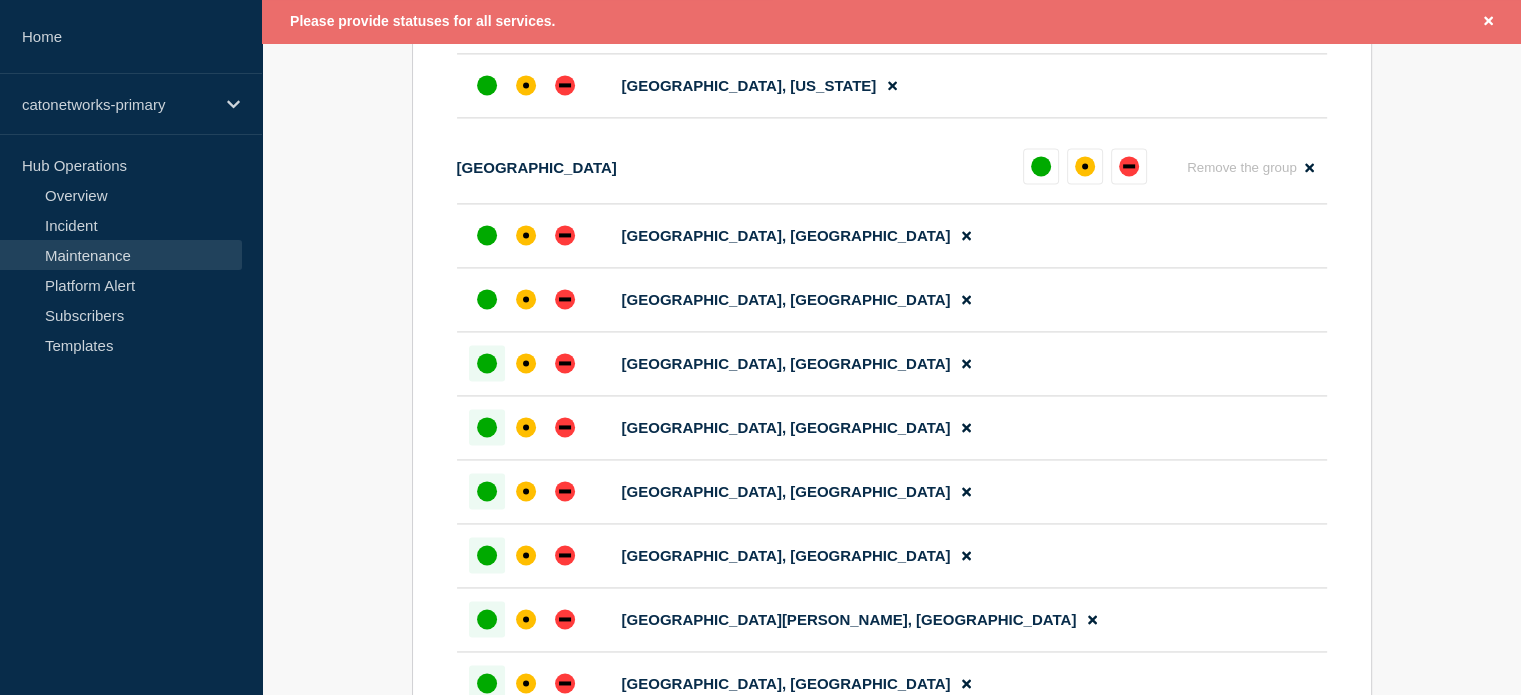 click at bounding box center (487, 363) 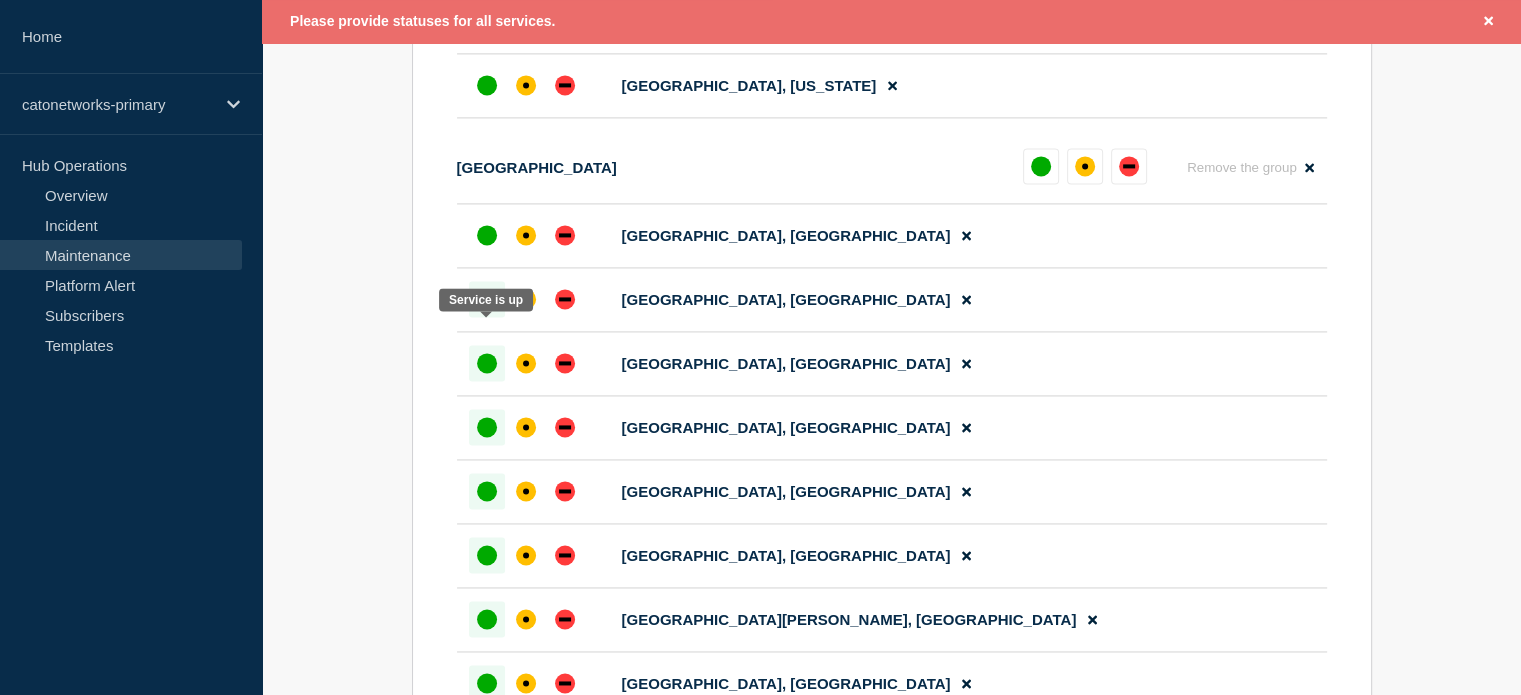 click at bounding box center (487, 299) 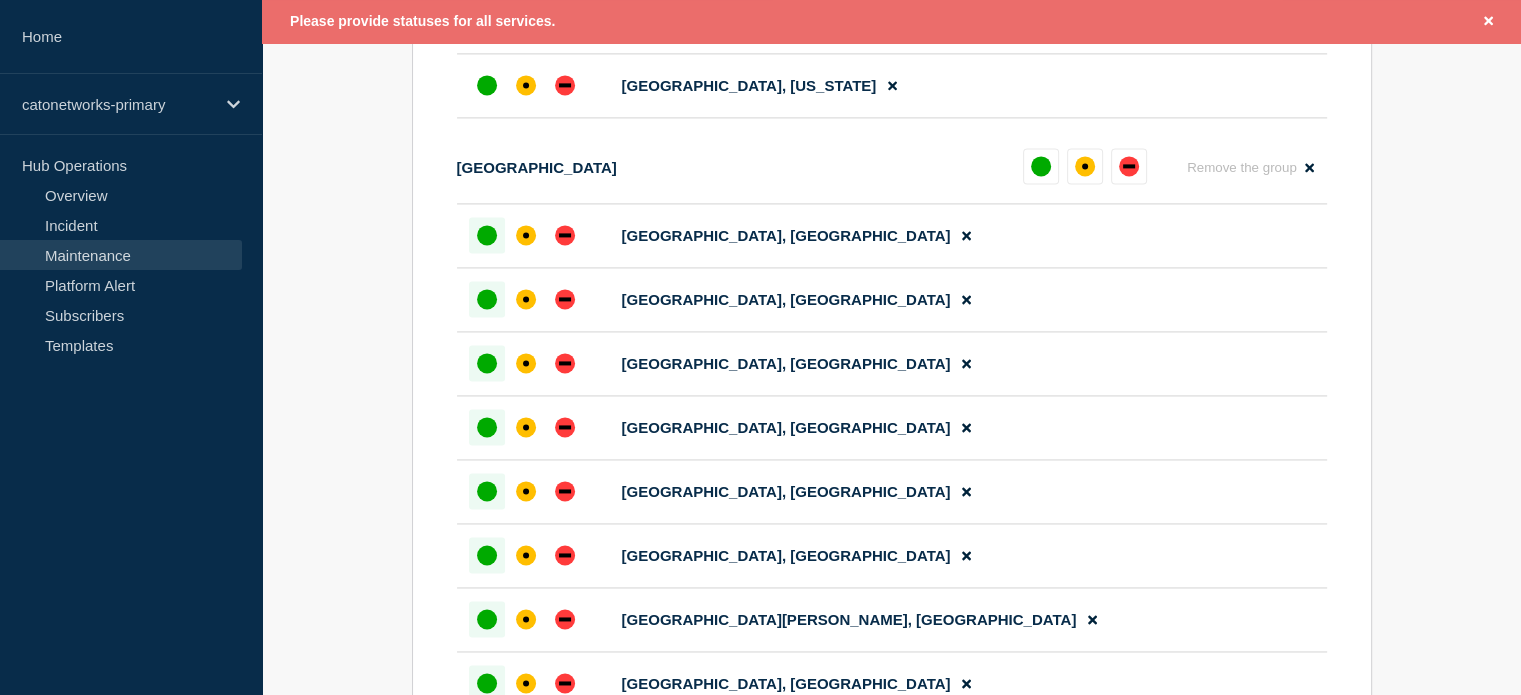 click at bounding box center (487, 235) 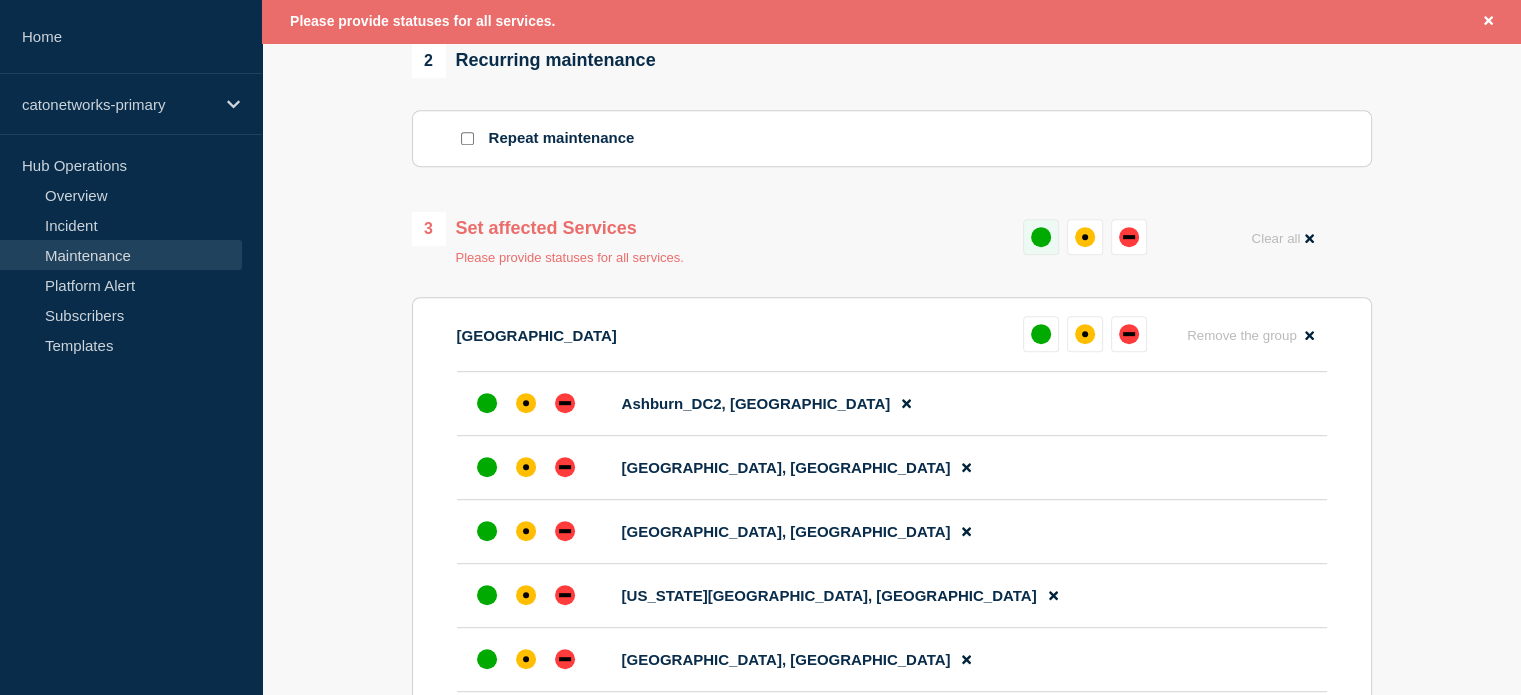 scroll, scrollTop: 700, scrollLeft: 0, axis: vertical 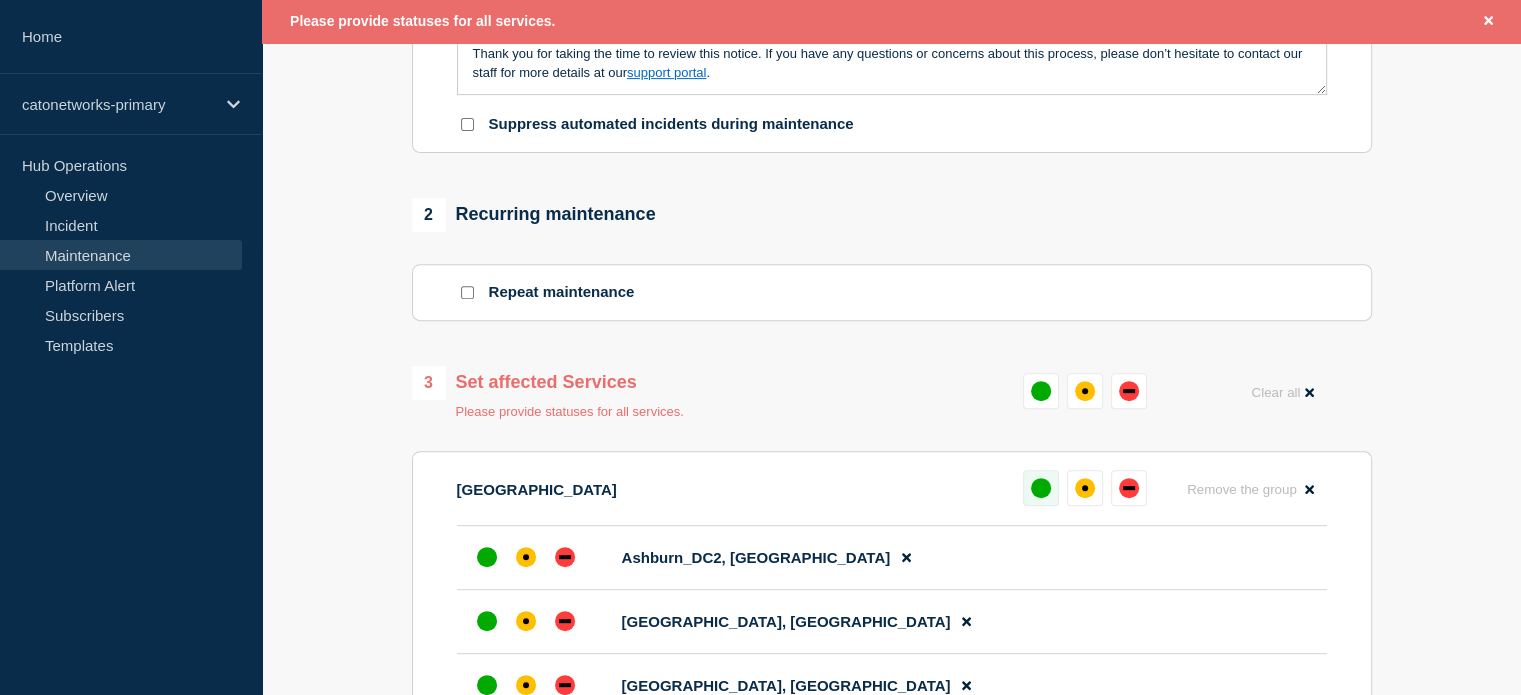 click at bounding box center (1041, 488) 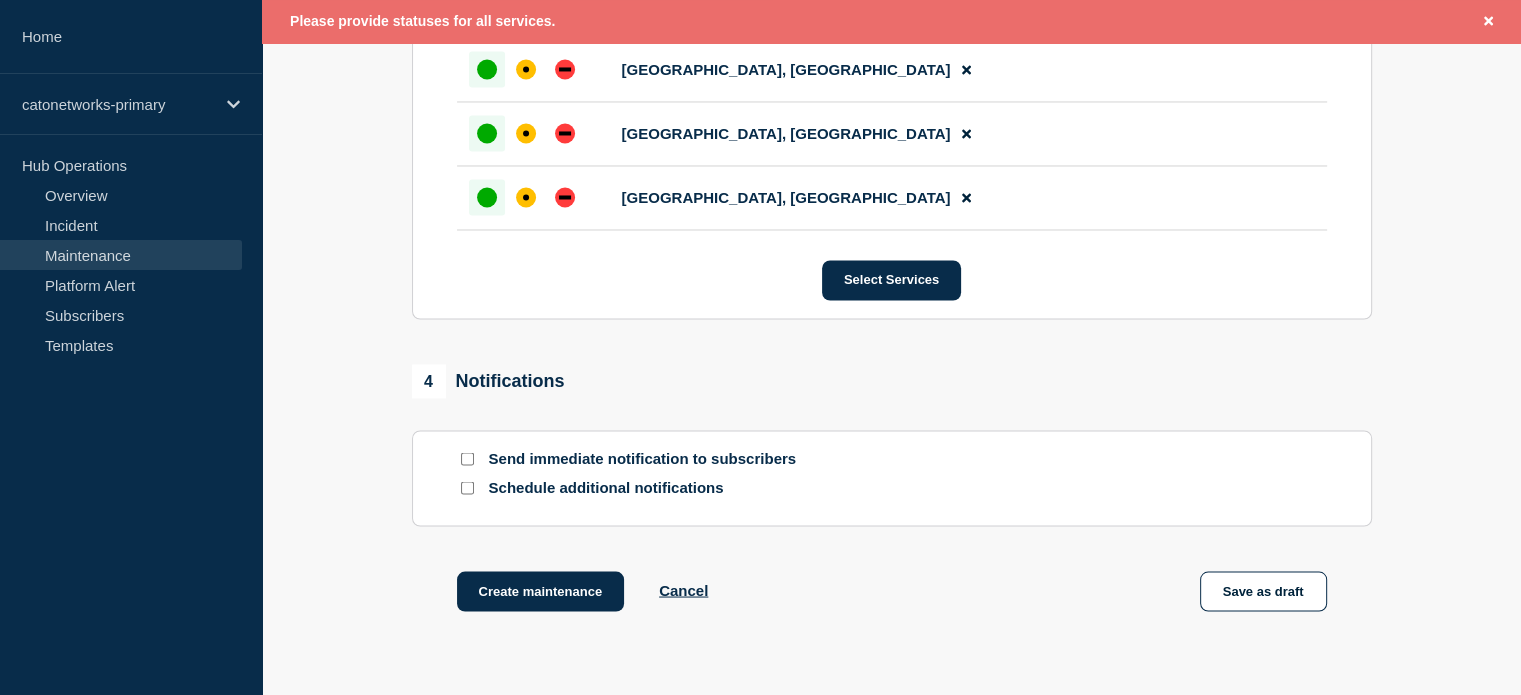 scroll, scrollTop: 3686, scrollLeft: 0, axis: vertical 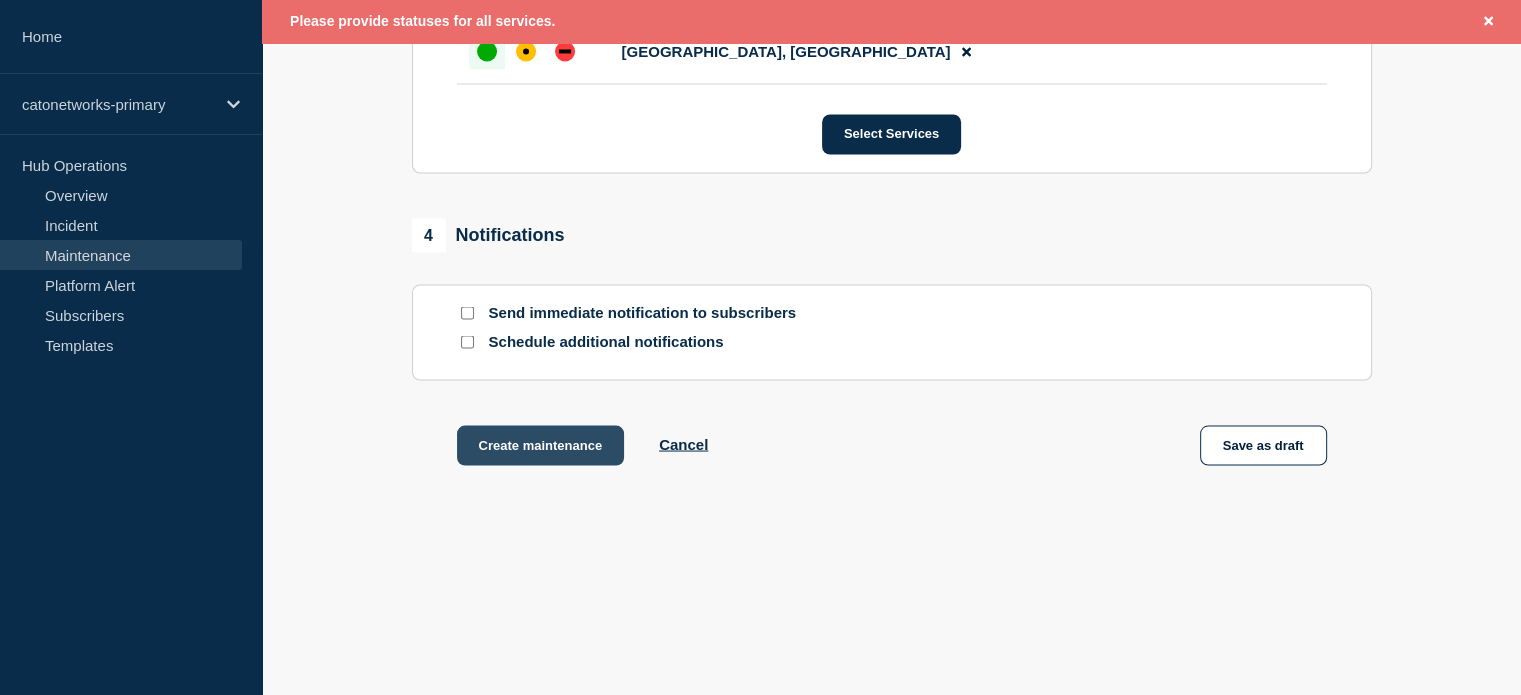 click on "Create maintenance" at bounding box center [541, 445] 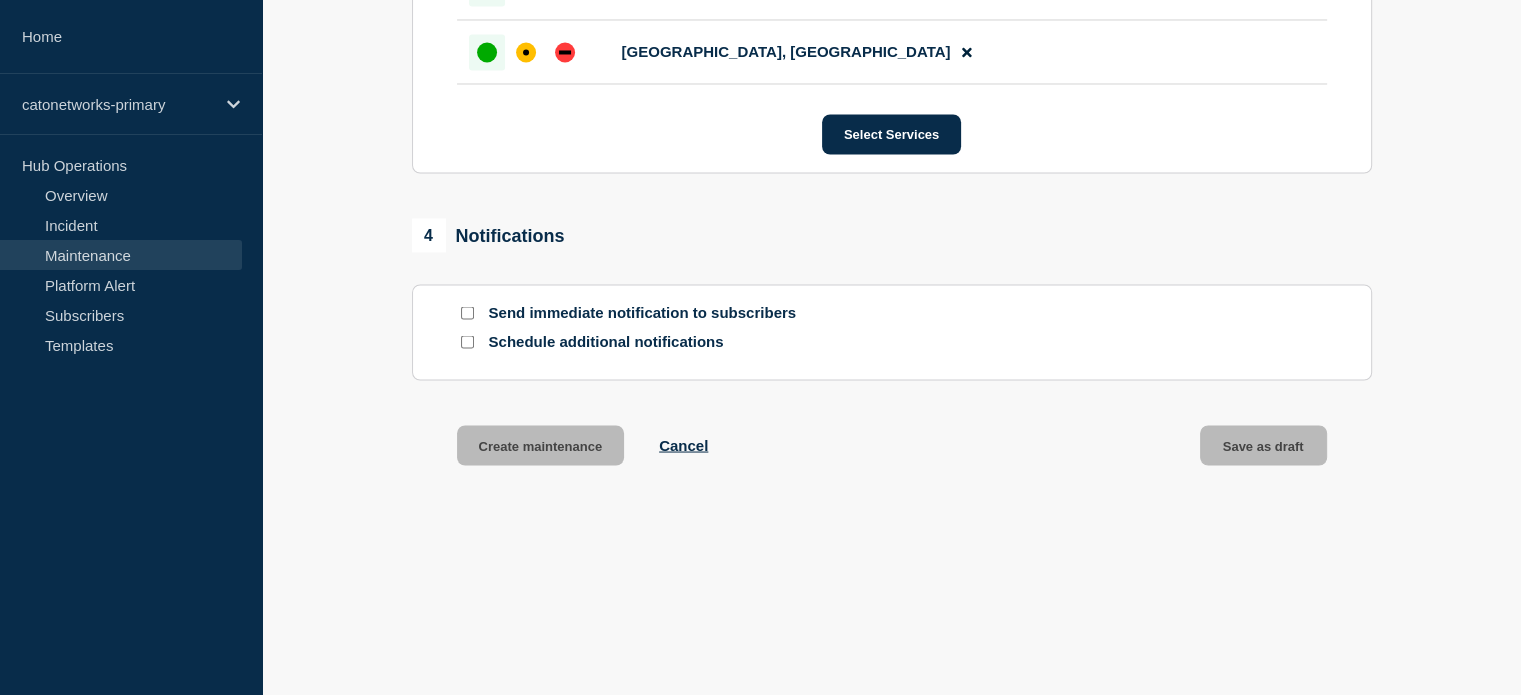 scroll, scrollTop: 3643, scrollLeft: 0, axis: vertical 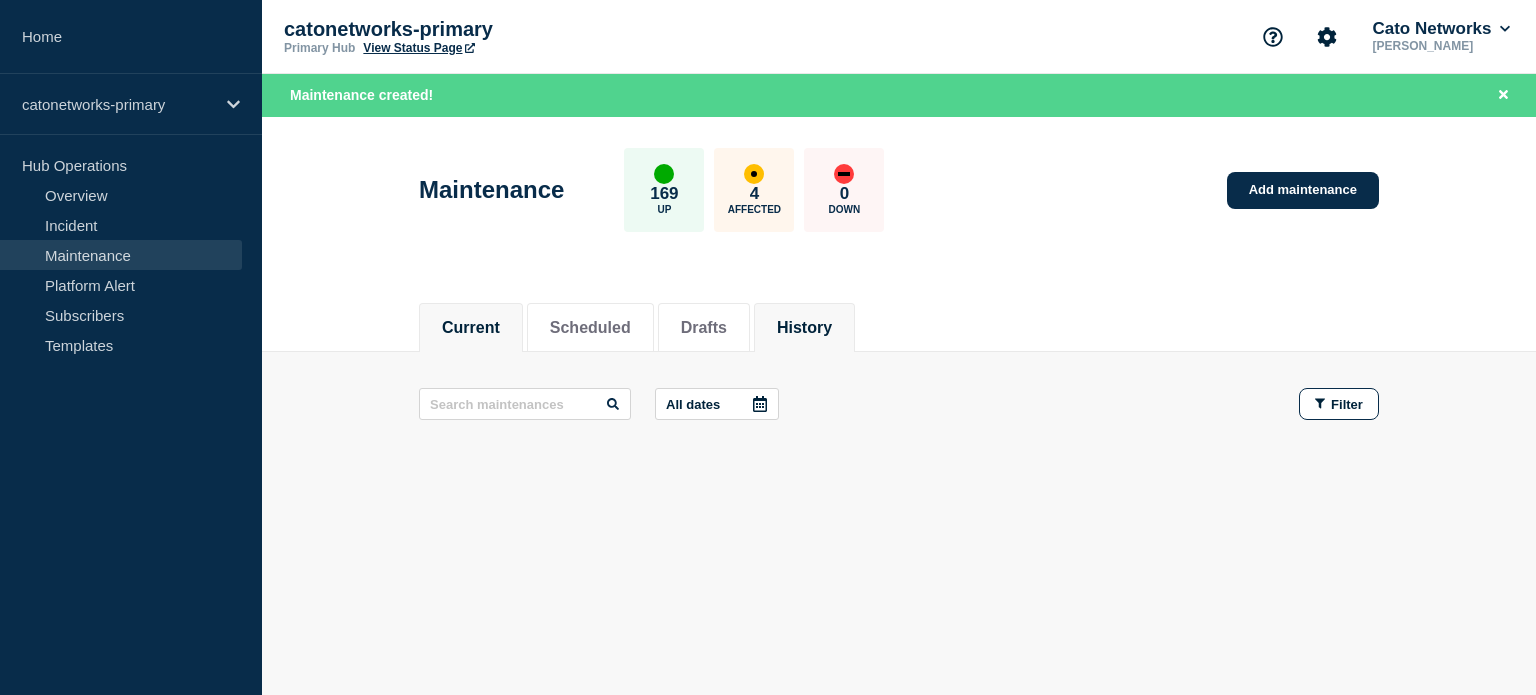 click on "History" at bounding box center (804, 328) 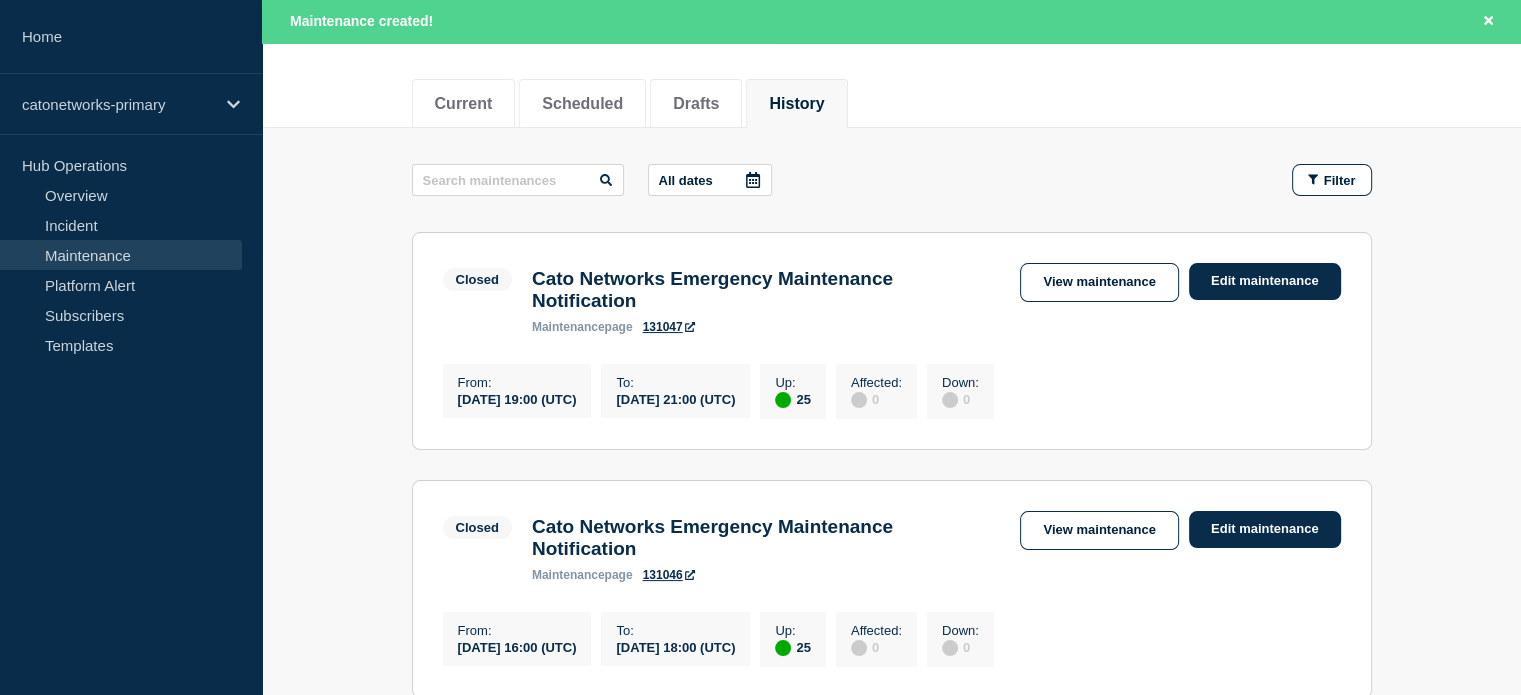 scroll, scrollTop: 300, scrollLeft: 0, axis: vertical 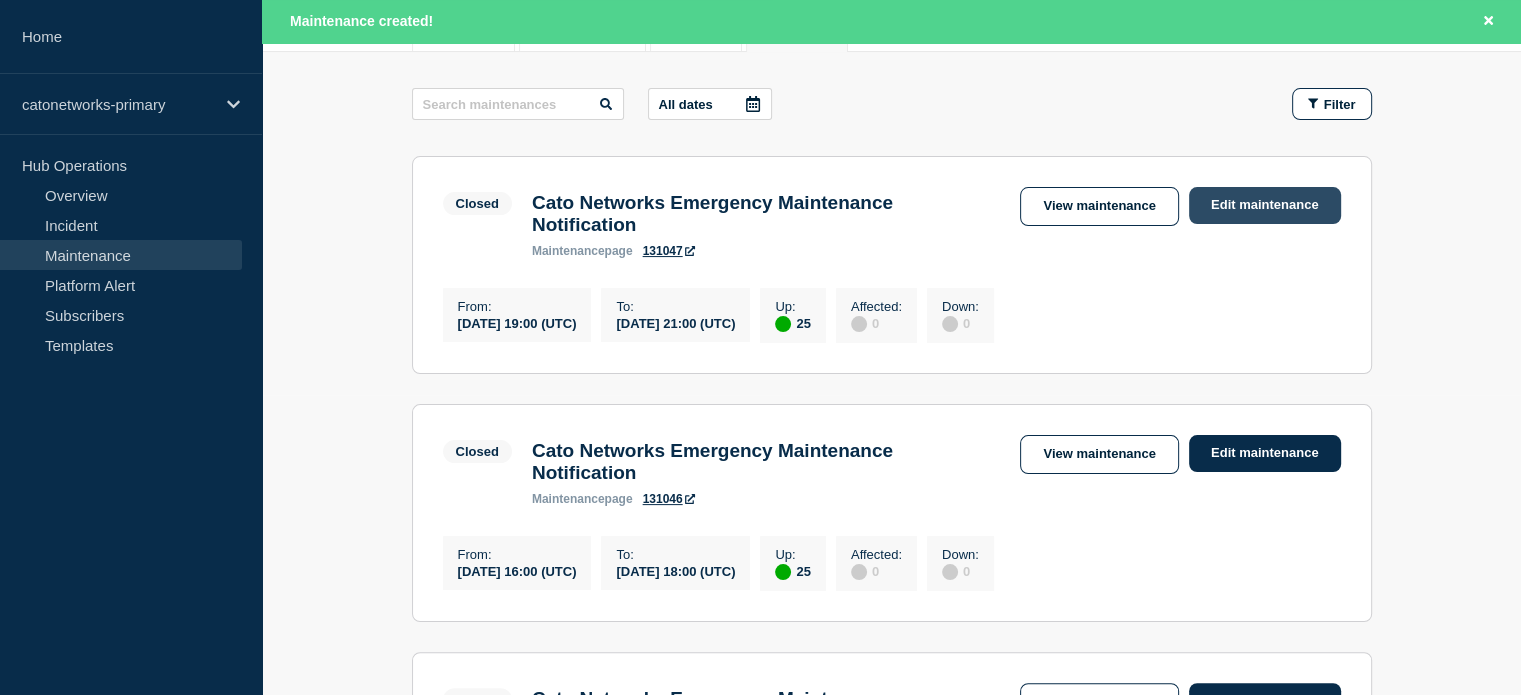 click on "Edit maintenance" at bounding box center (1265, 205) 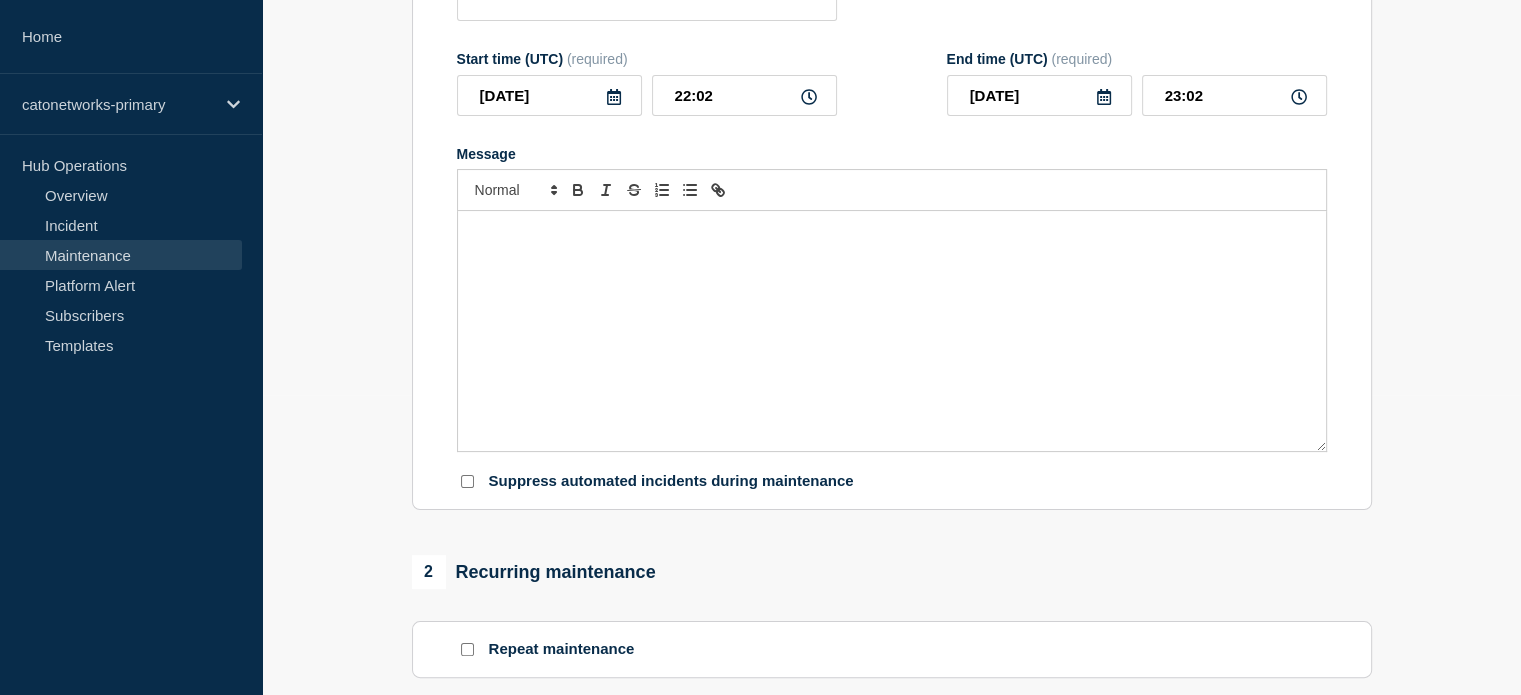 type on "Cato Networks Emergency Maintenance Notification" 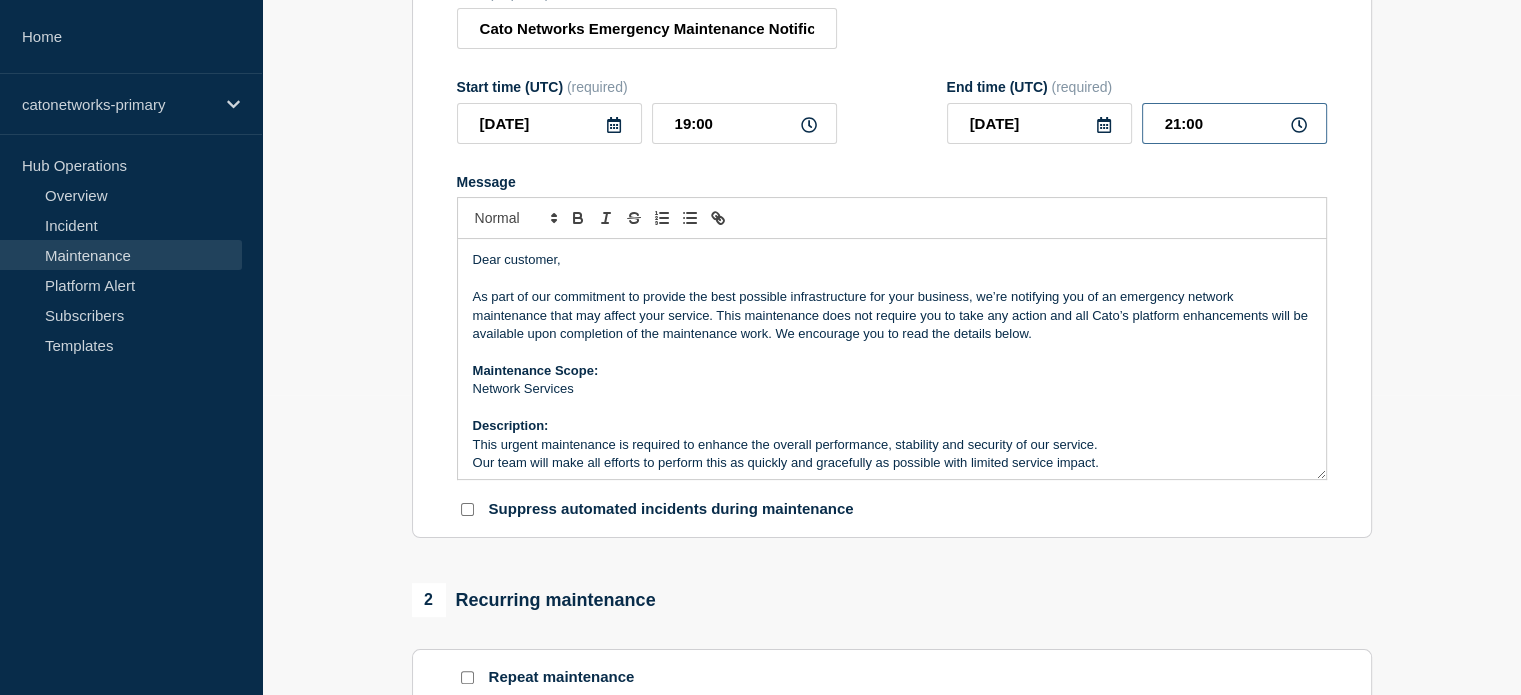 click on "21:00" at bounding box center [1234, 123] 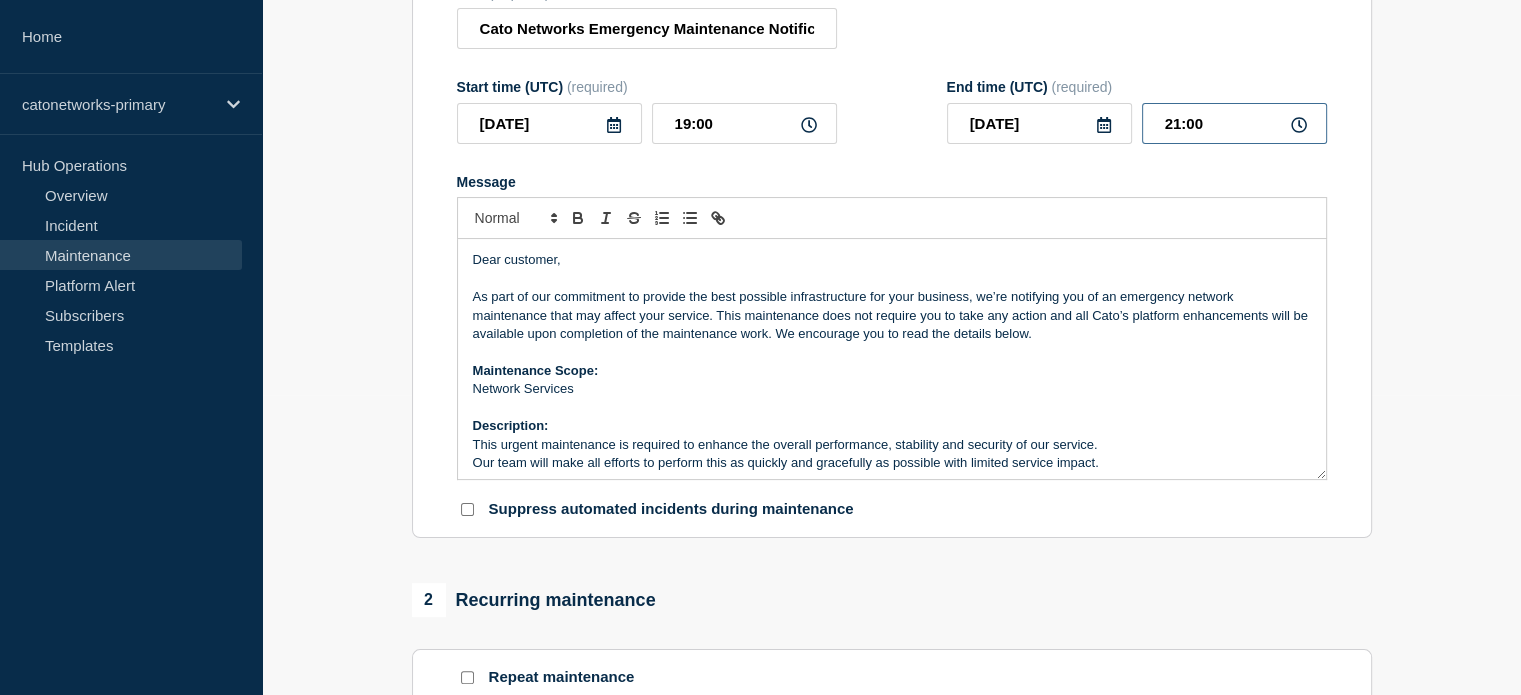 type on "22:00" 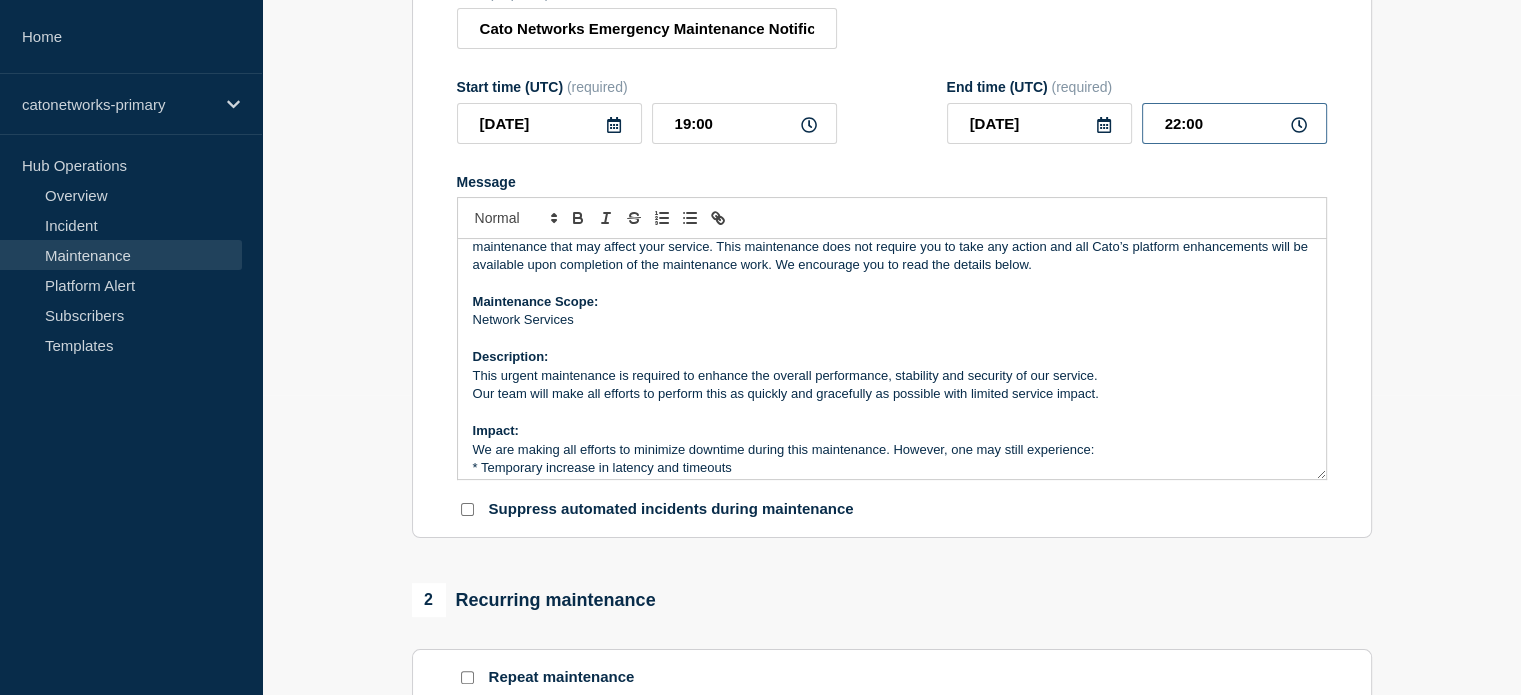 scroll, scrollTop: 208, scrollLeft: 0, axis: vertical 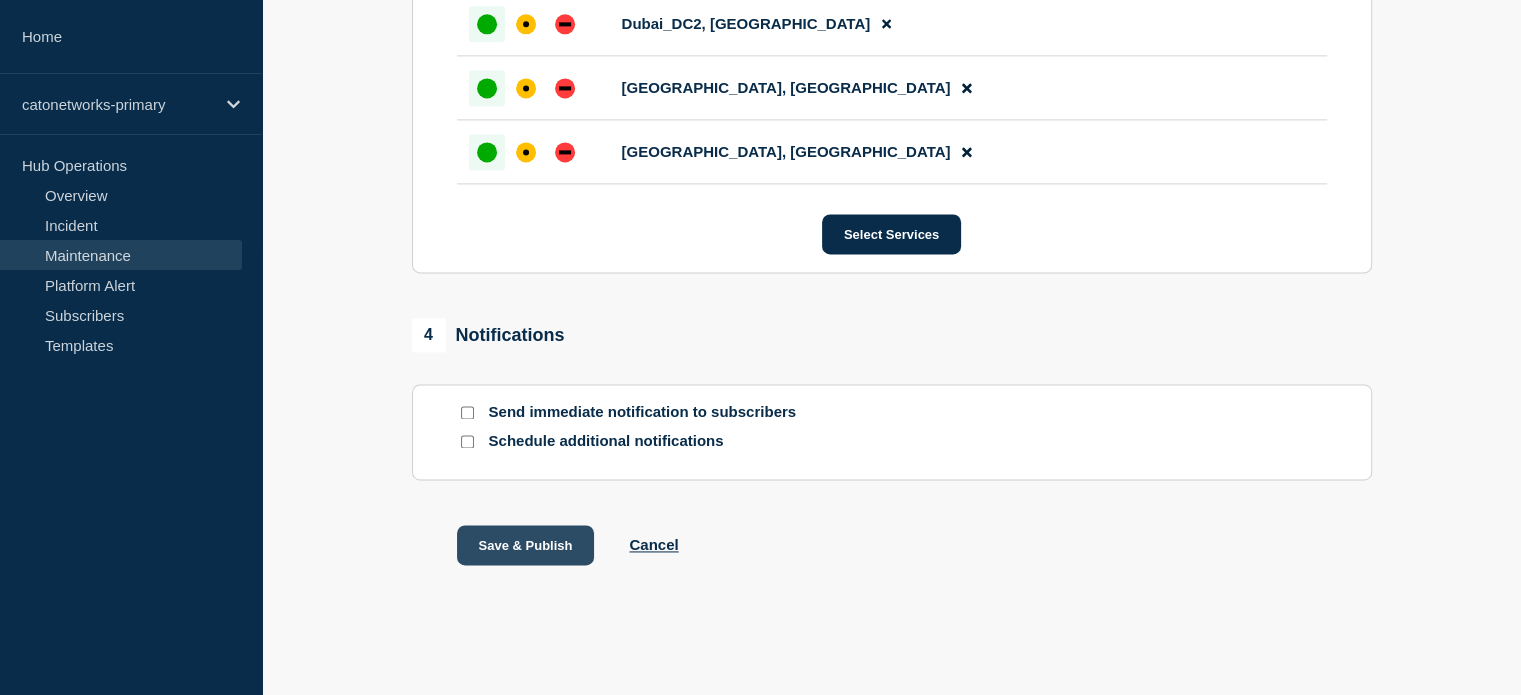 click on "Save & Publish" at bounding box center [526, 545] 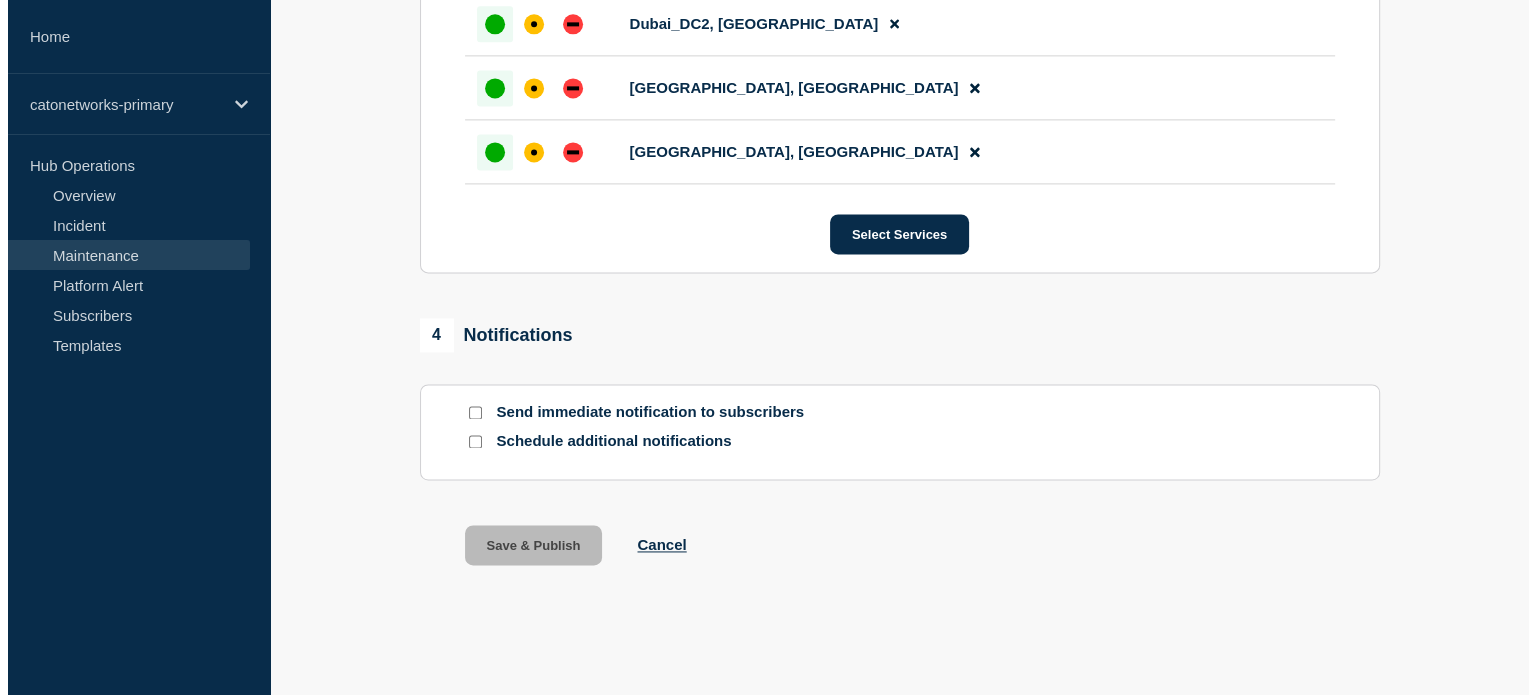 scroll, scrollTop: 0, scrollLeft: 0, axis: both 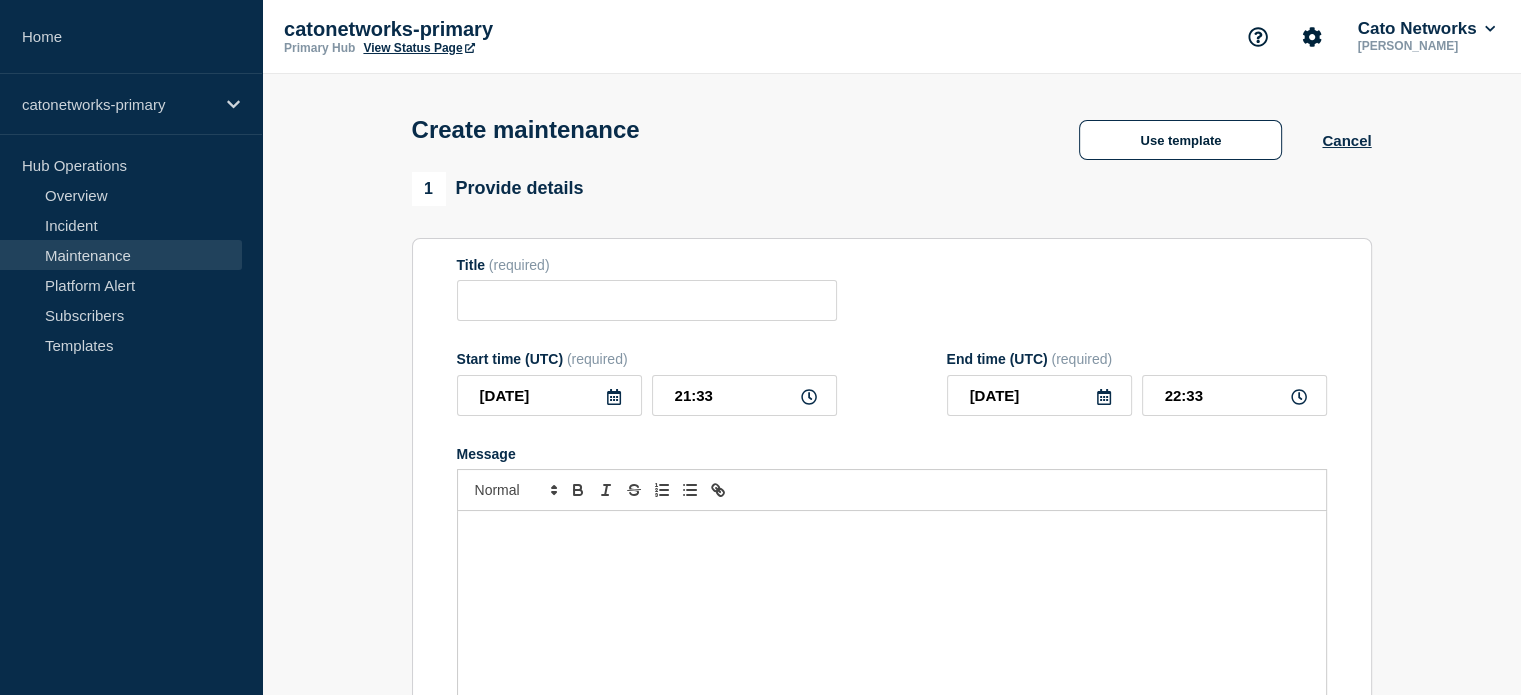click on "Maintenance" at bounding box center [121, 255] 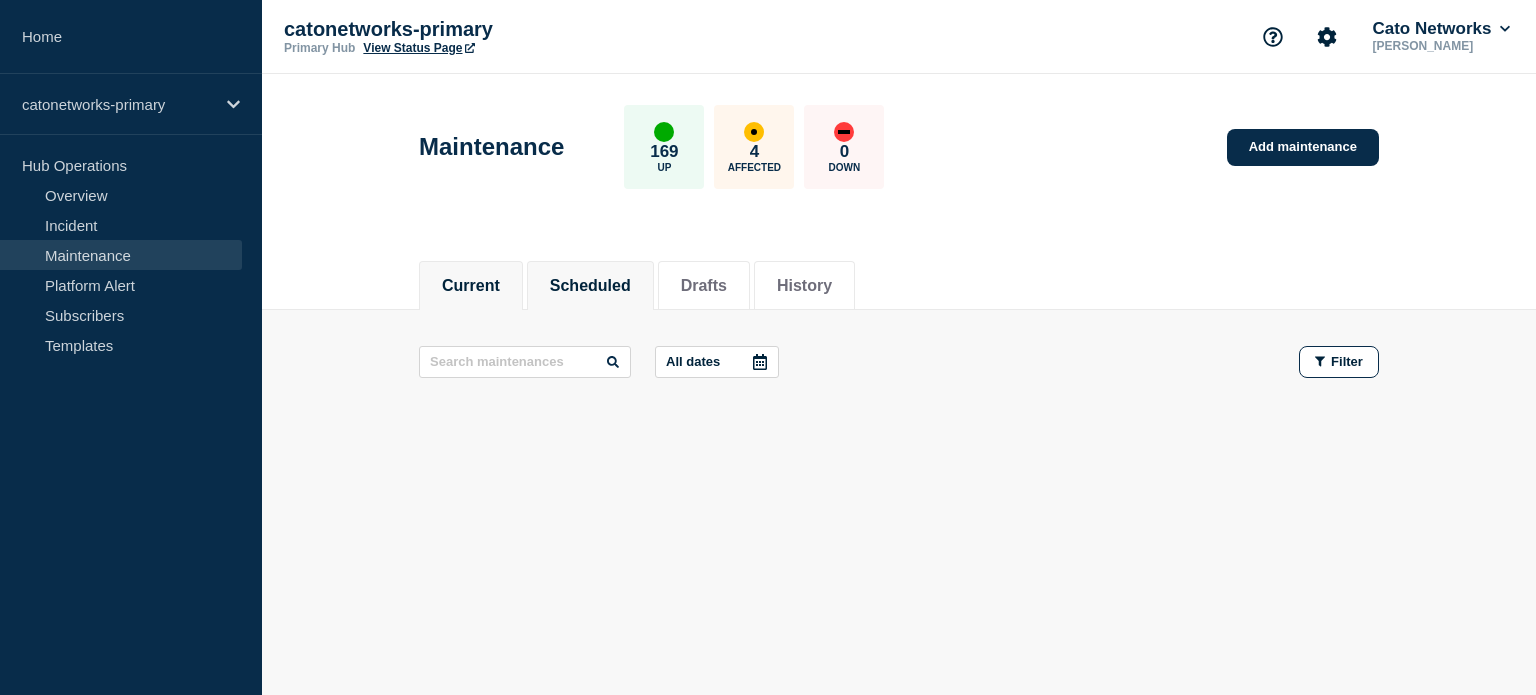 click on "Scheduled" at bounding box center (590, 286) 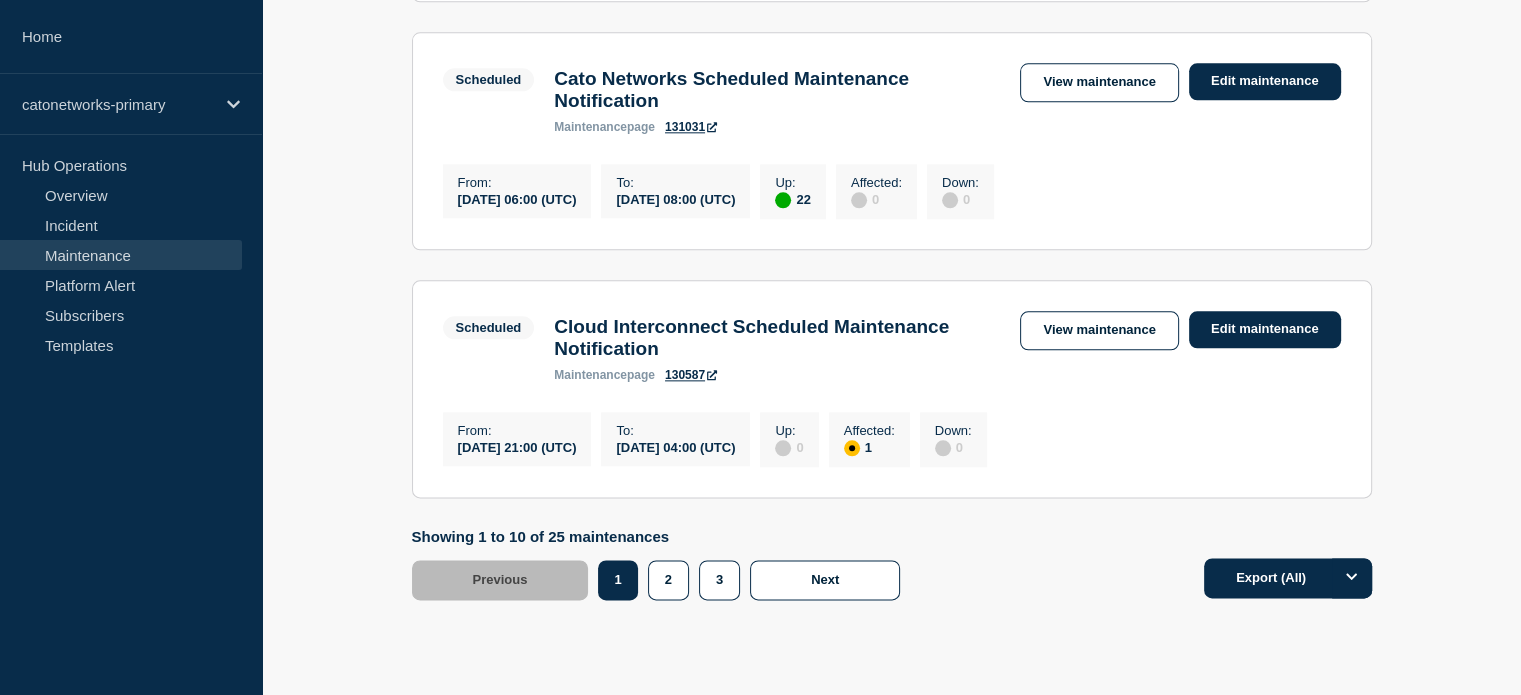 scroll, scrollTop: 2556, scrollLeft: 0, axis: vertical 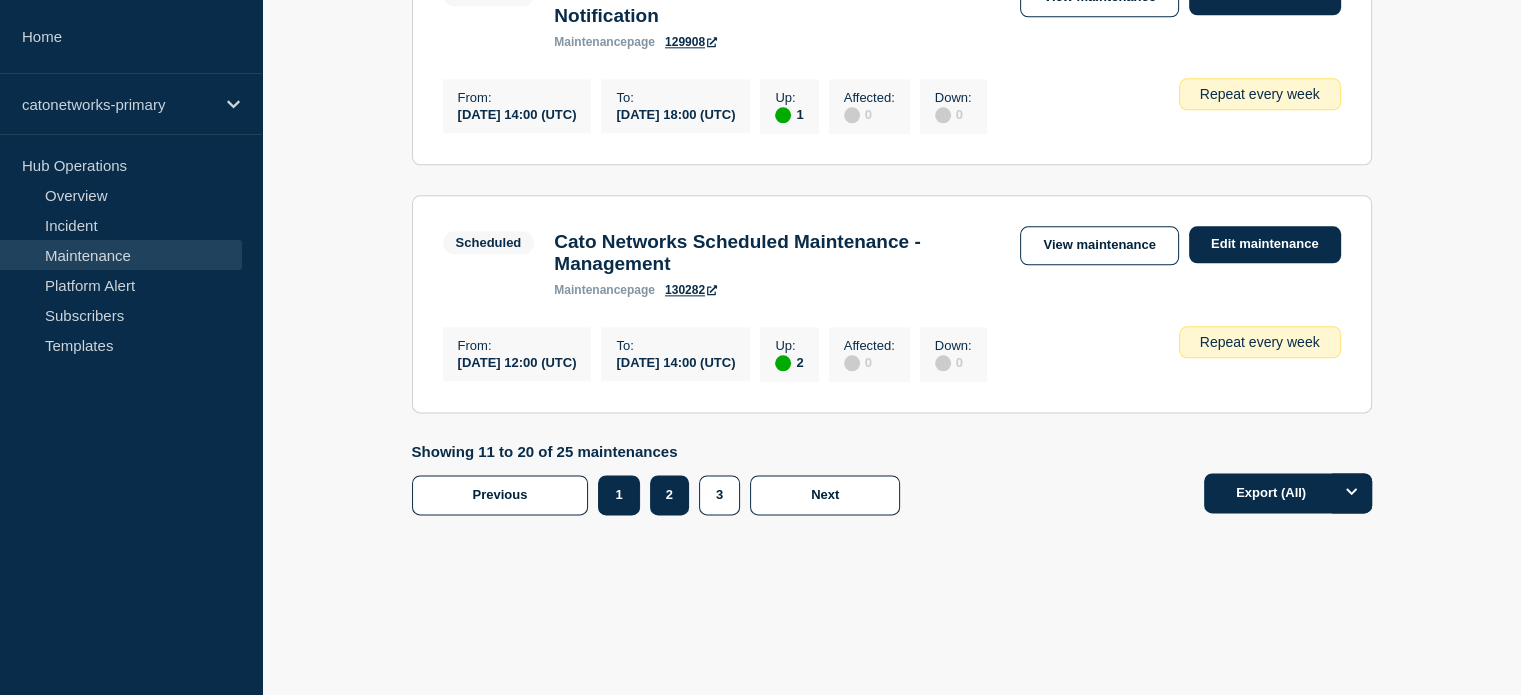click on "1" at bounding box center [618, 495] 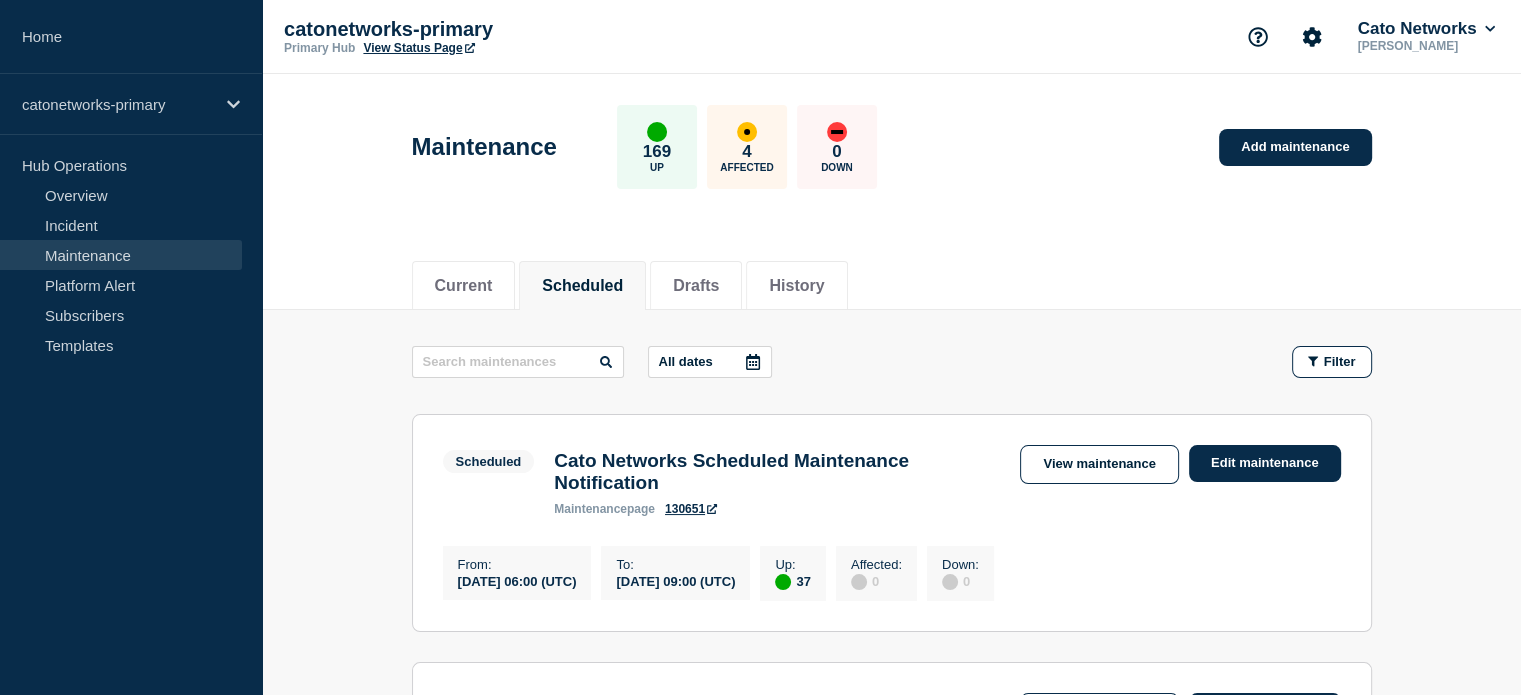 scroll, scrollTop: 0, scrollLeft: 0, axis: both 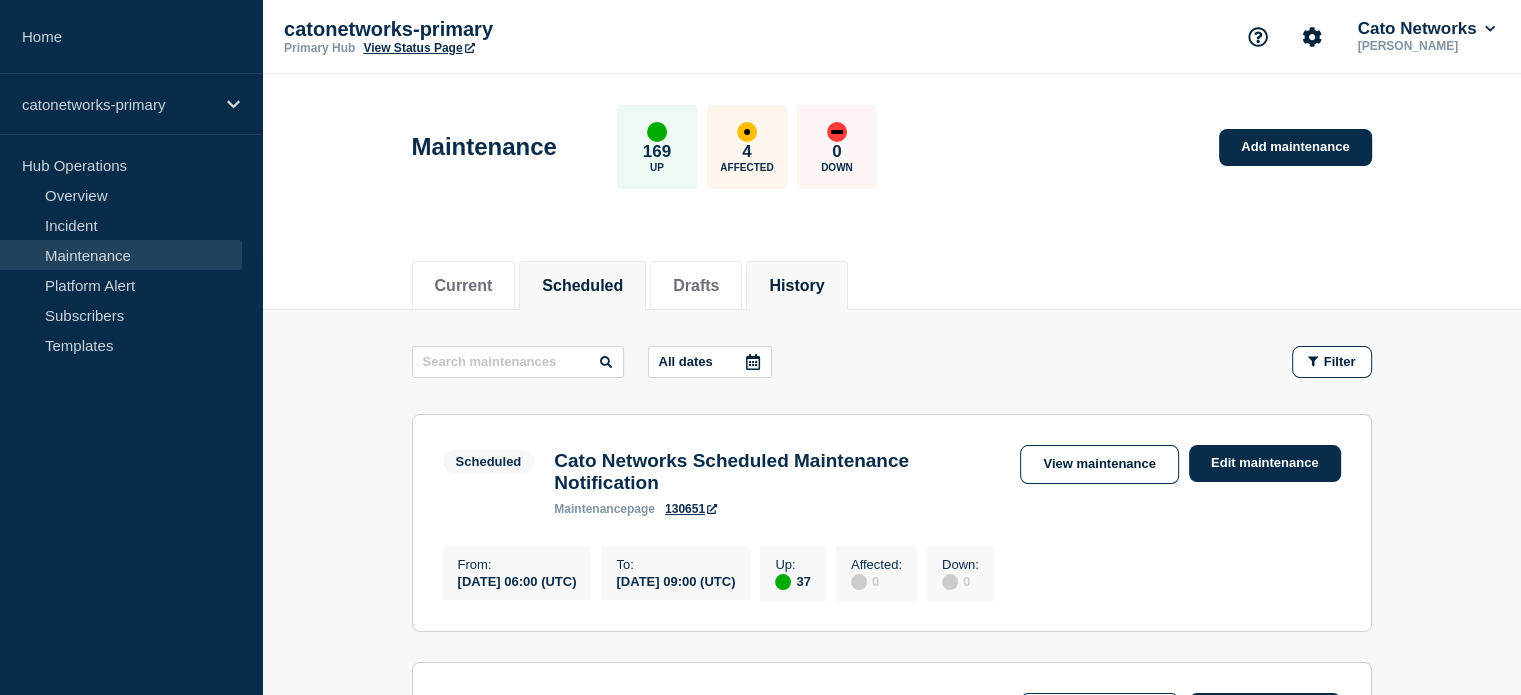 click on "History" at bounding box center [796, 286] 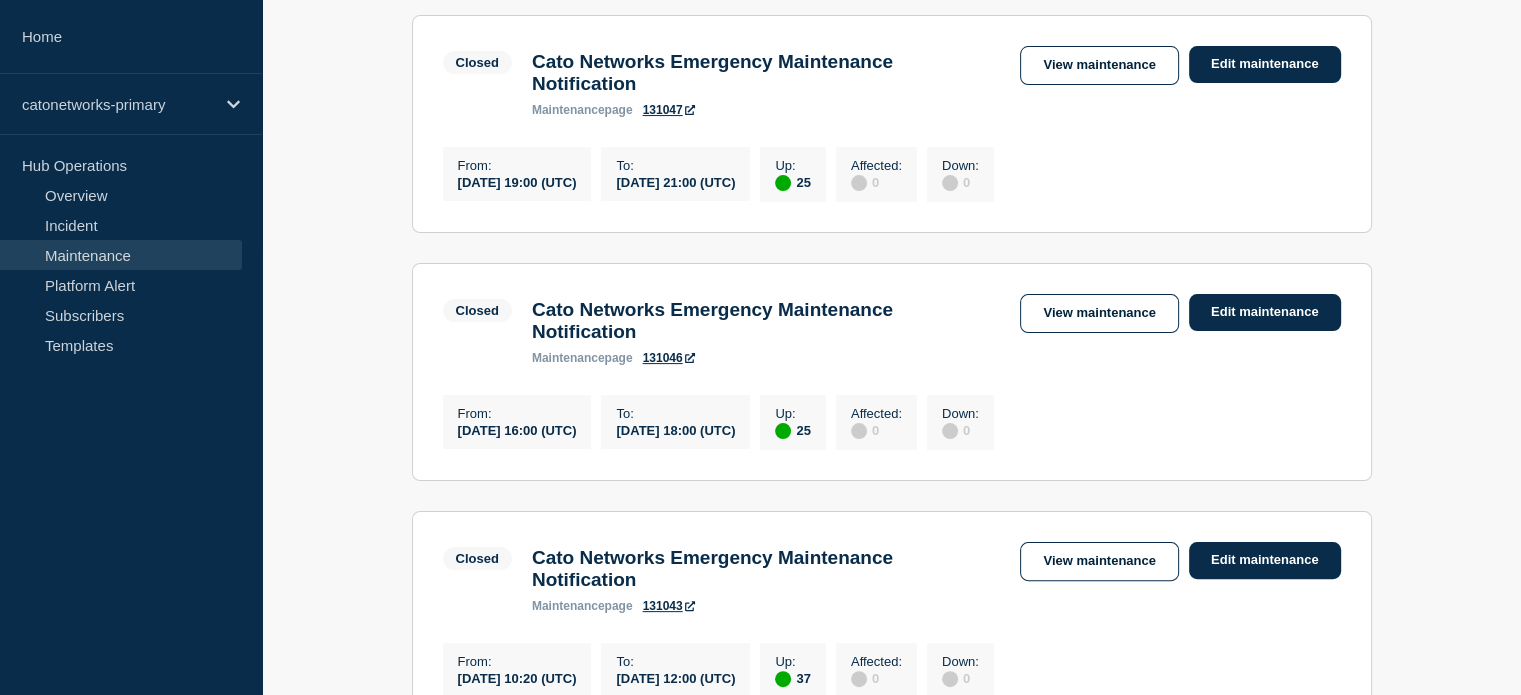scroll, scrollTop: 400, scrollLeft: 0, axis: vertical 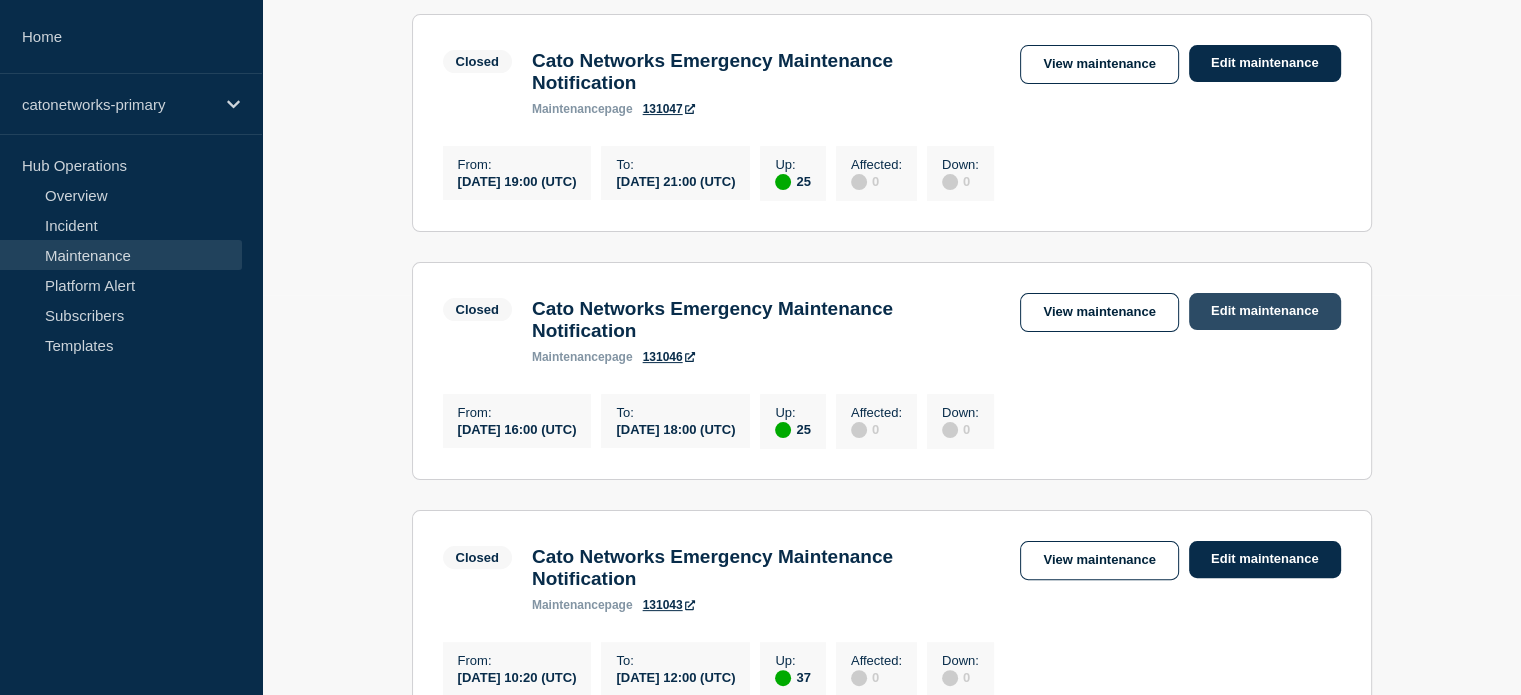click on "Edit maintenance" at bounding box center [1265, 311] 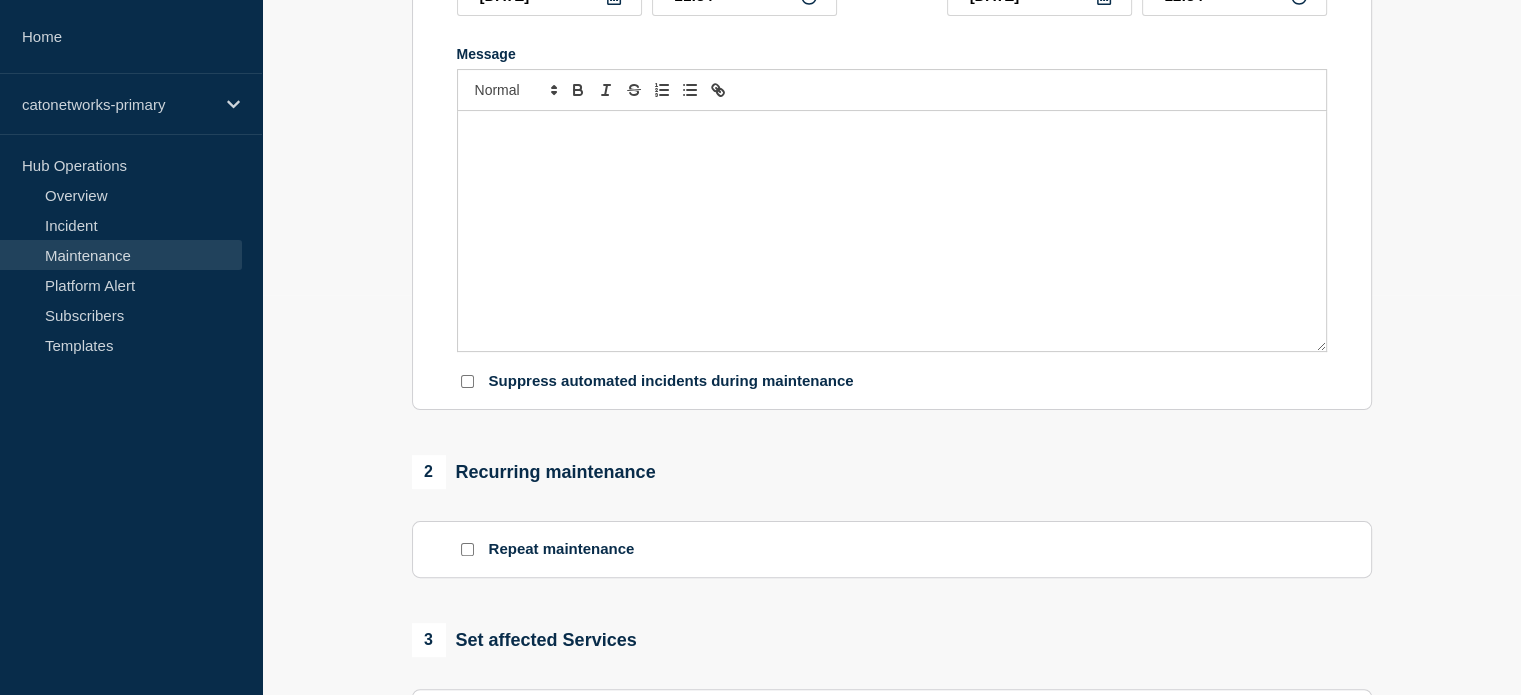 type on "Cato Networks Emergency Maintenance Notification" 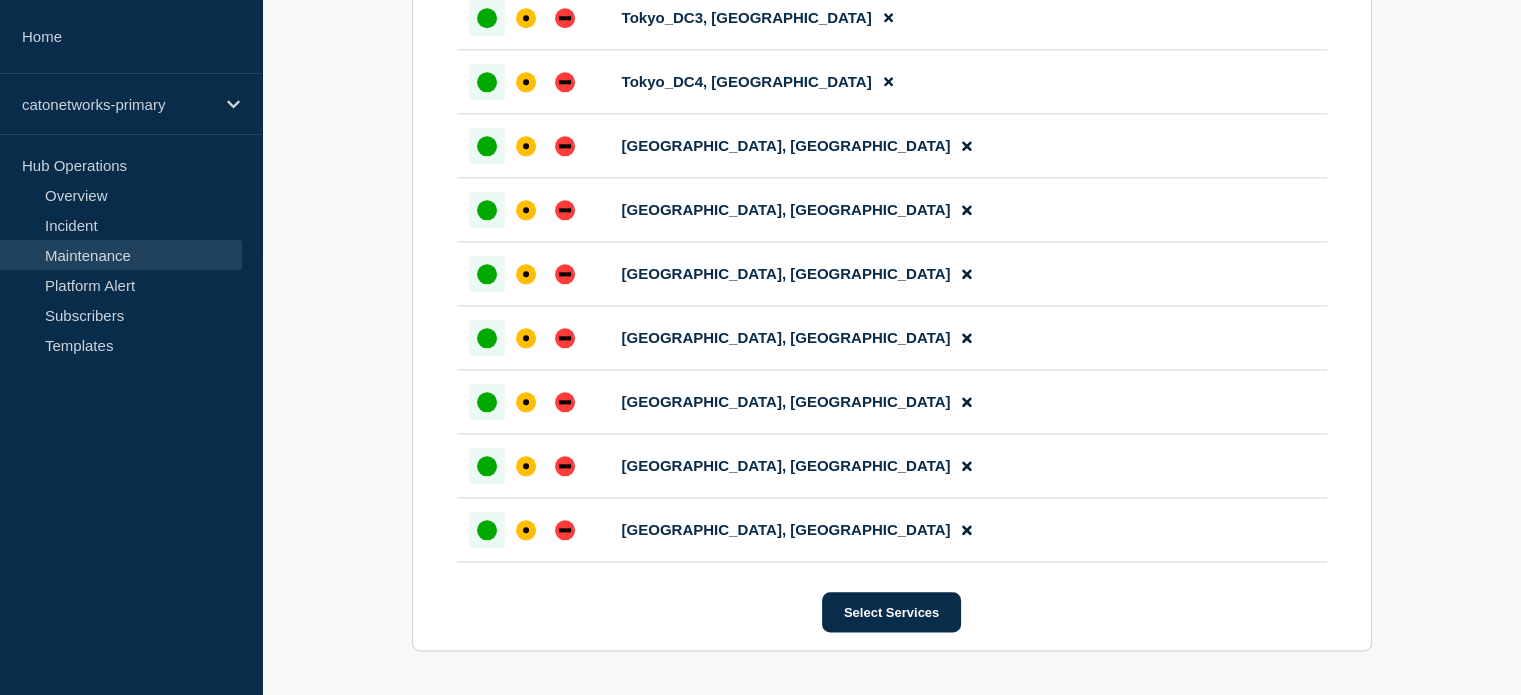 scroll, scrollTop: 2648, scrollLeft: 0, axis: vertical 